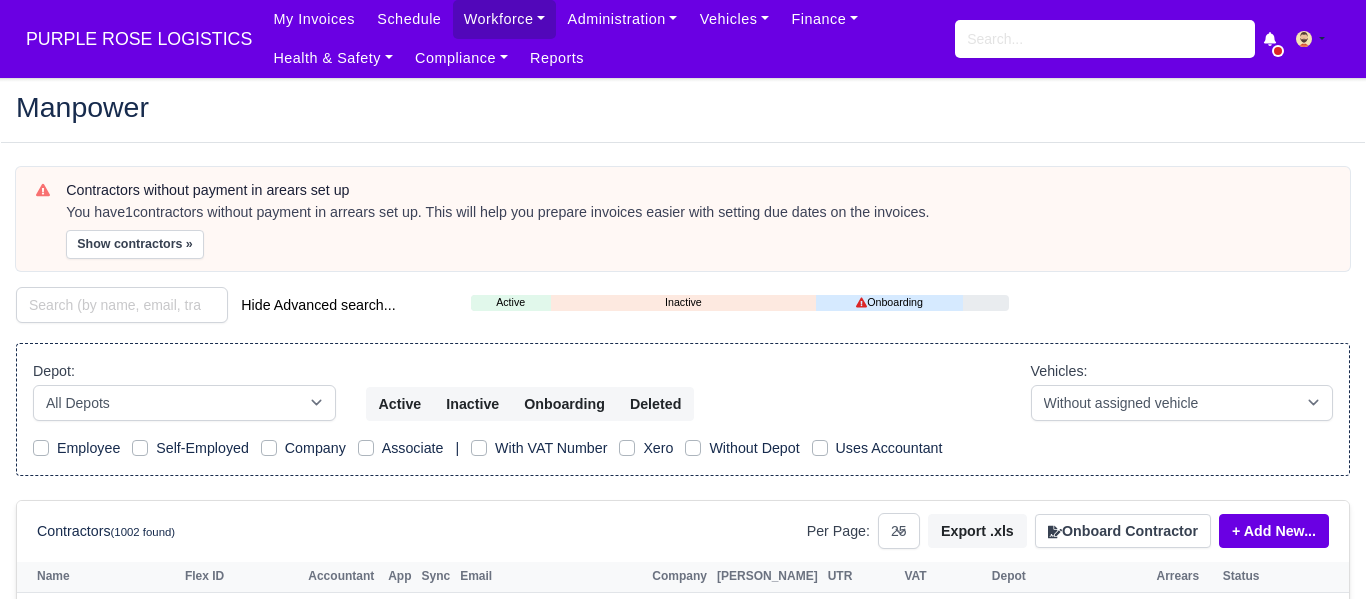 select on "25" 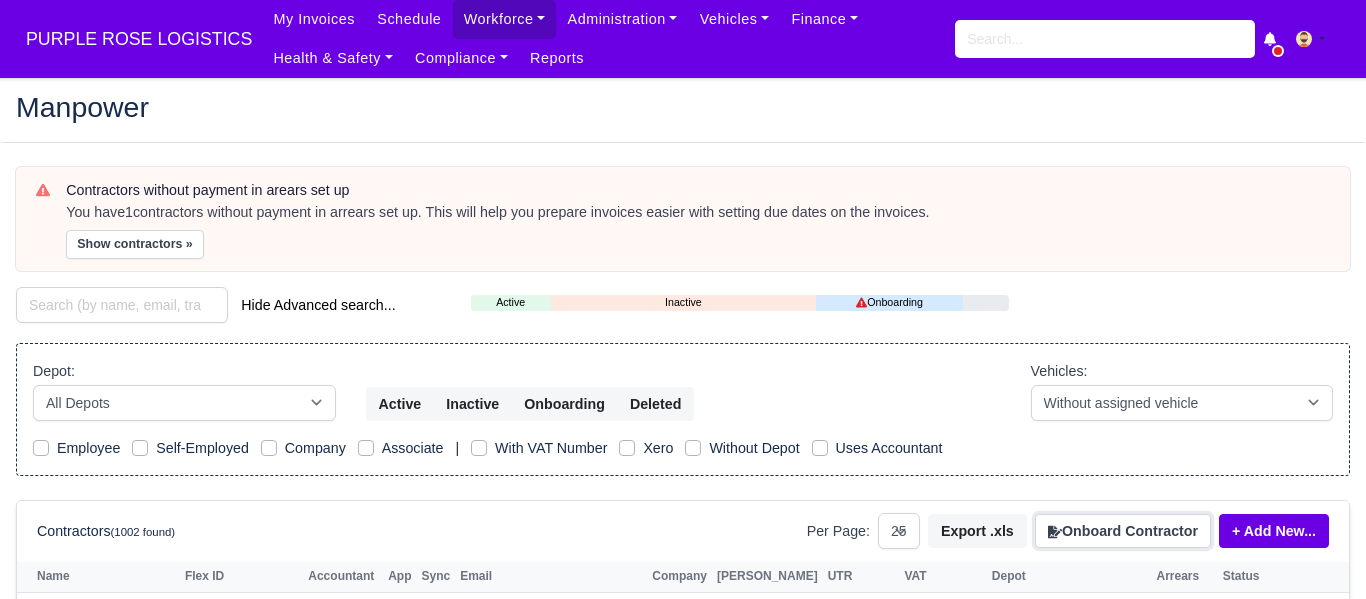 click on "Onboard Contractor" at bounding box center [1123, 531] 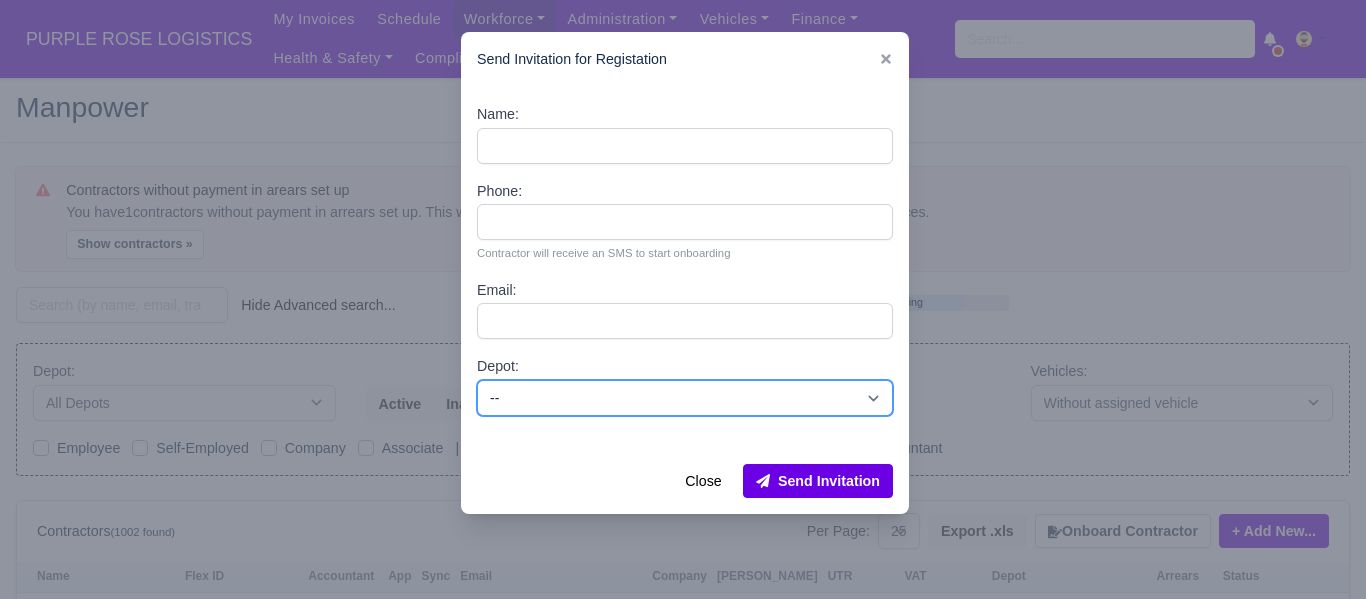 drag, startPoint x: 629, startPoint y: 387, endPoint x: 617, endPoint y: 414, distance: 29.546574 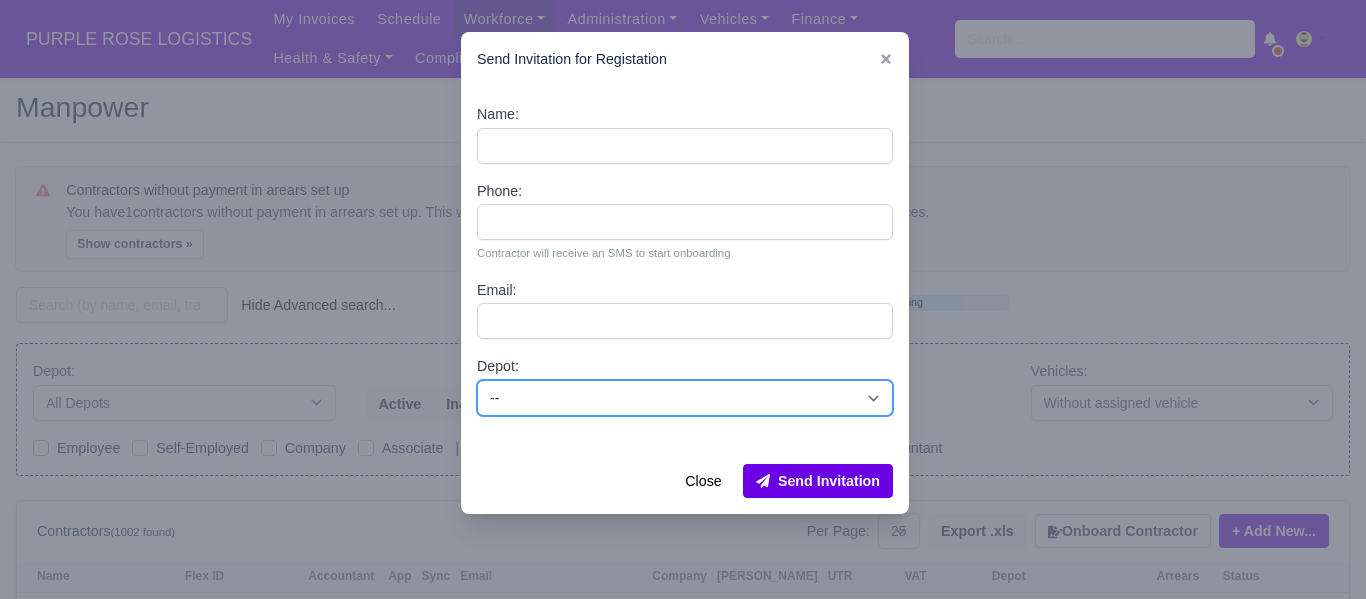 click on "--
Enfield (DIG1) - Amazon Logistics ULEZ (EN3 7PZ)
Harlow (DHW1) - Amazon Logistics (CM19 5AW)
Walkers - Enfield (DIG1) - Amazon Logistics ULEZ (EN3 7PZ)" at bounding box center (685, 398) 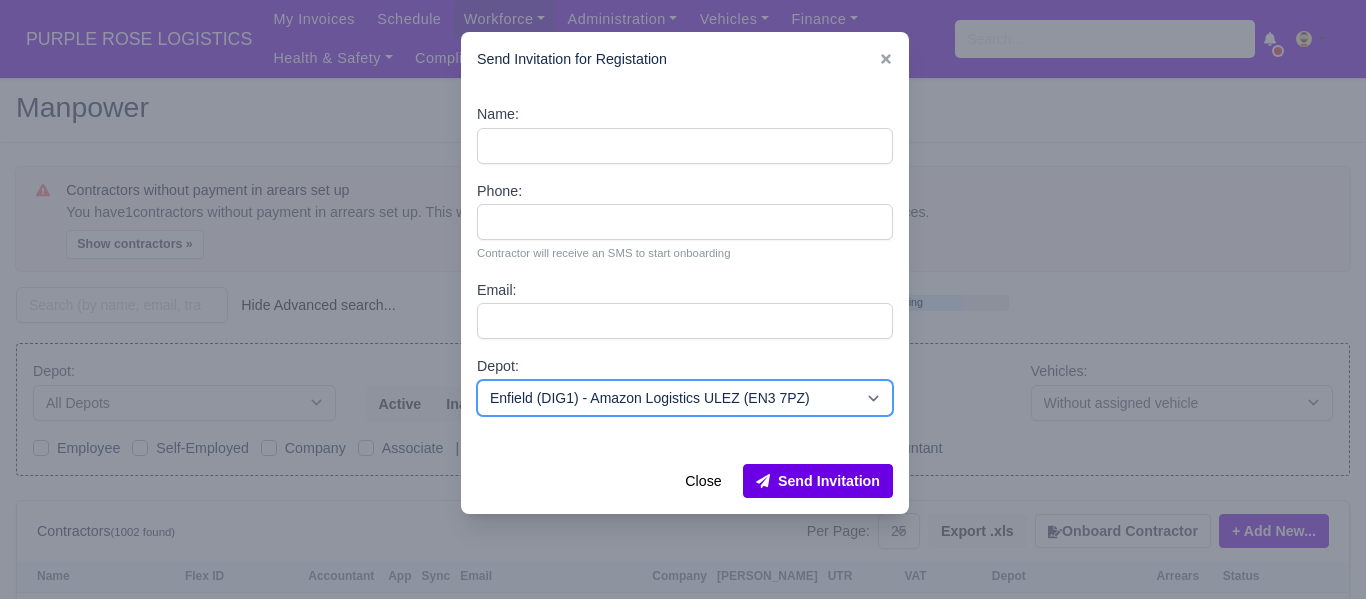 click on "--
Enfield (DIG1) - Amazon Logistics ULEZ (EN3 7PZ)
Harlow (DHW1) - Amazon Logistics (CM19 5AW)
Walkers - Enfield (DIG1) - Amazon Logistics ULEZ (EN3 7PZ)" at bounding box center [685, 398] 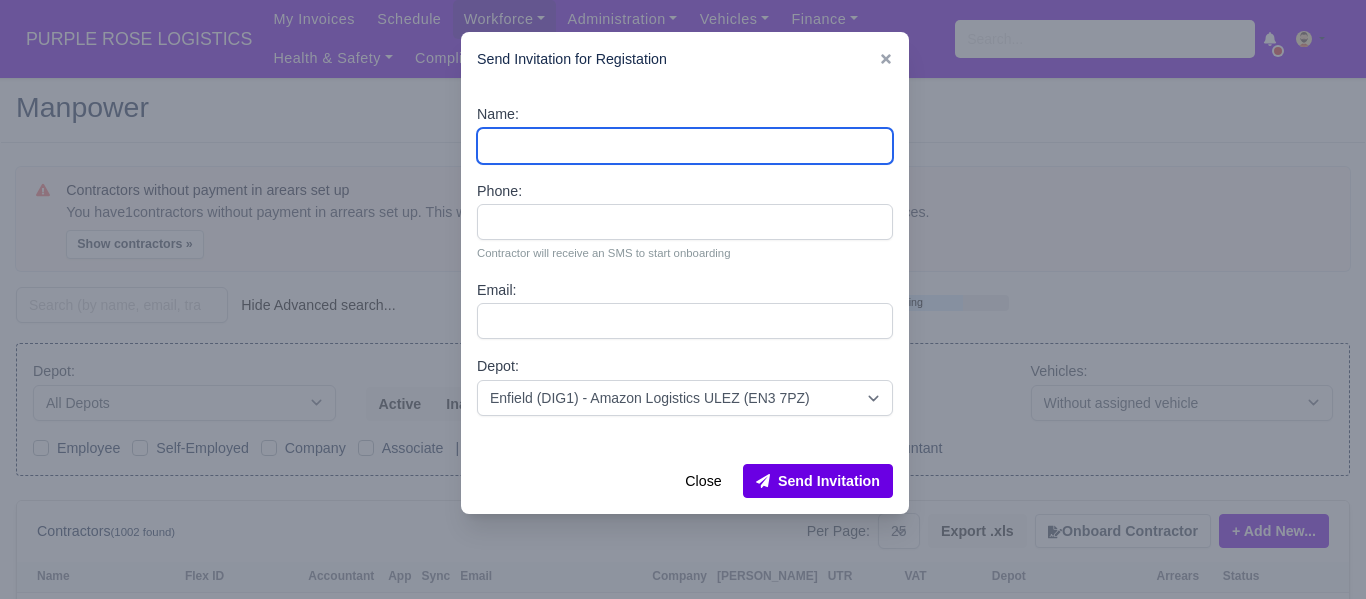 paste on "[PERSON_NAME]" 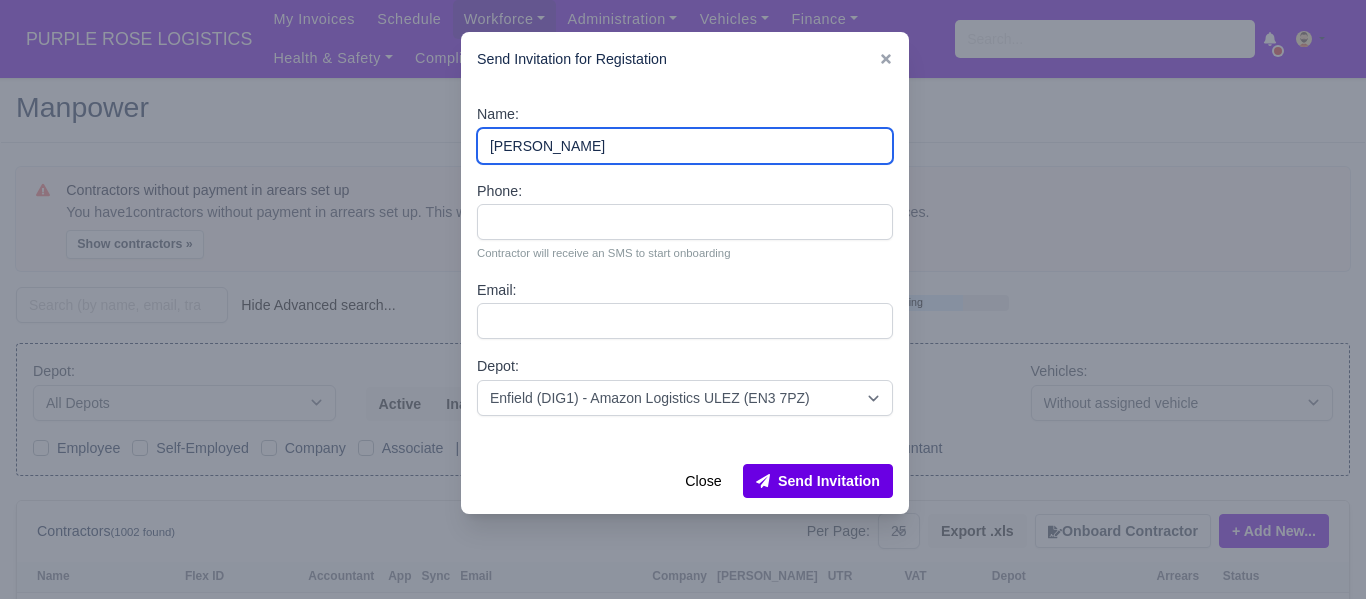 type on "[PERSON_NAME]" 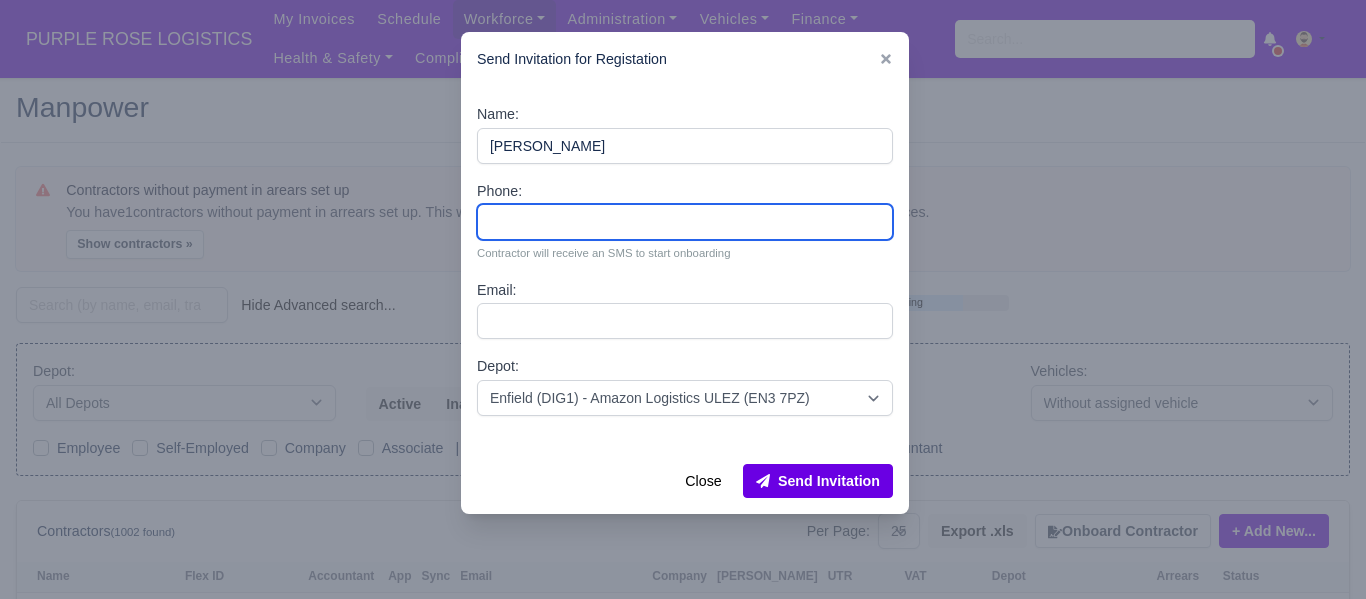 paste on "07778795841" 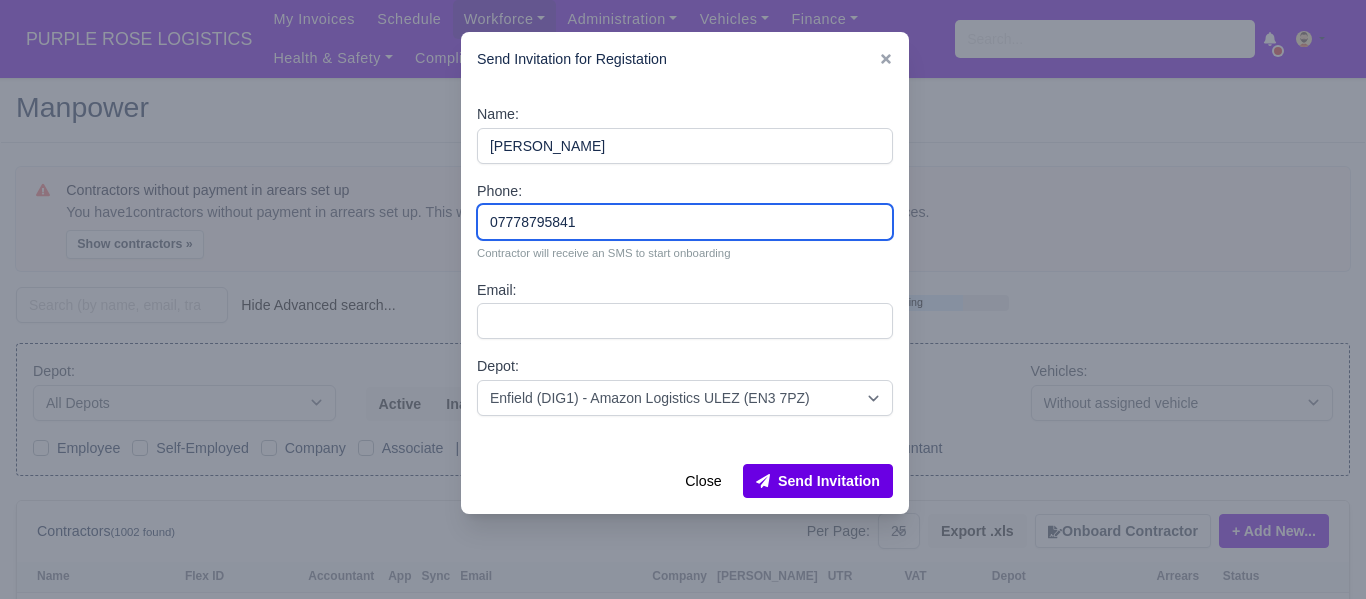 type on "07778795841" 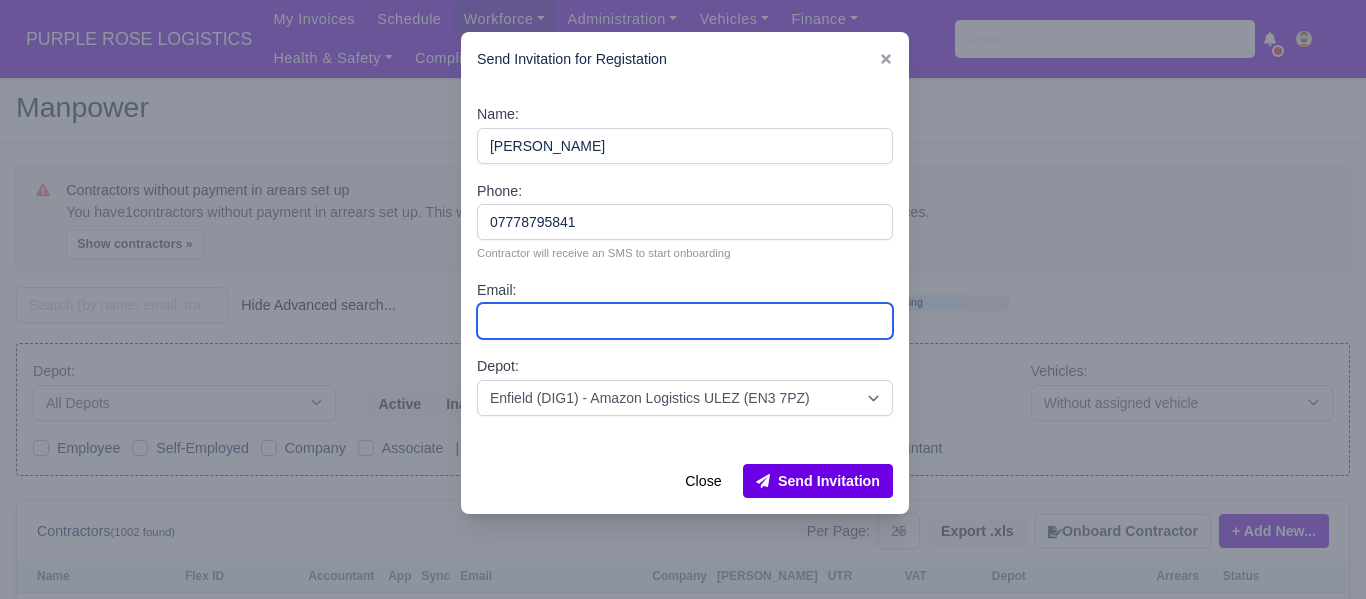 drag, startPoint x: 543, startPoint y: 325, endPoint x: 551, endPoint y: 313, distance: 14.422205 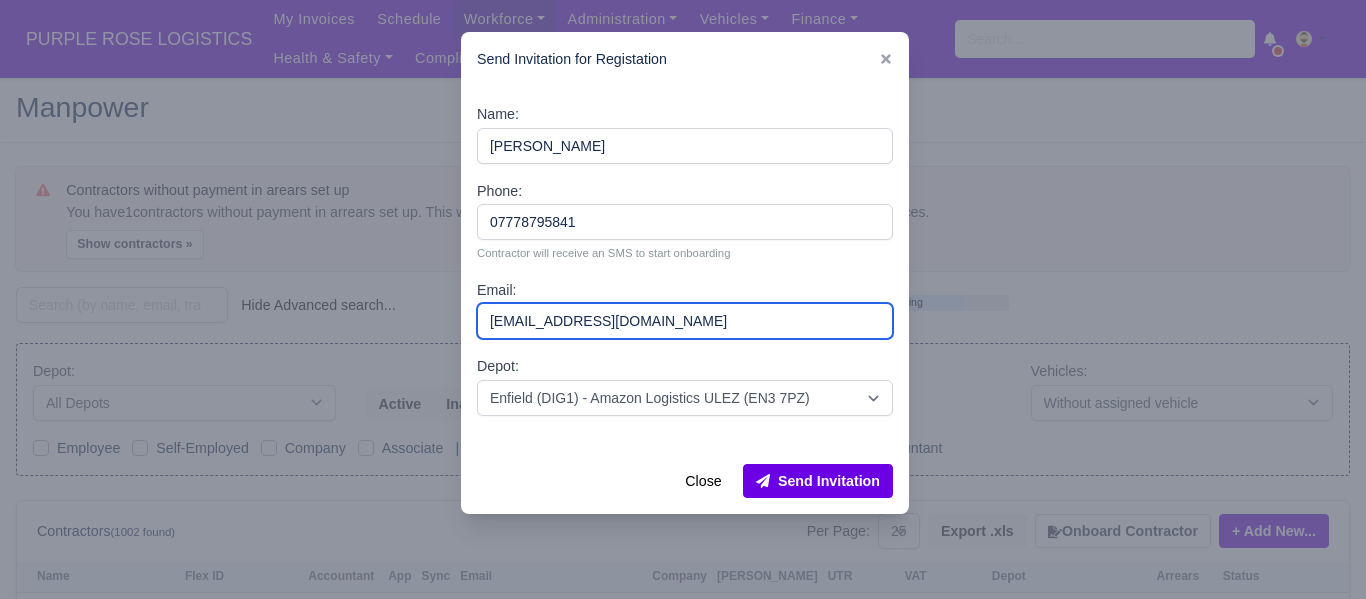 type on "m09034786229@gmail.com" 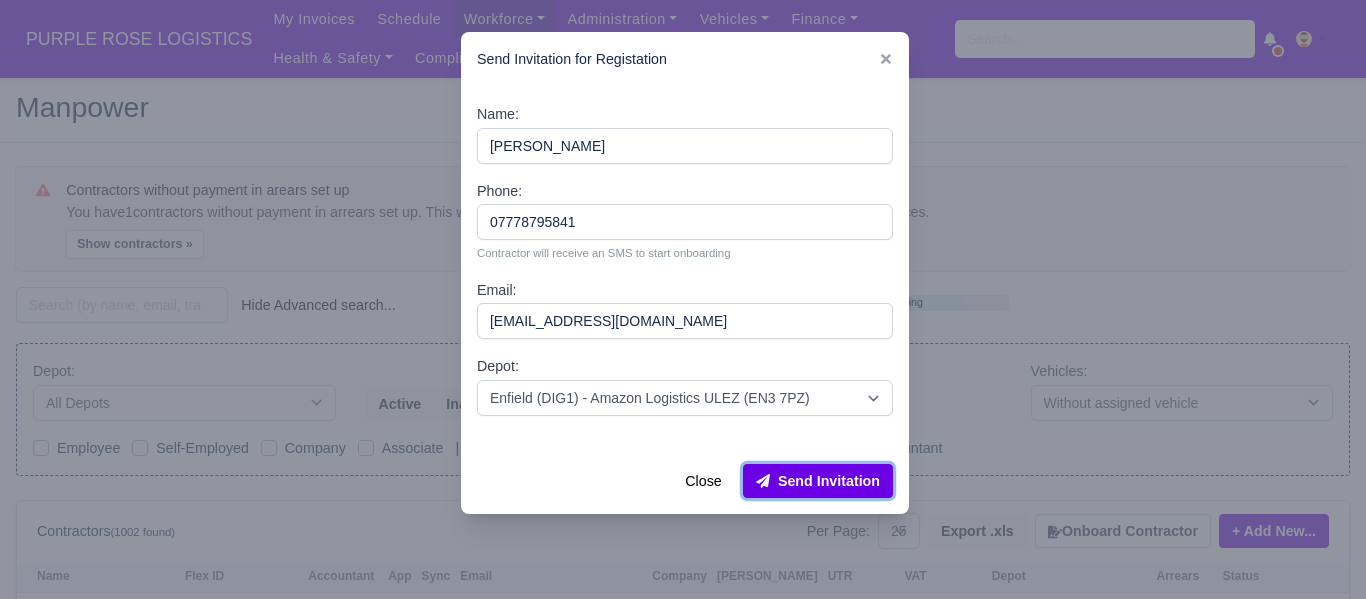 click on "Send Invitation" at bounding box center (818, 481) 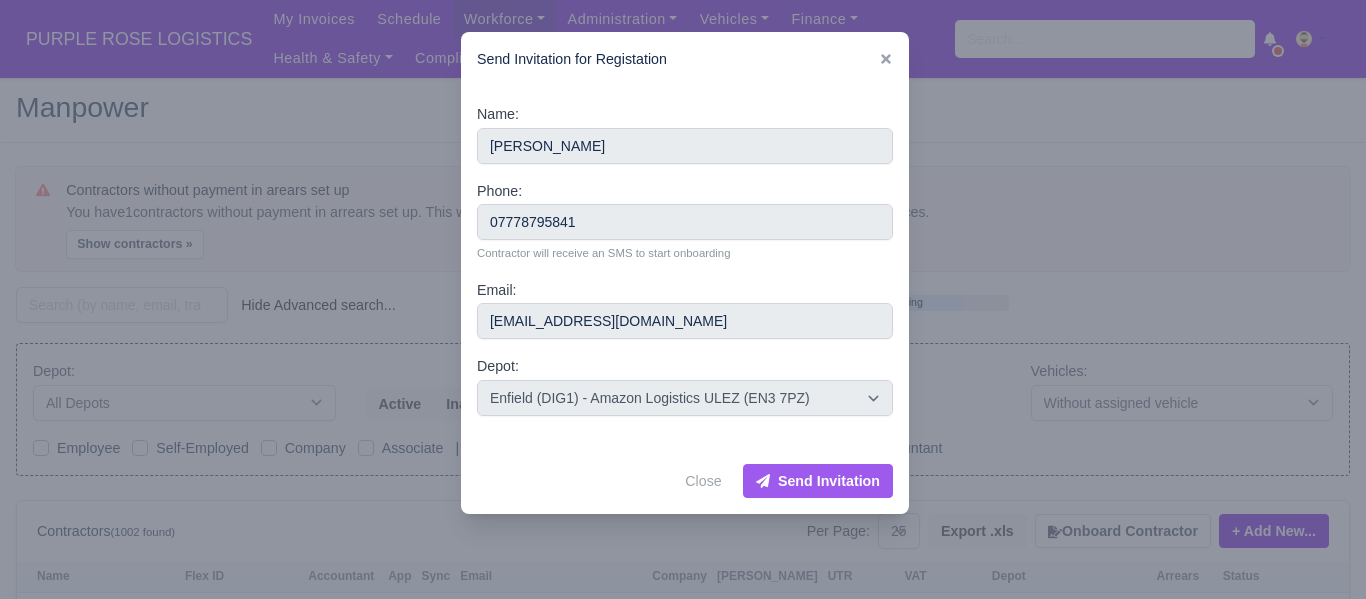 type 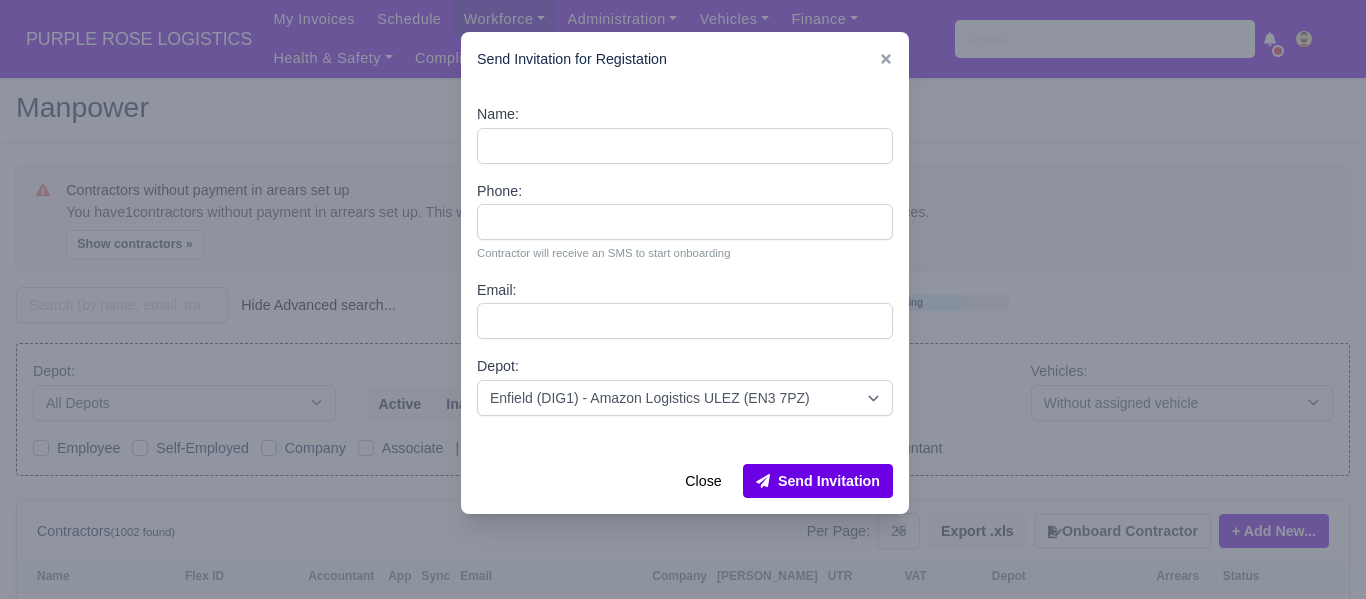 click at bounding box center (683, 299) 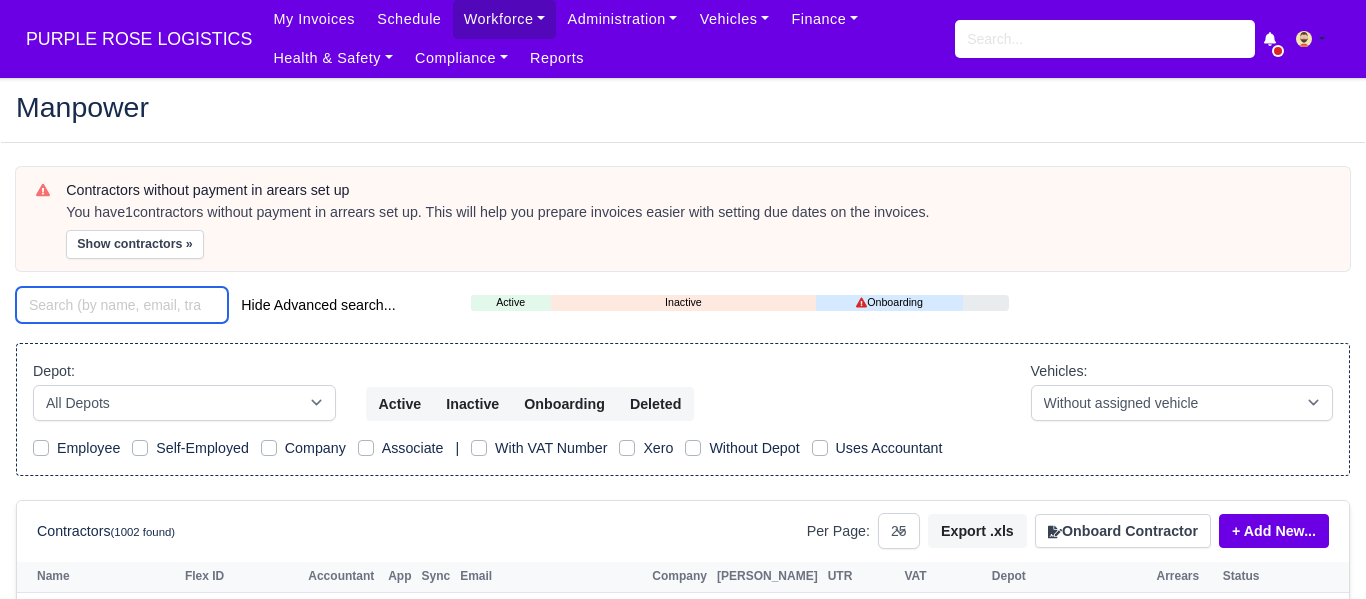 click at bounding box center [122, 305] 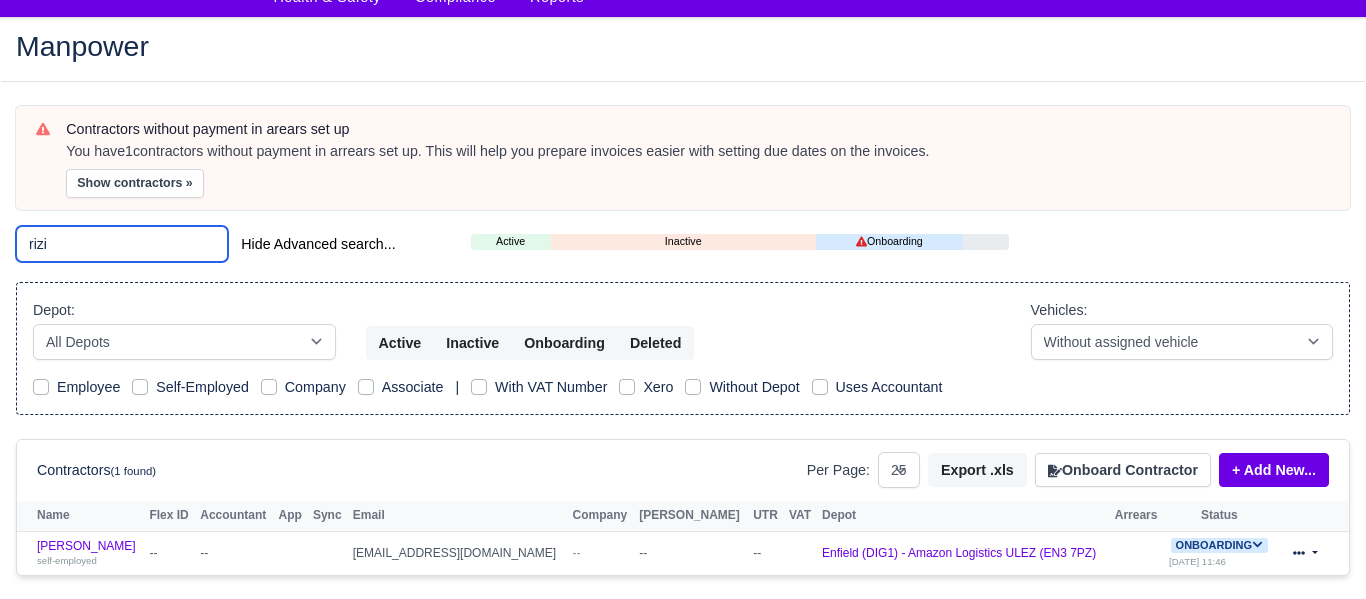 scroll, scrollTop: 64, scrollLeft: 0, axis: vertical 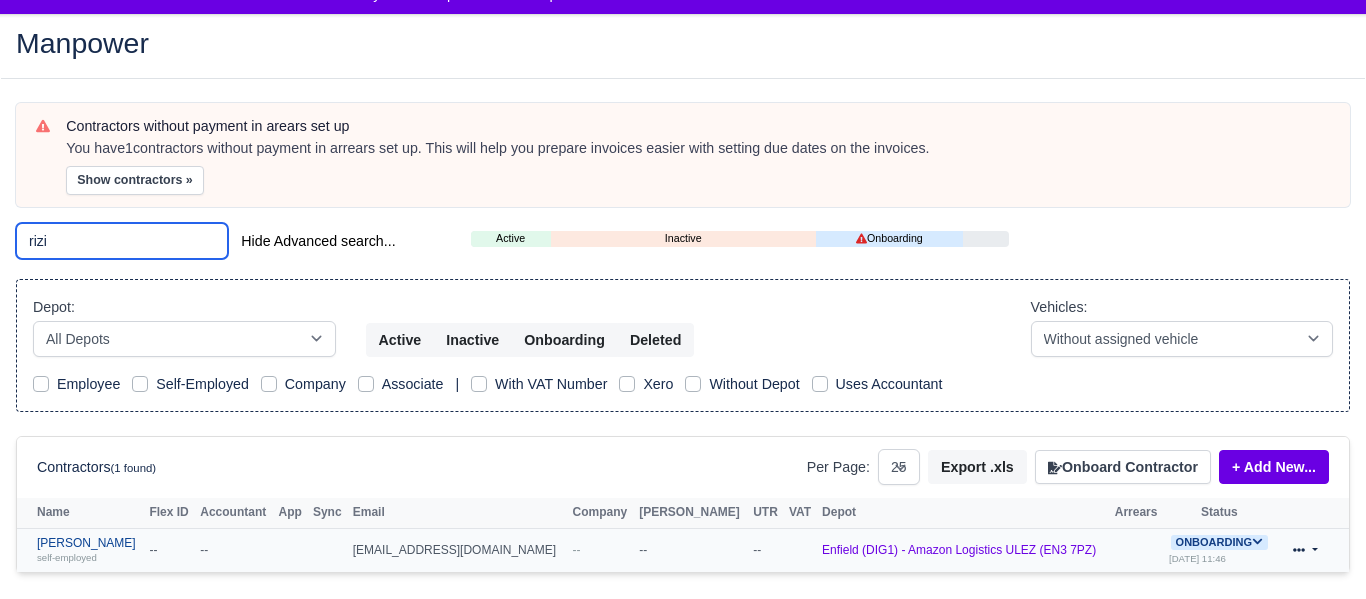 type on "rizi" 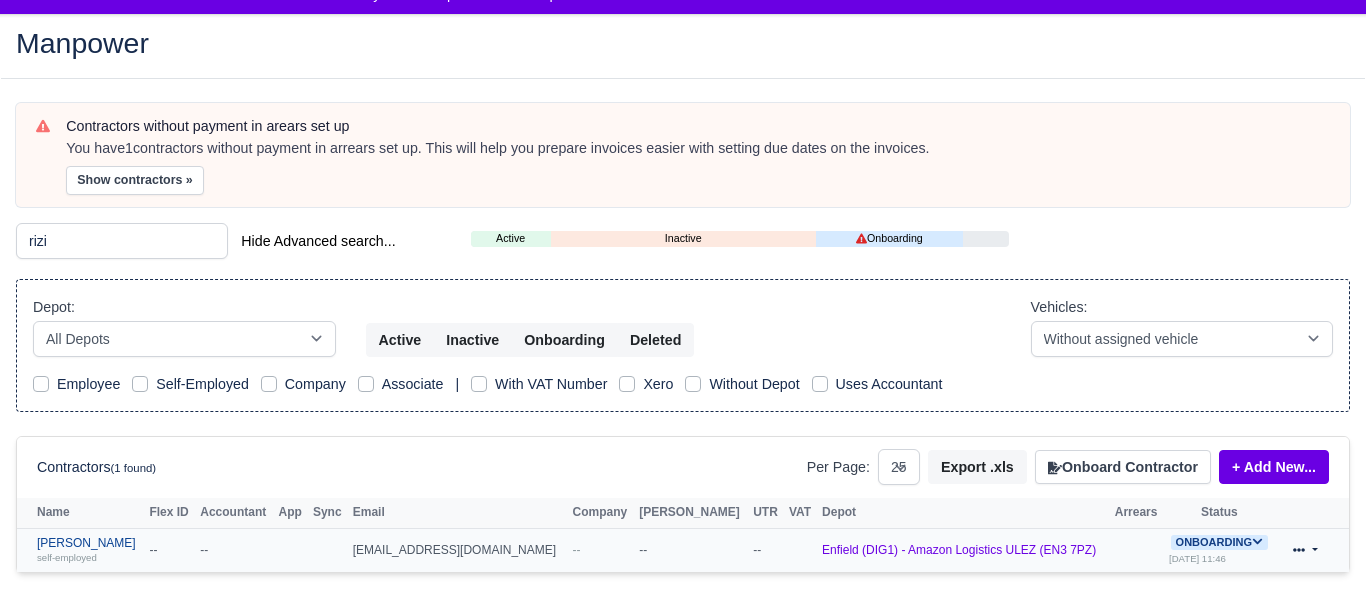 click on "Mehrshad Rizi
self-employed" at bounding box center [88, 550] 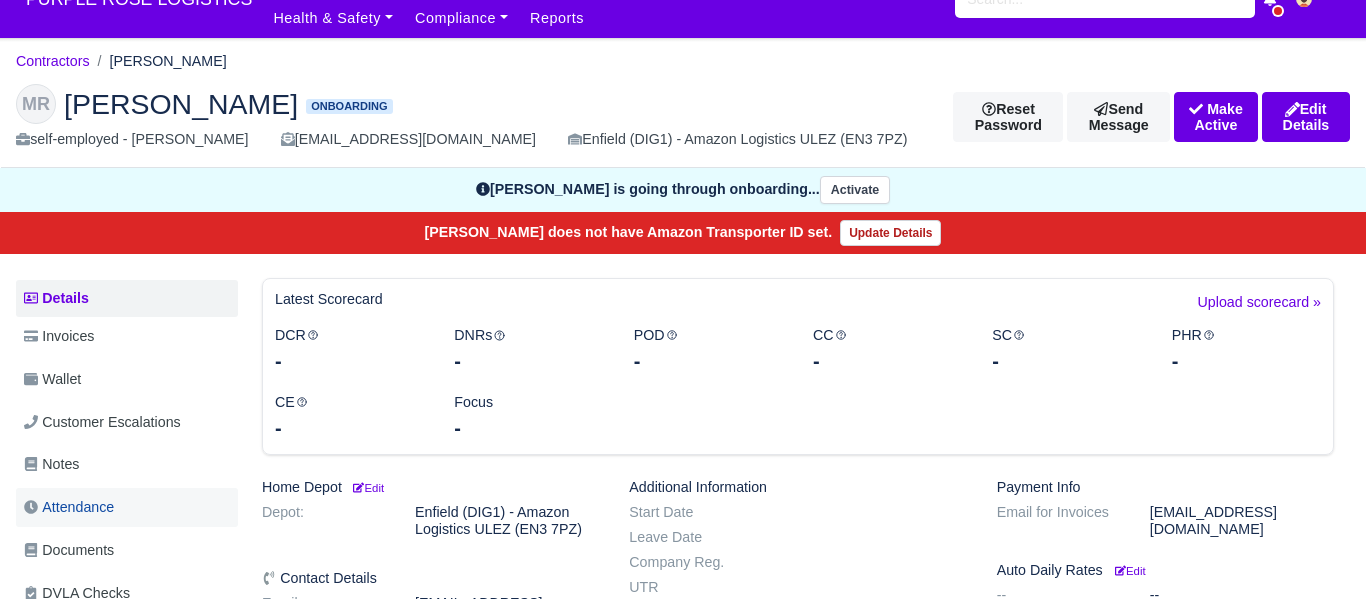 scroll, scrollTop: 42, scrollLeft: 0, axis: vertical 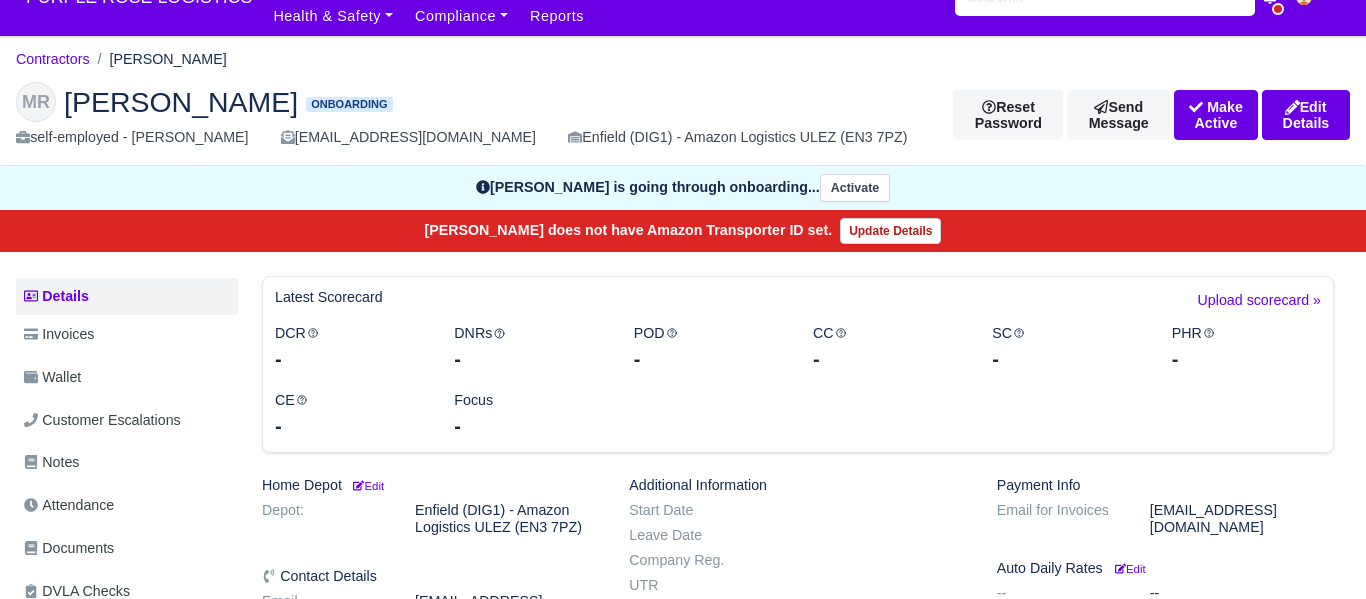 drag, startPoint x: 117, startPoint y: 547, endPoint x: 401, endPoint y: 515, distance: 285.79712 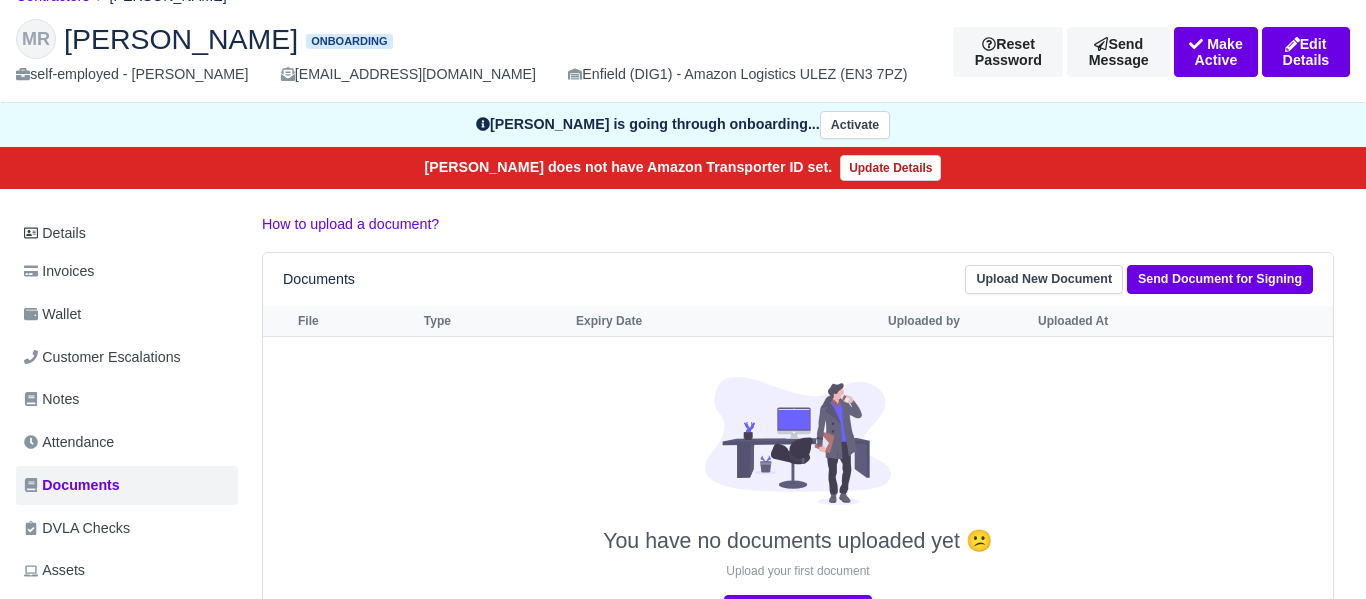 scroll, scrollTop: 105, scrollLeft: 0, axis: vertical 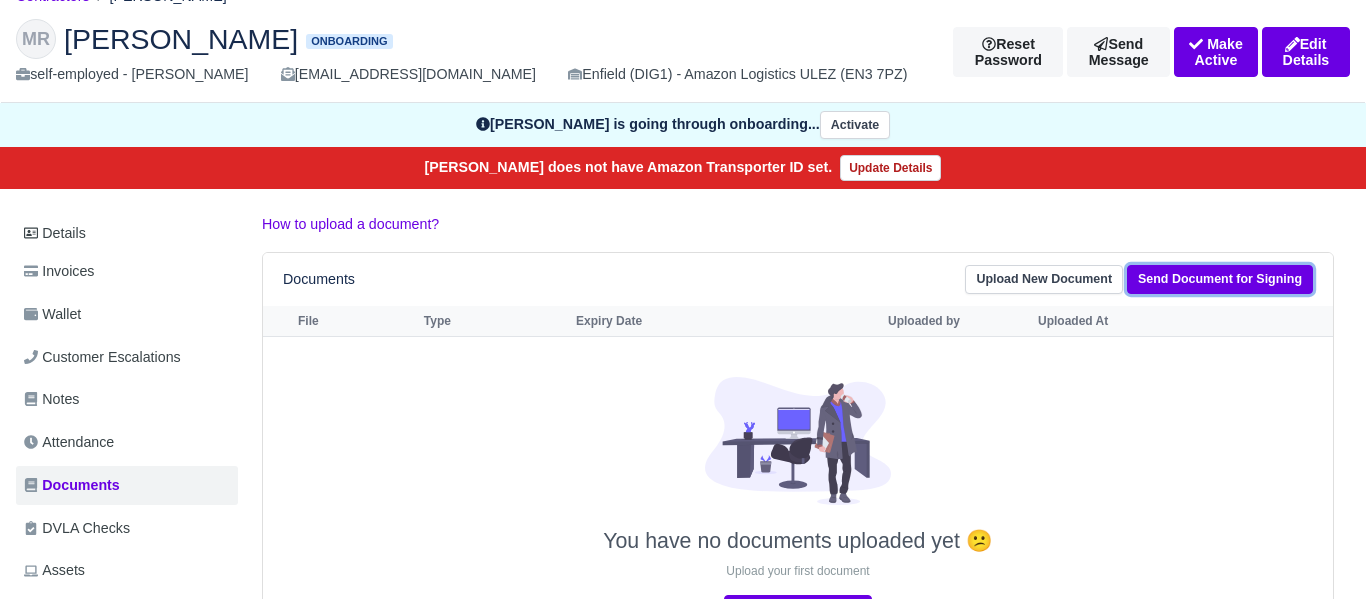 click on "Send Document for Signing" at bounding box center [1220, 279] 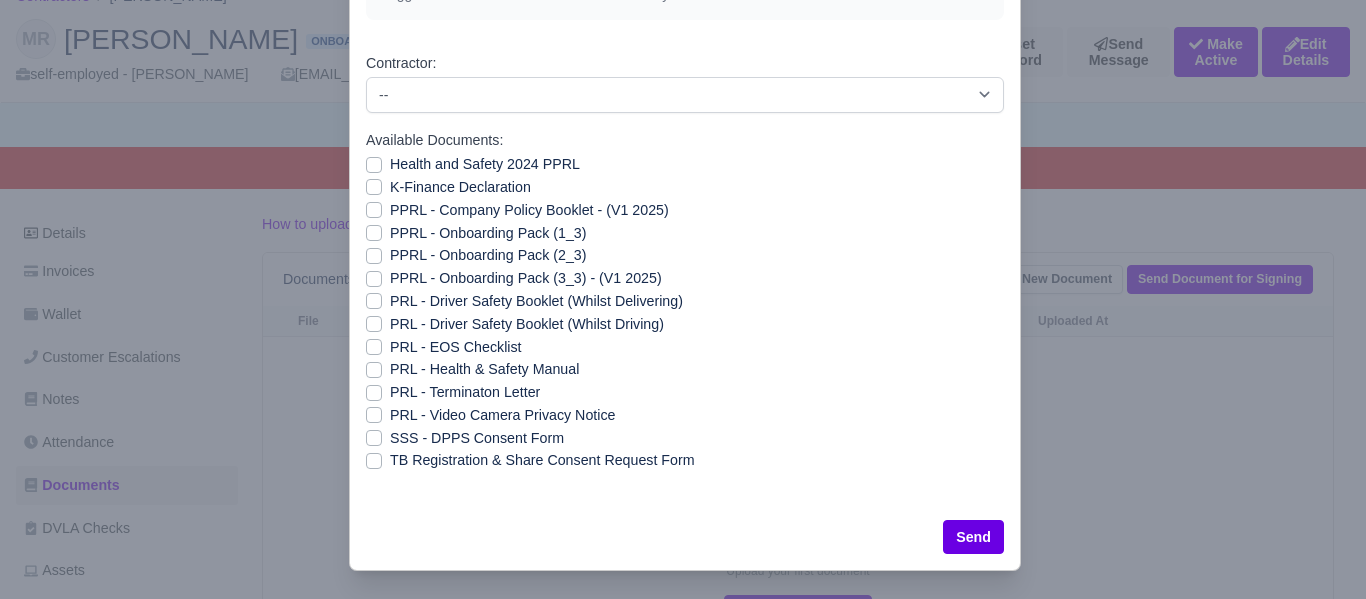 scroll, scrollTop: 160, scrollLeft: 0, axis: vertical 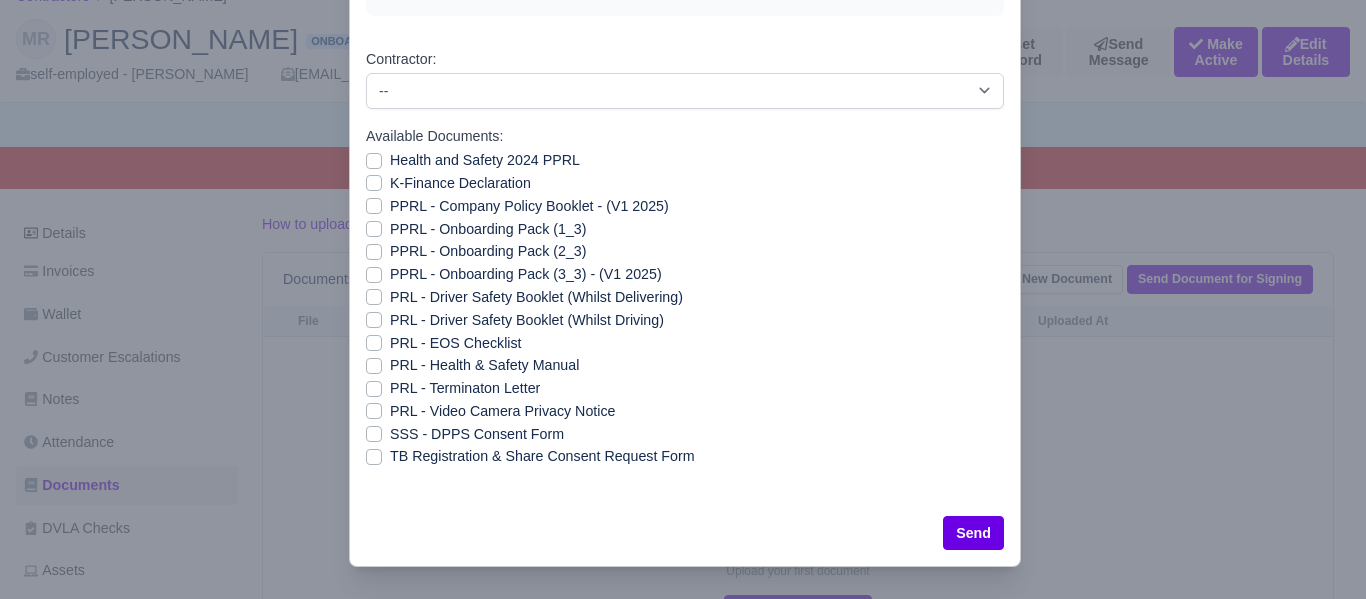 click on "SSS - DPPS Consent Form" at bounding box center [477, 434] 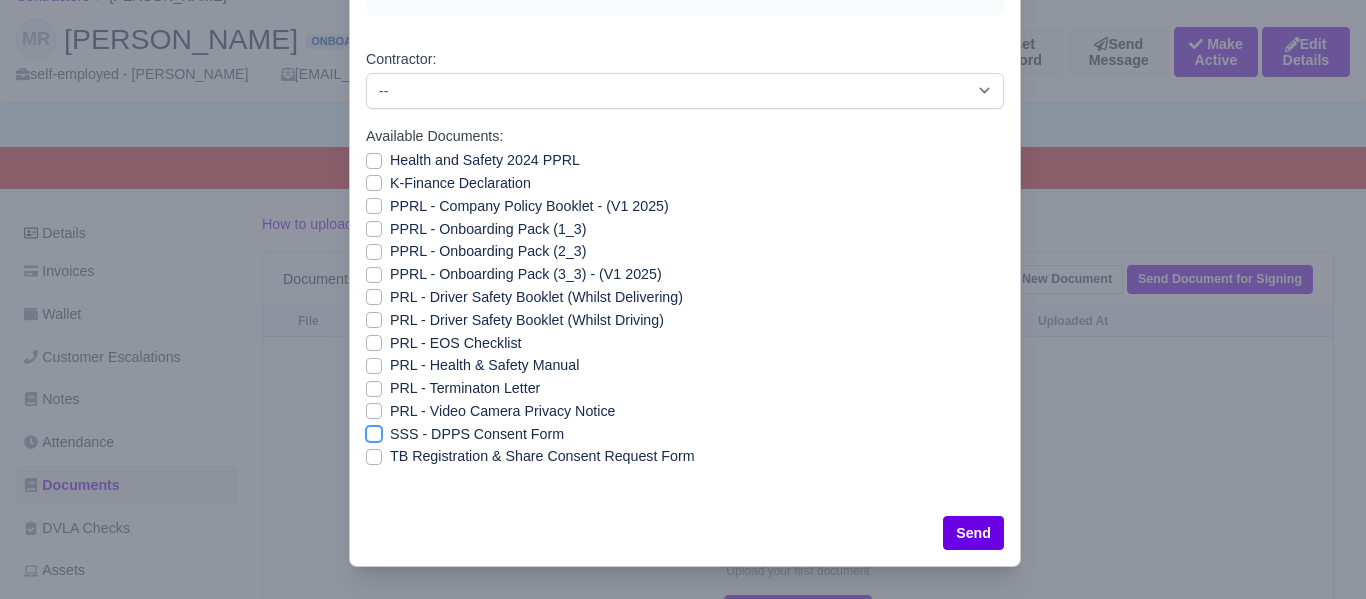 click on "SSS - DPPS Consent Form" at bounding box center (374, 431) 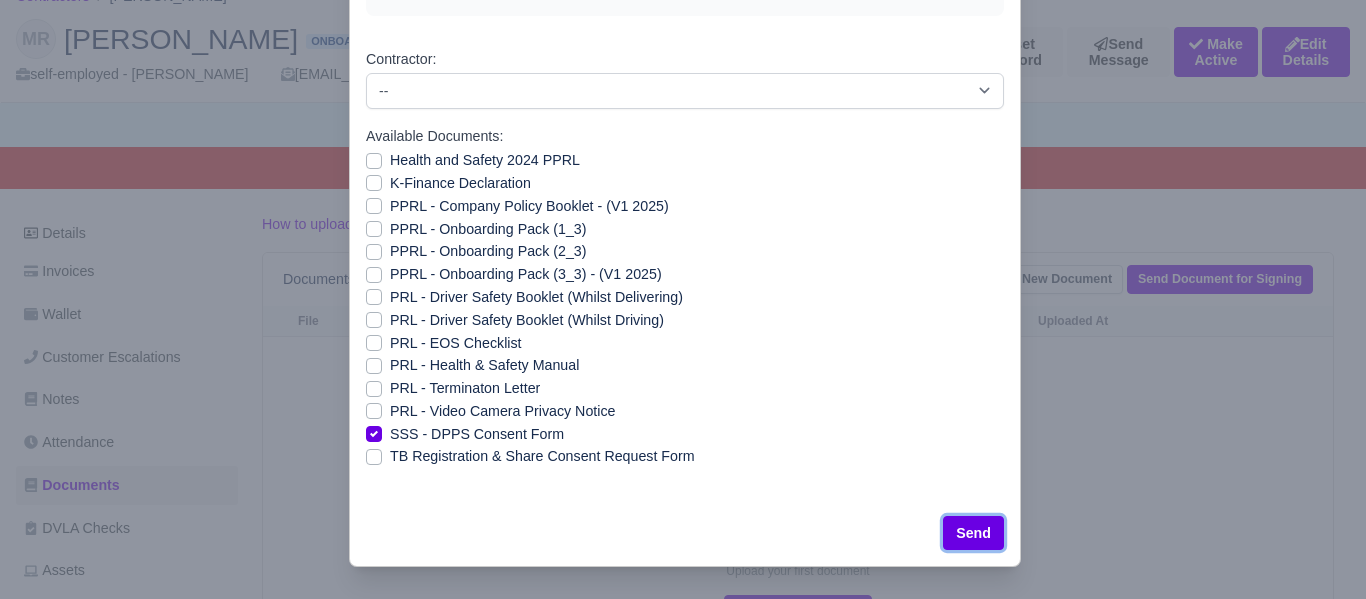 click on "Send" at bounding box center (973, 533) 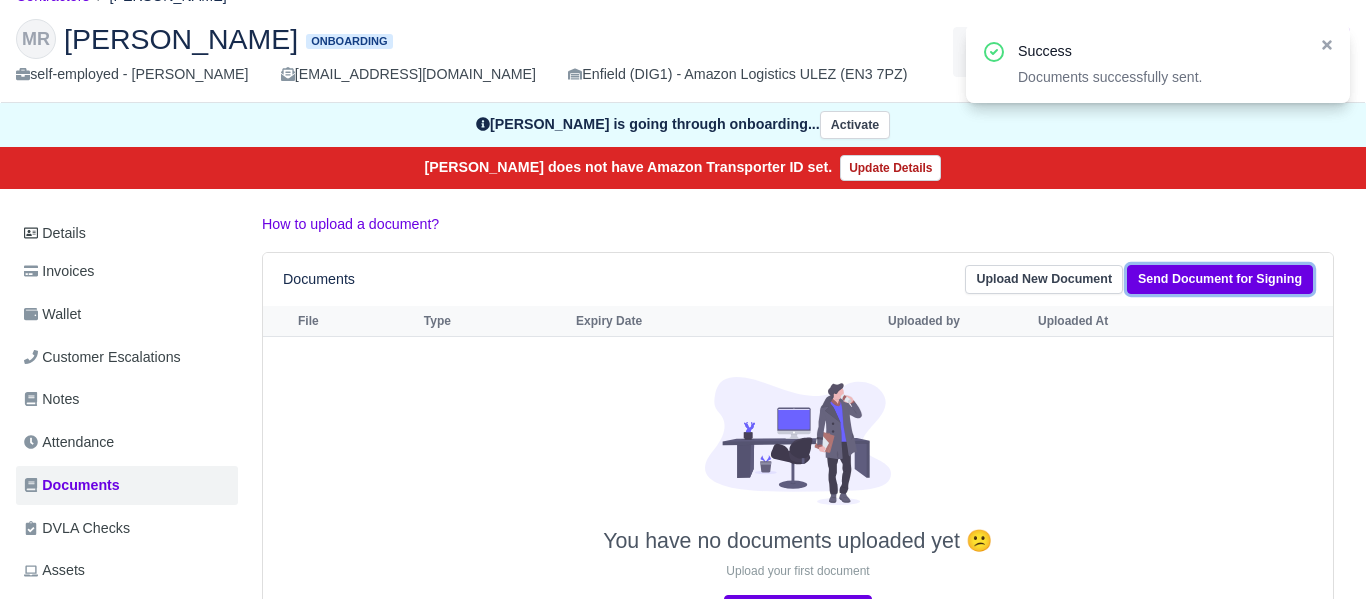 click on "Send Document for Signing" at bounding box center (1220, 279) 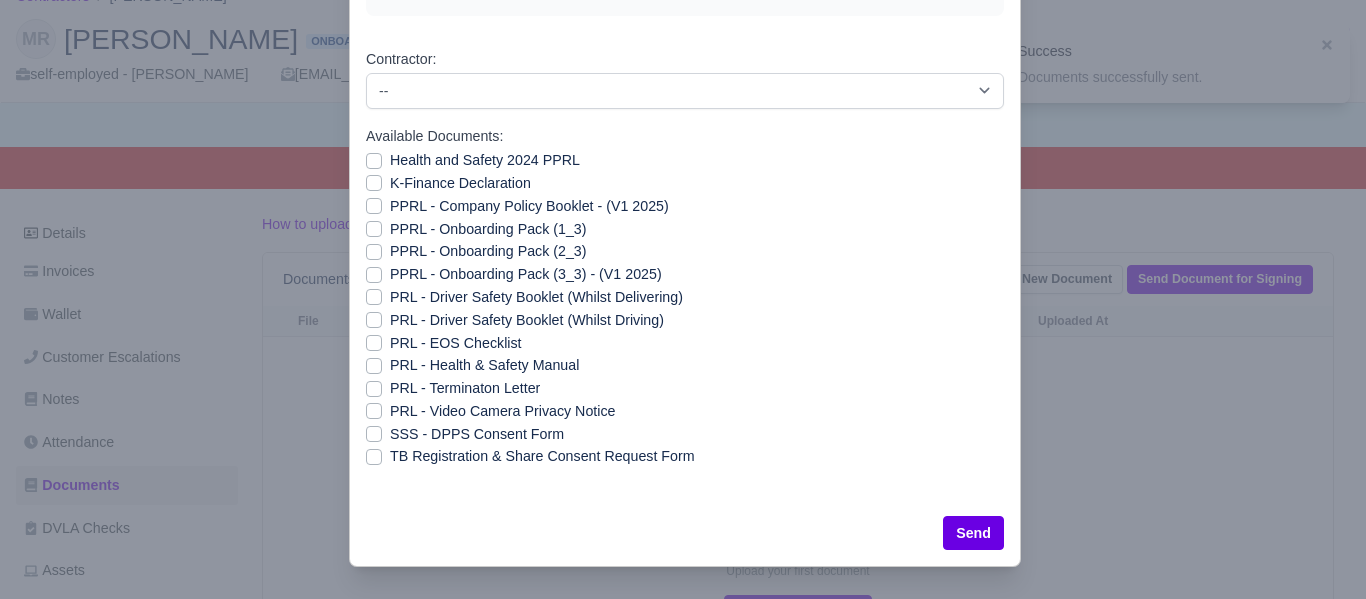 click at bounding box center [683, 299] 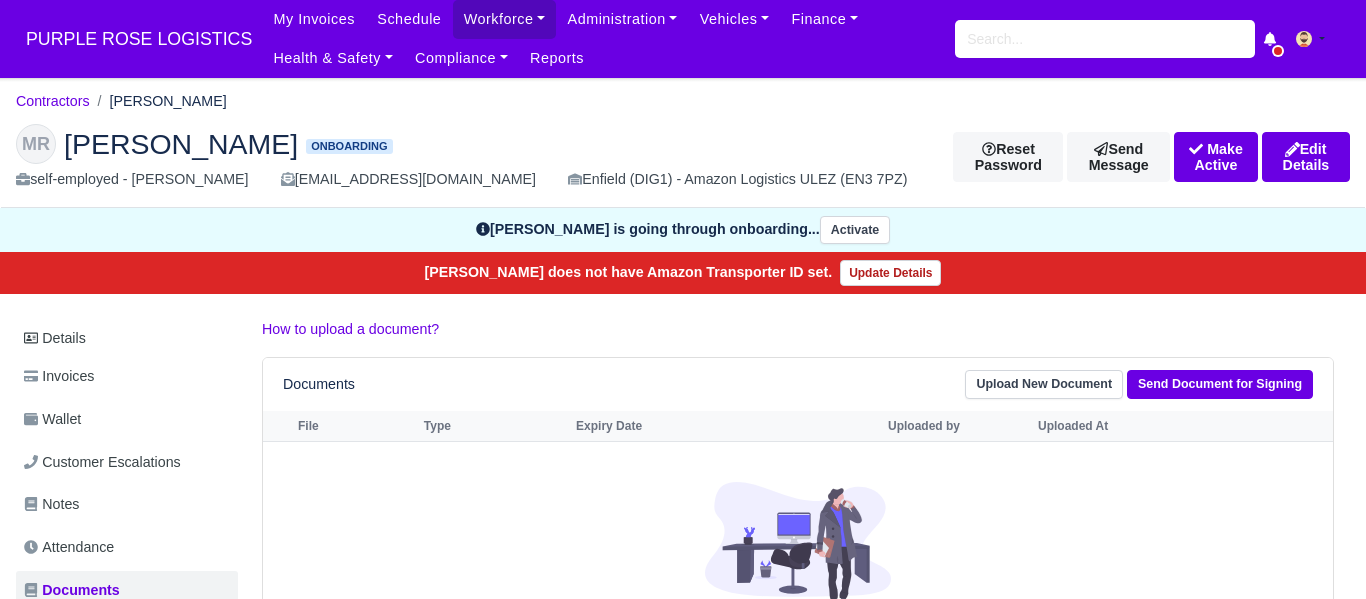 scroll, scrollTop: 105, scrollLeft: 0, axis: vertical 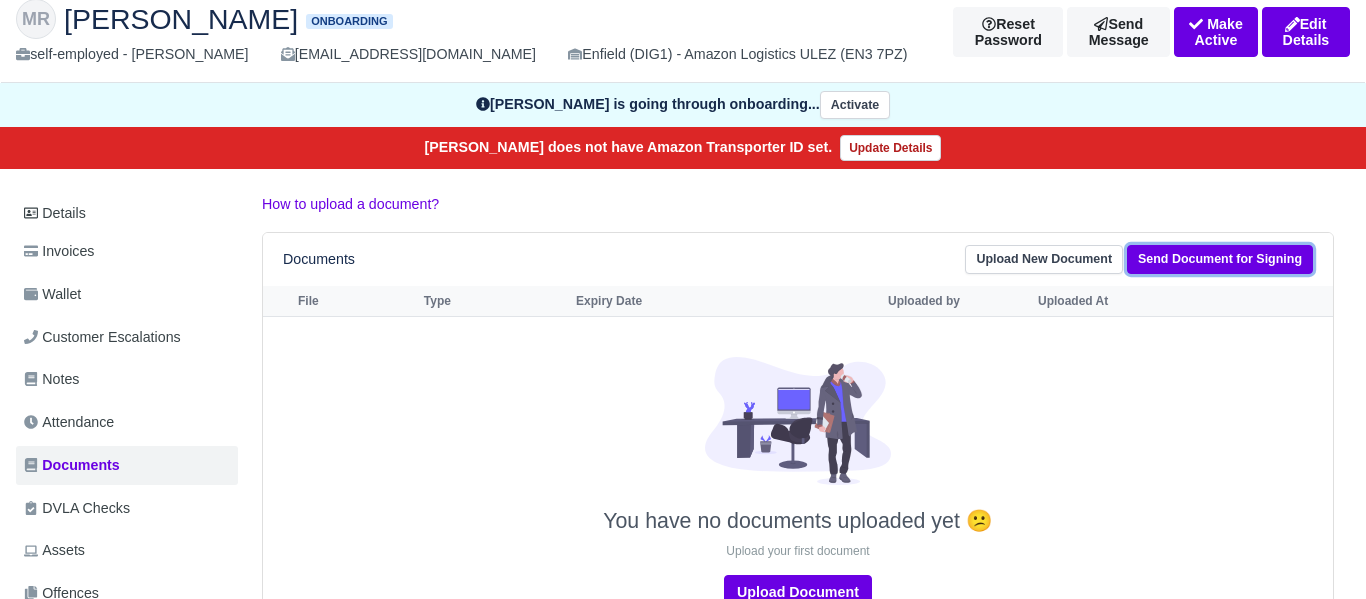 click on "Send Document for Signing" at bounding box center (1220, 259) 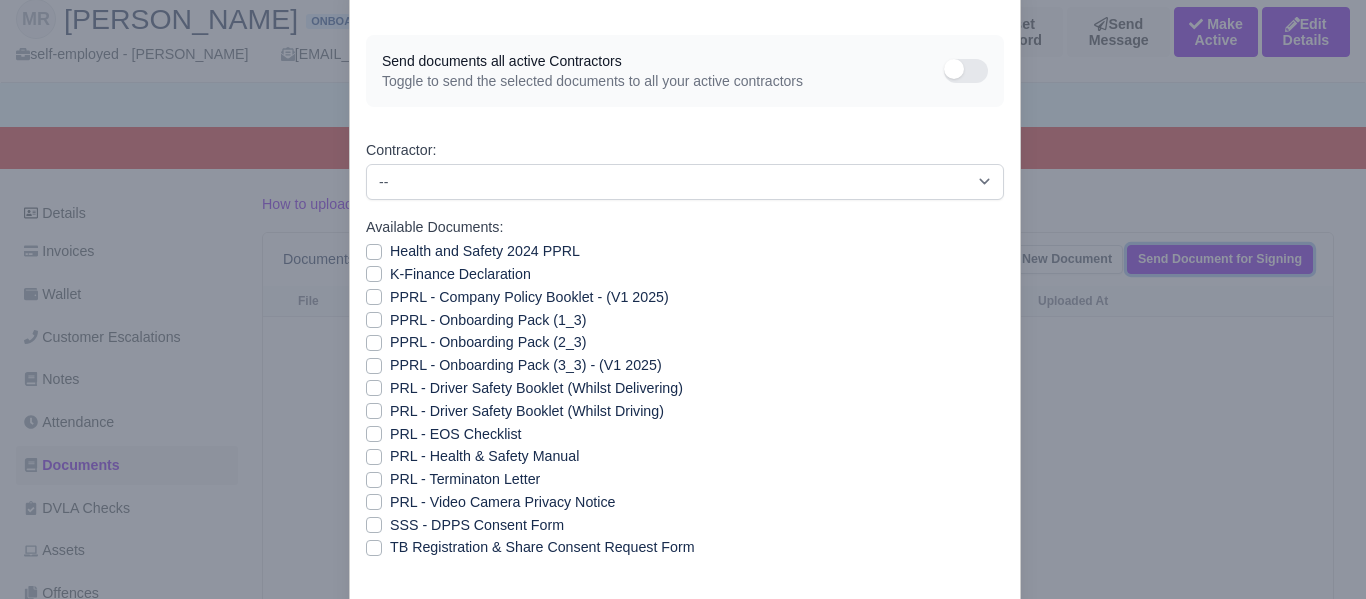 scroll, scrollTop: 75, scrollLeft: 0, axis: vertical 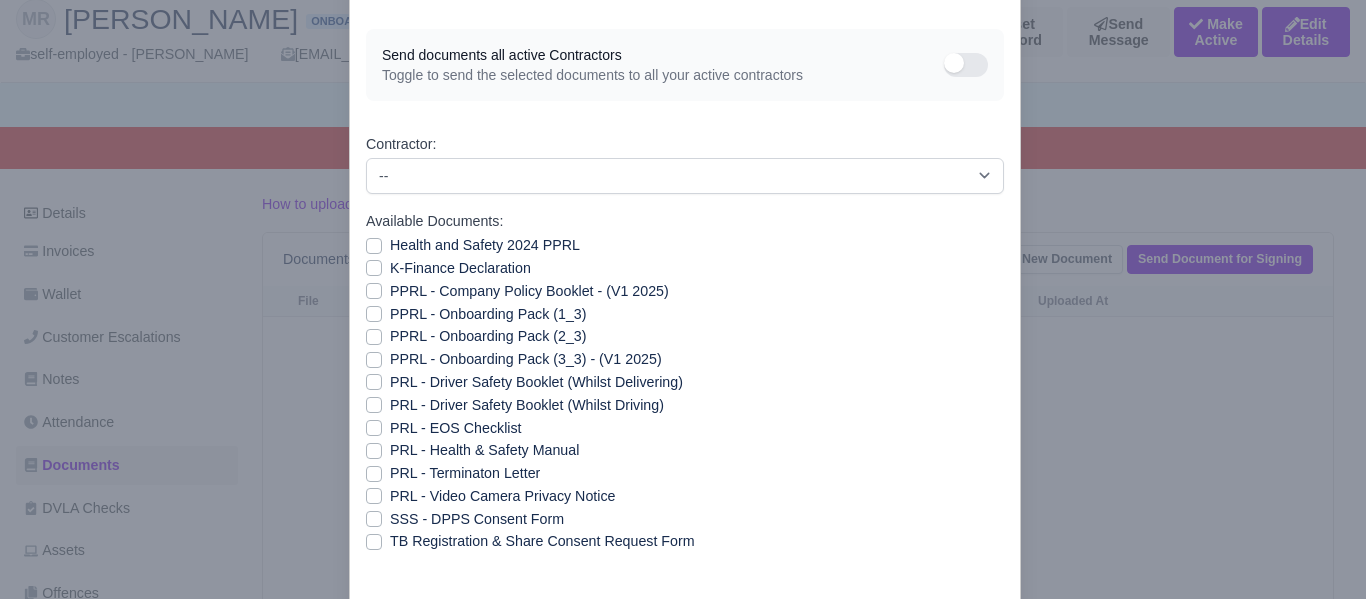 click on "SSS - DPPS Consent Form" at bounding box center [477, 519] 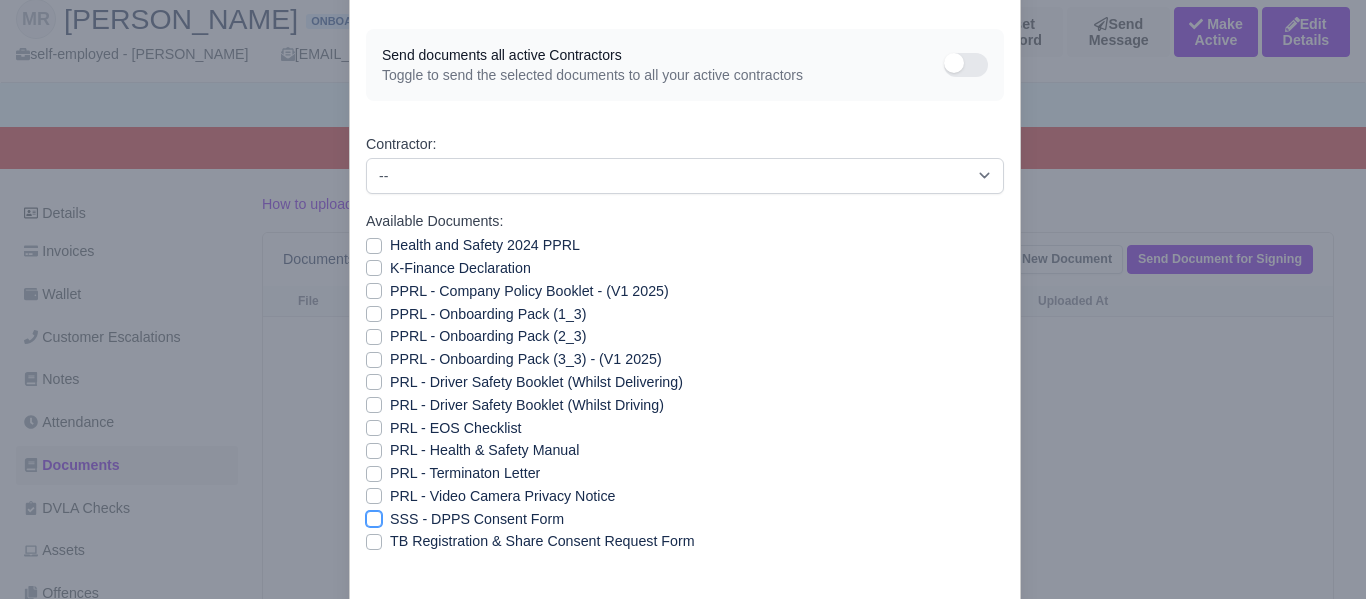 click on "SSS - DPPS Consent Form" at bounding box center [374, 516] 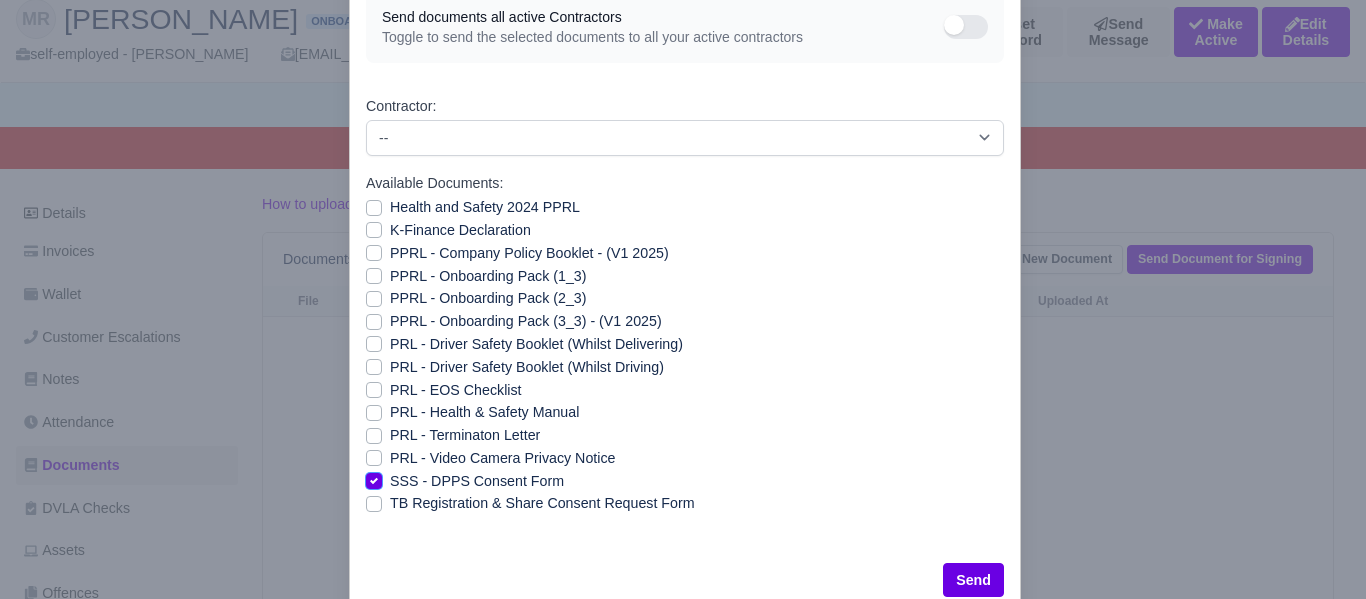 scroll, scrollTop: 116, scrollLeft: 0, axis: vertical 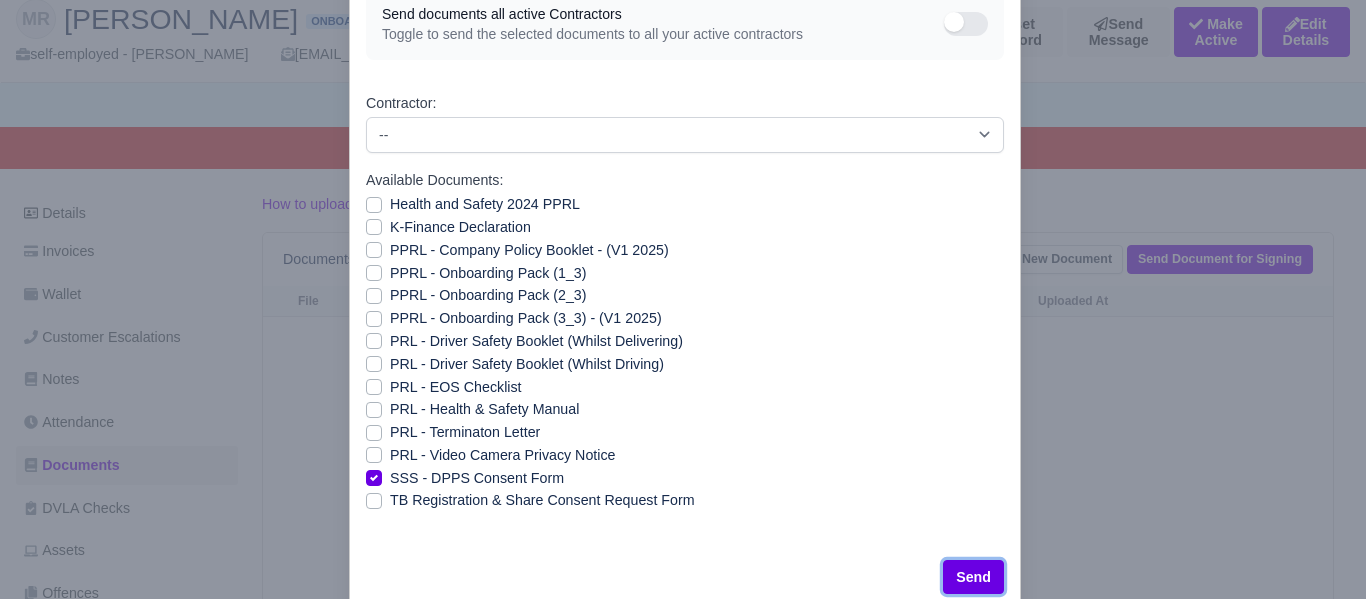 click on "Send" at bounding box center [973, 577] 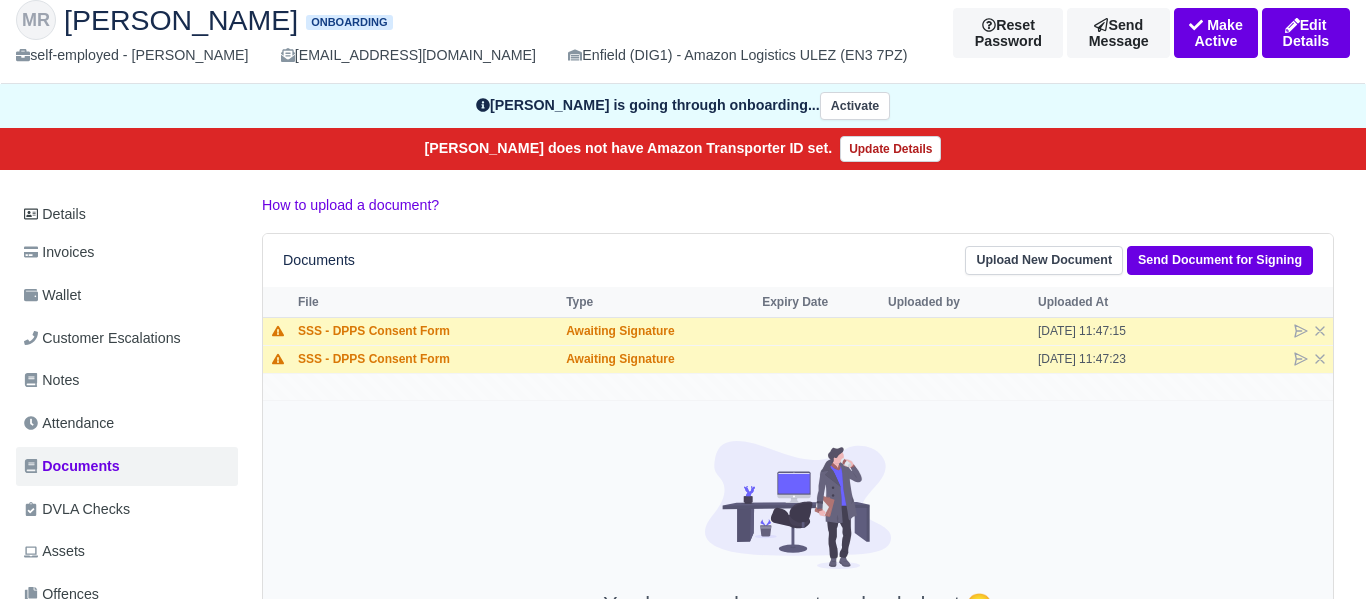 scroll, scrollTop: 126, scrollLeft: 0, axis: vertical 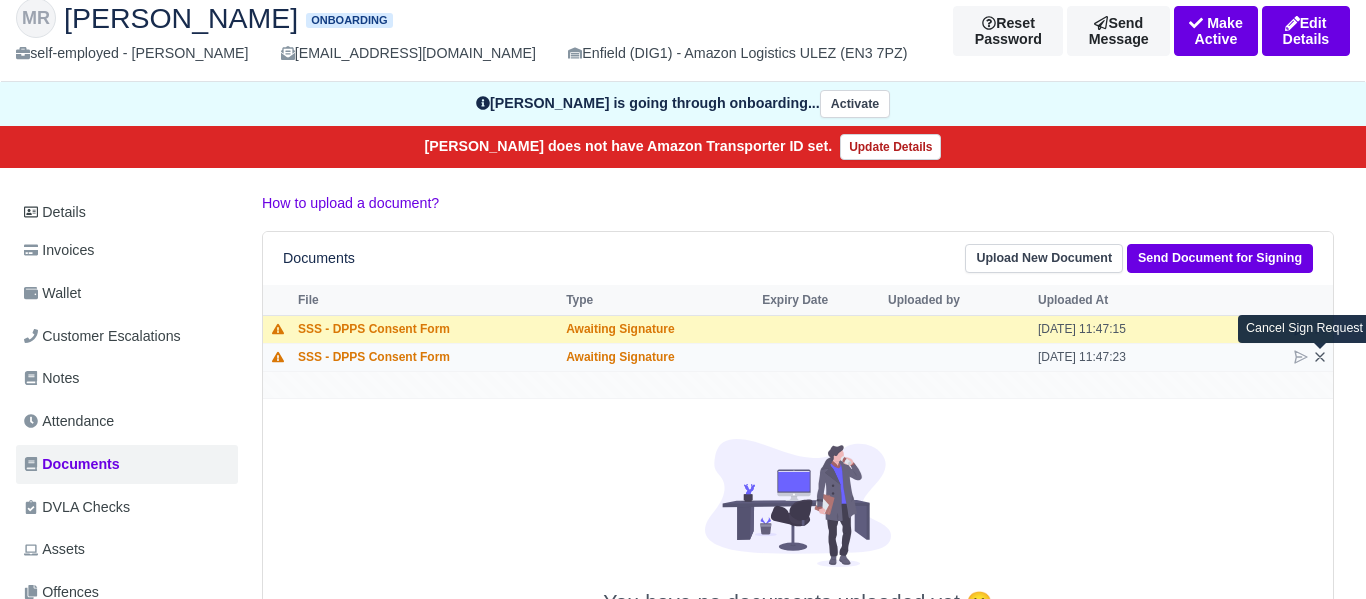 click 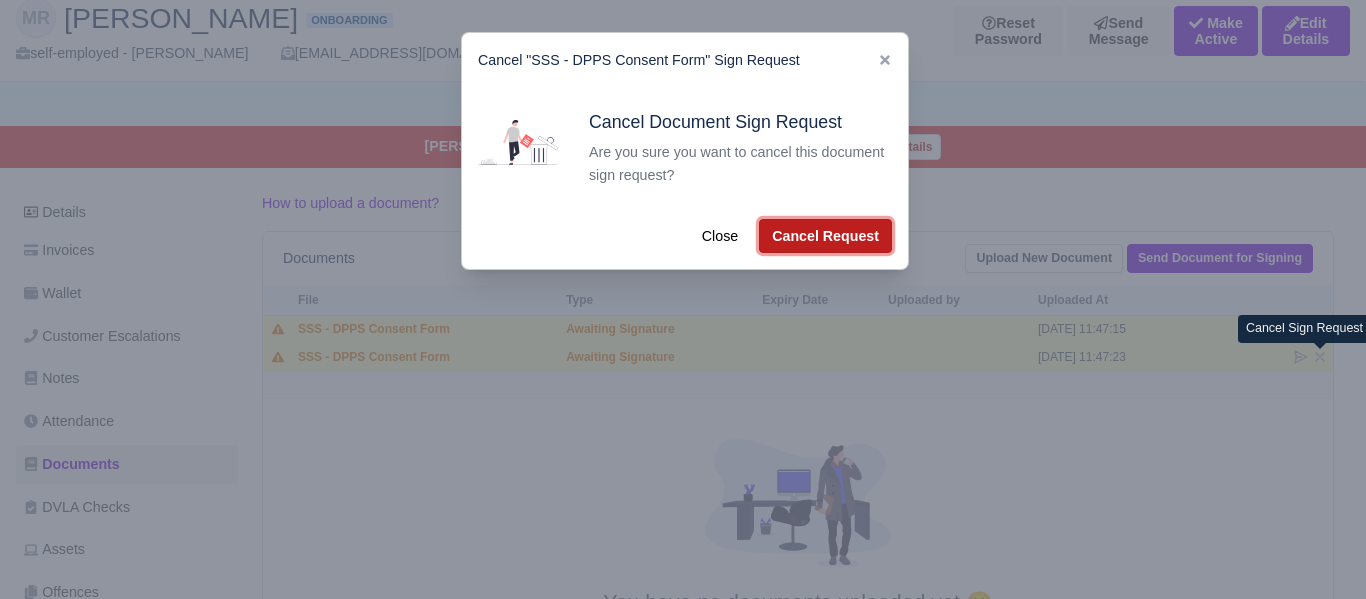 click on "Cancel Request" at bounding box center (825, 236) 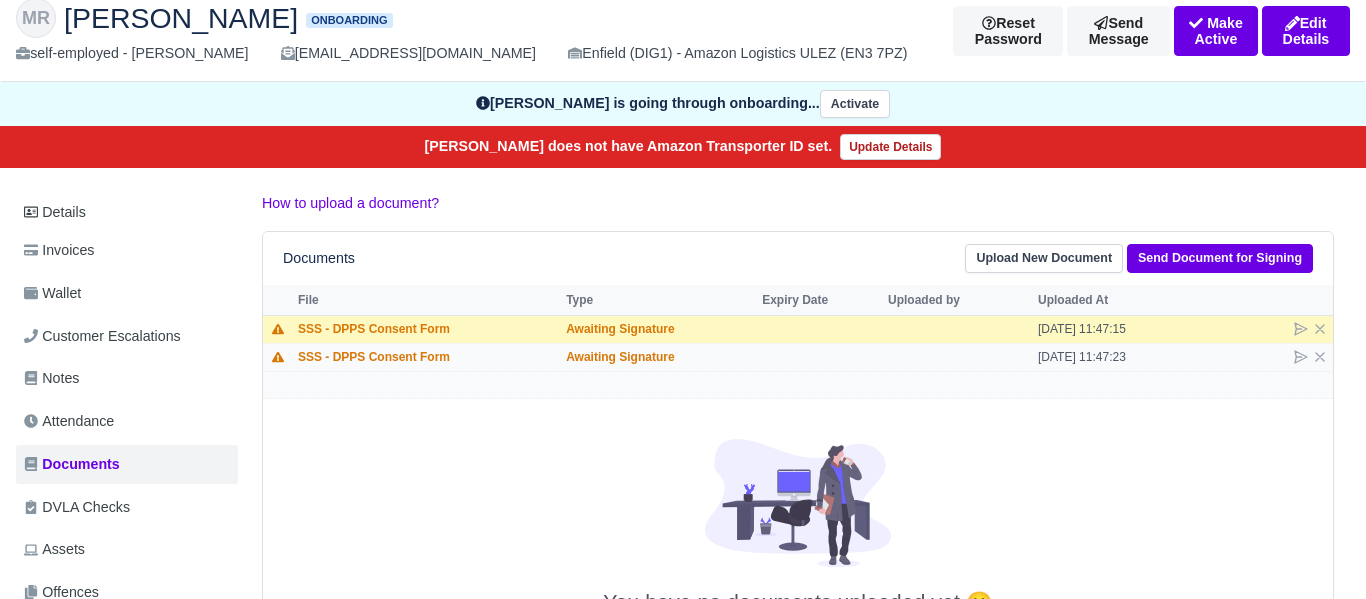 drag, startPoint x: 924, startPoint y: 338, endPoint x: 978, endPoint y: 352, distance: 55.7853 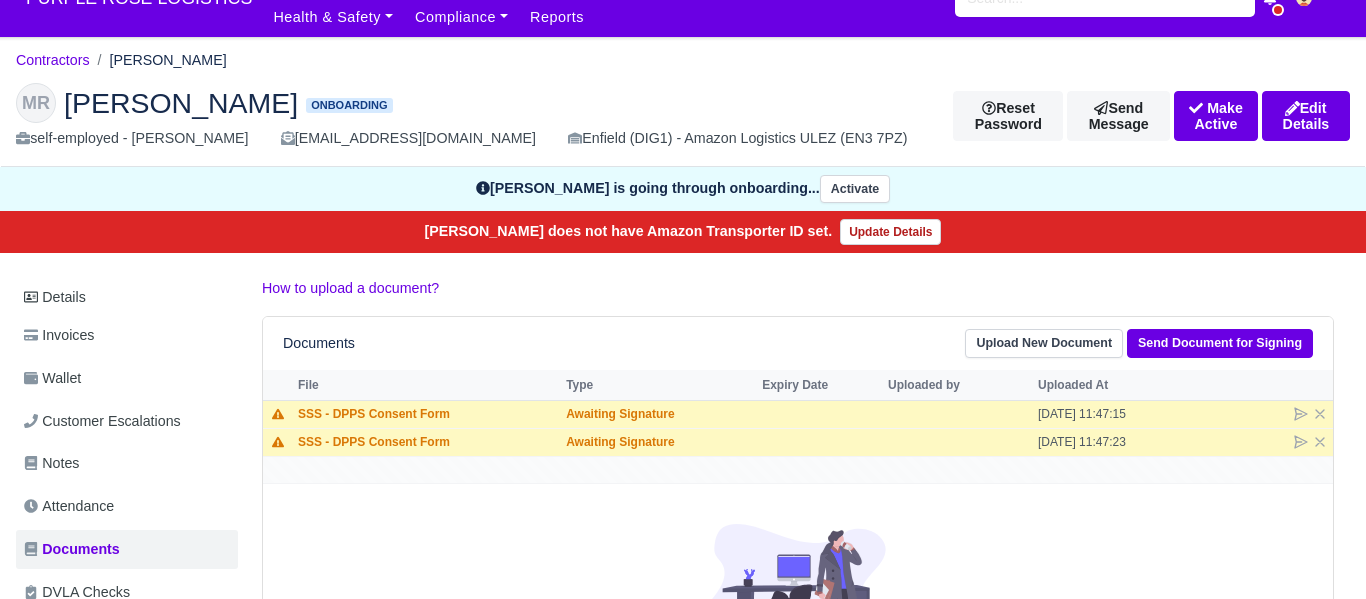 scroll, scrollTop: 0, scrollLeft: 0, axis: both 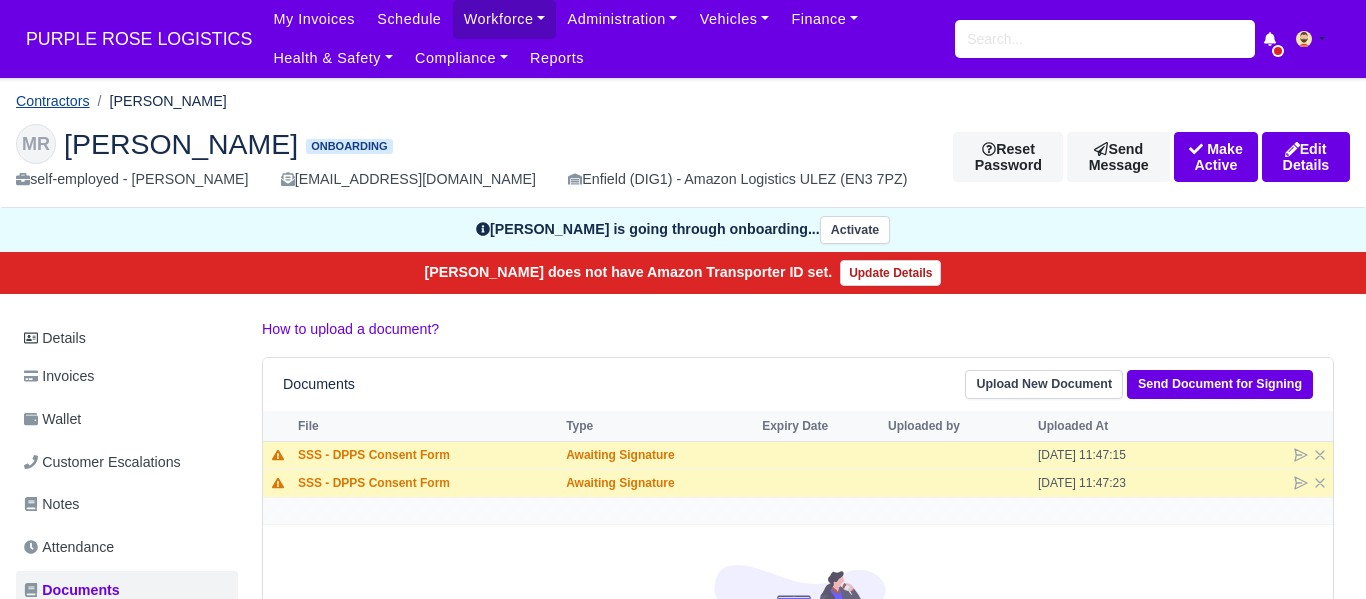 click on "Contractors" at bounding box center [53, 101] 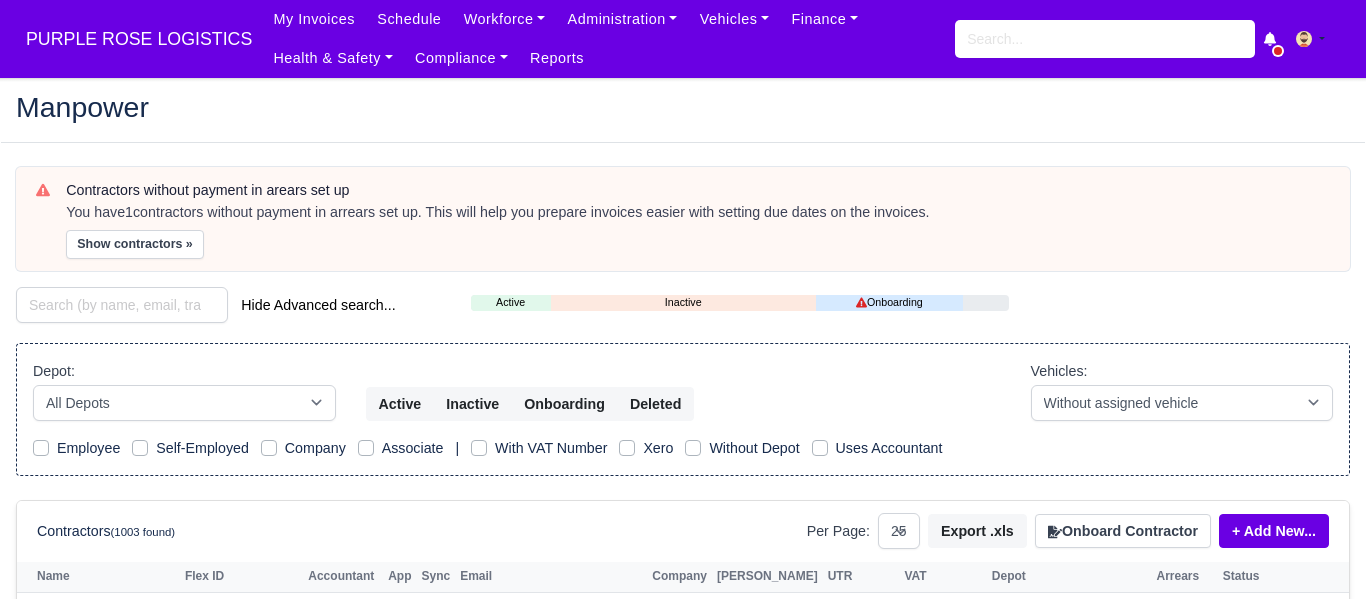 select on "25" 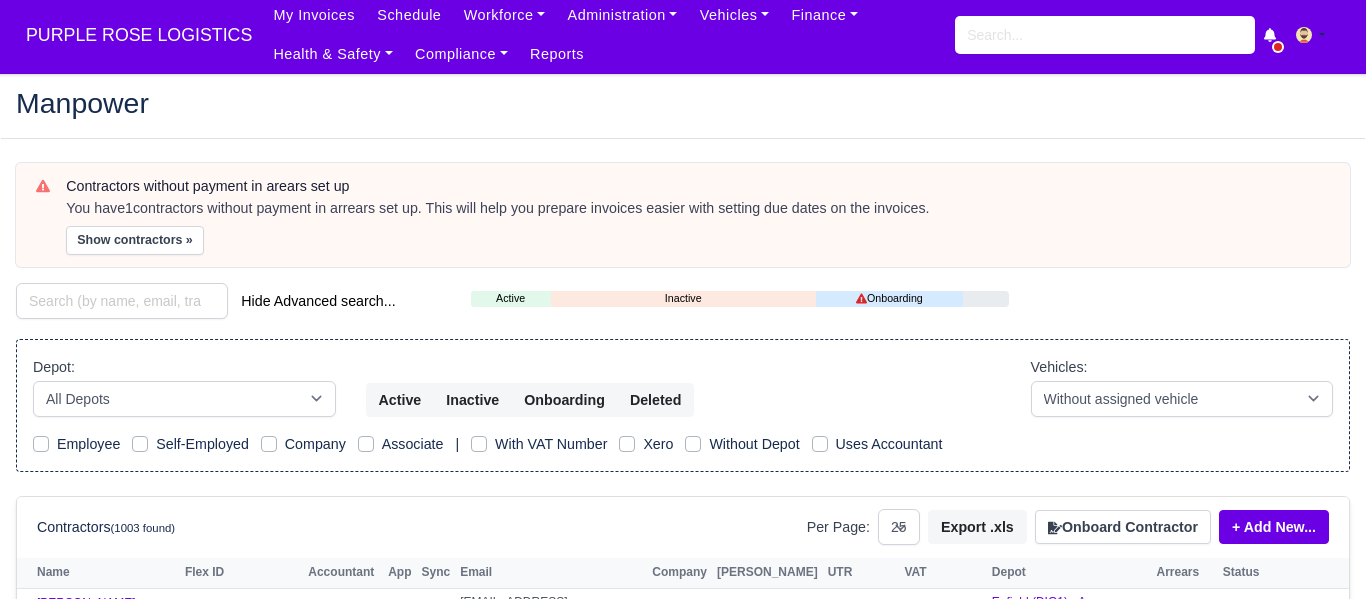 scroll, scrollTop: 10, scrollLeft: 0, axis: vertical 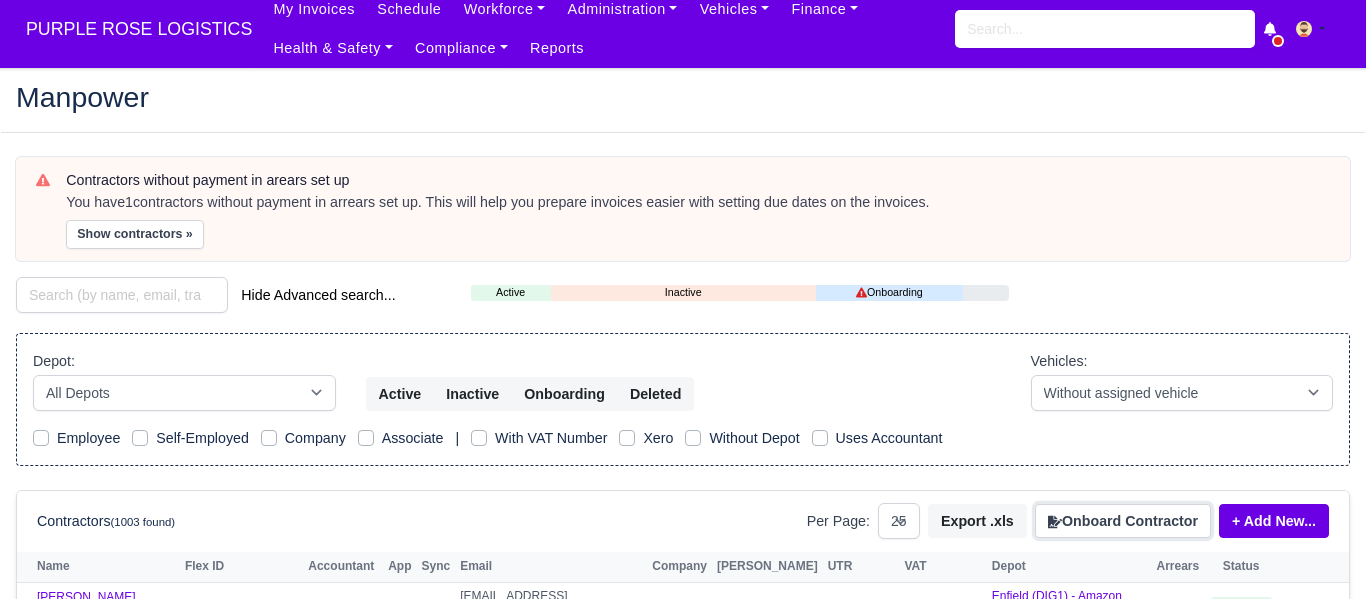 click on "Onboard Contractor" at bounding box center [1123, 521] 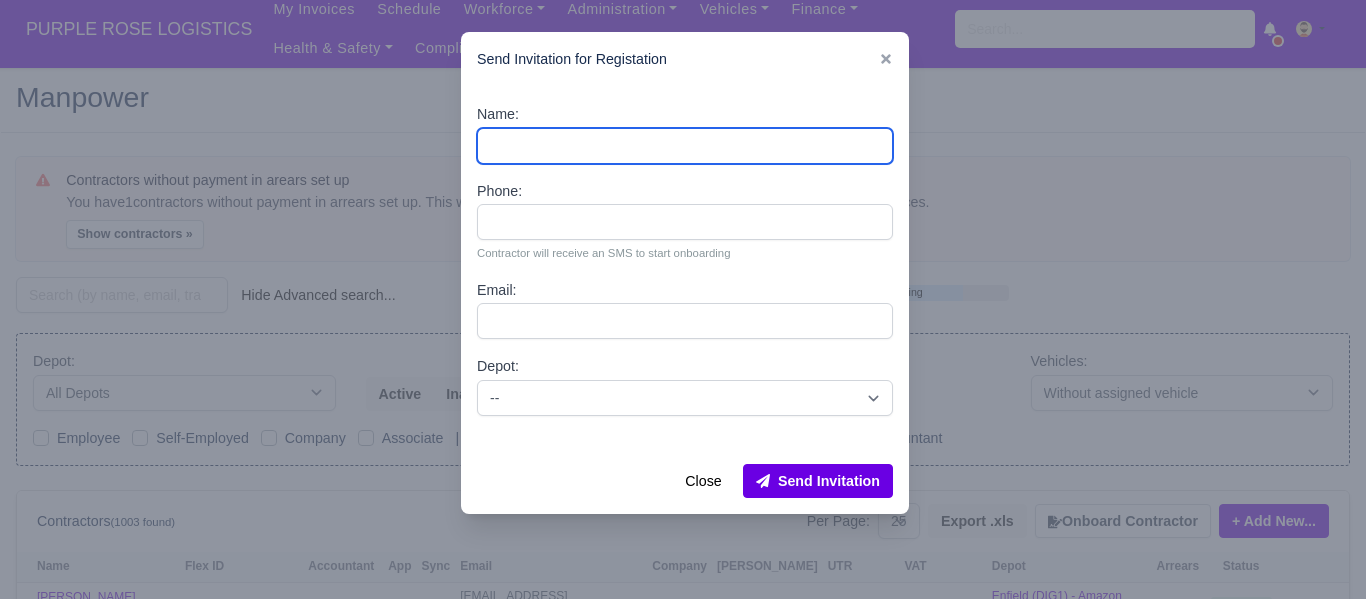 paste on "[PERSON_NAME]" 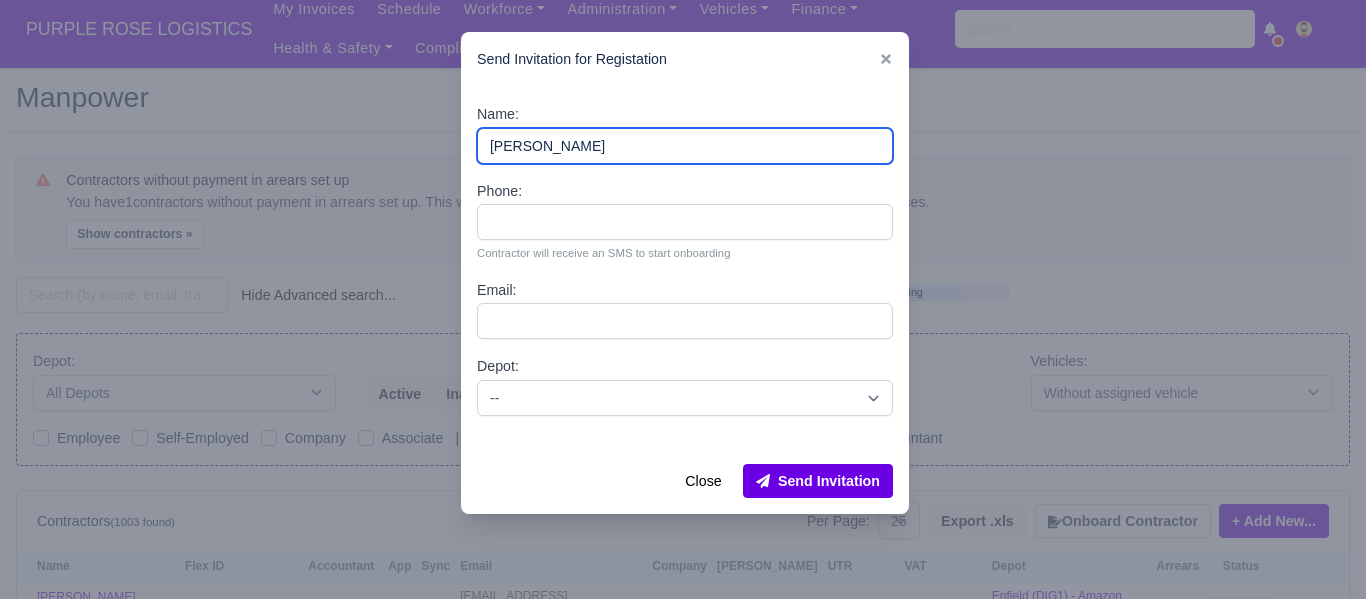 type on "[PERSON_NAME]" 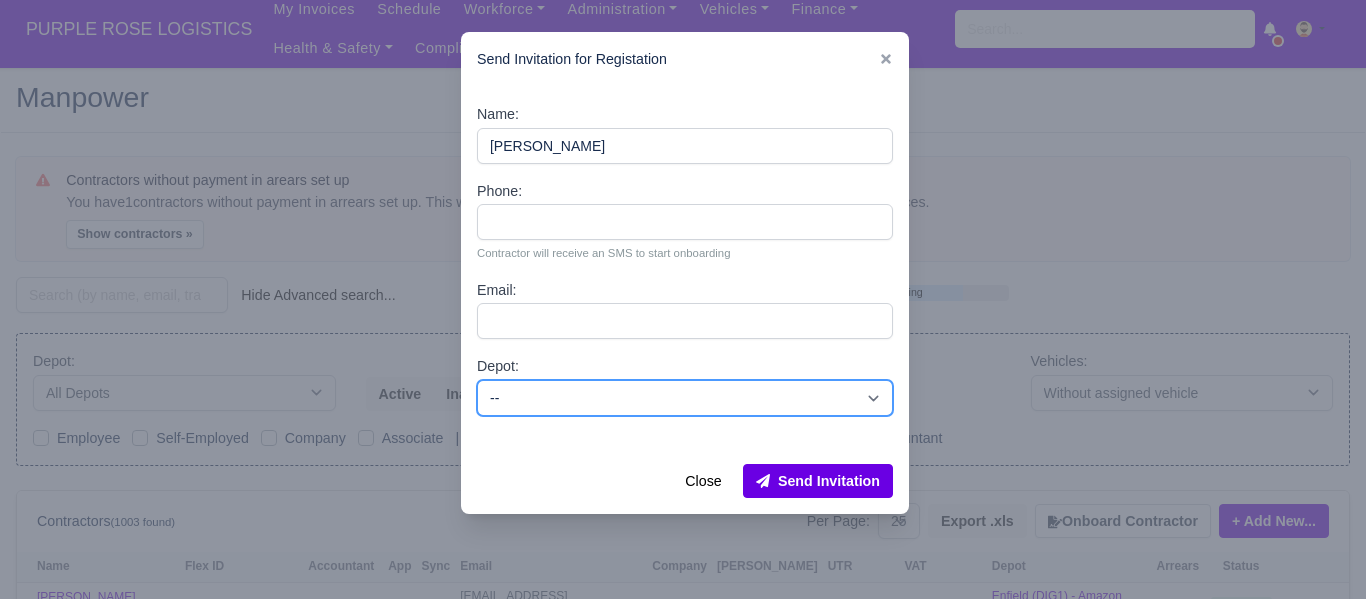 click on "--
Enfield (DIG1) - Amazon Logistics ULEZ (EN3 7PZ)
Harlow (DHW1) - Amazon Logistics (CM19 5AW)
Walkers - Enfield (DIG1) - Amazon Logistics ULEZ (EN3 7PZ)" at bounding box center [685, 398] 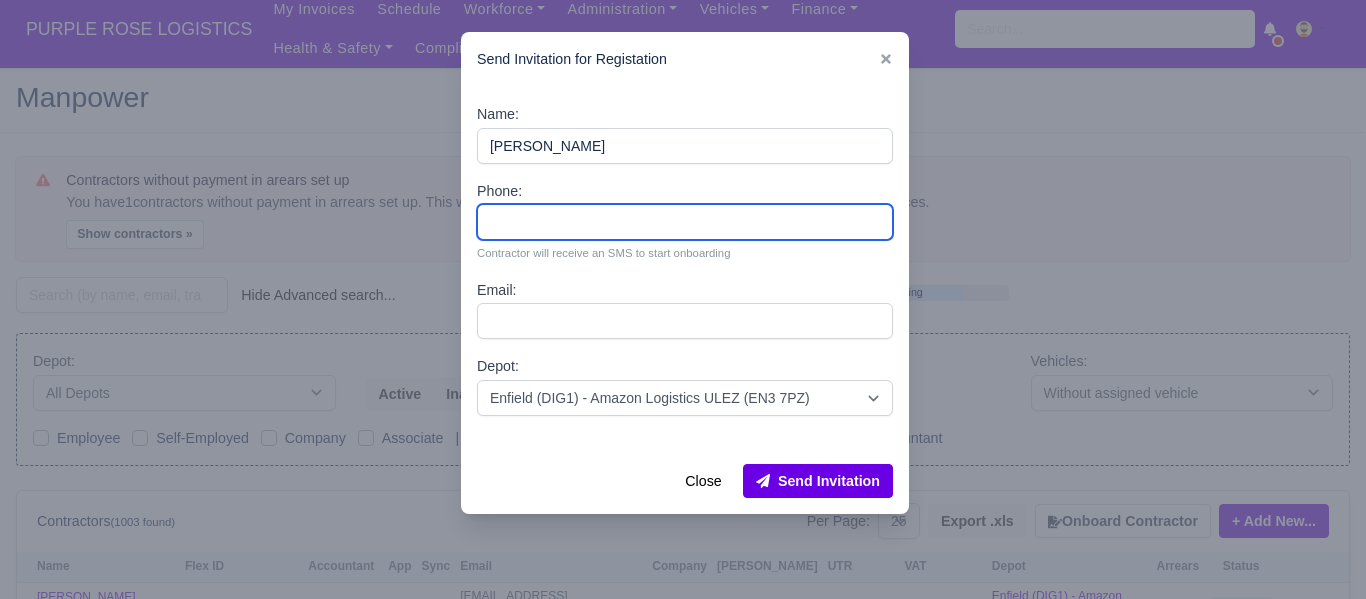 drag, startPoint x: 529, startPoint y: 235, endPoint x: 541, endPoint y: 172, distance: 64.132675 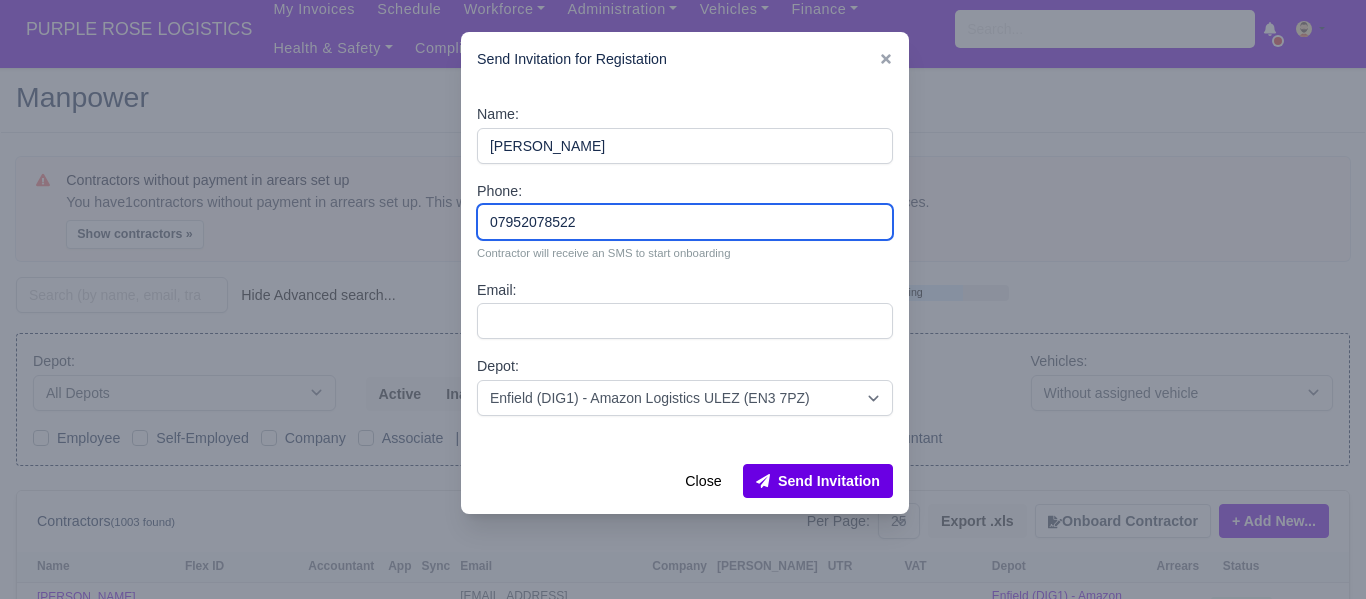 type on "07952078522" 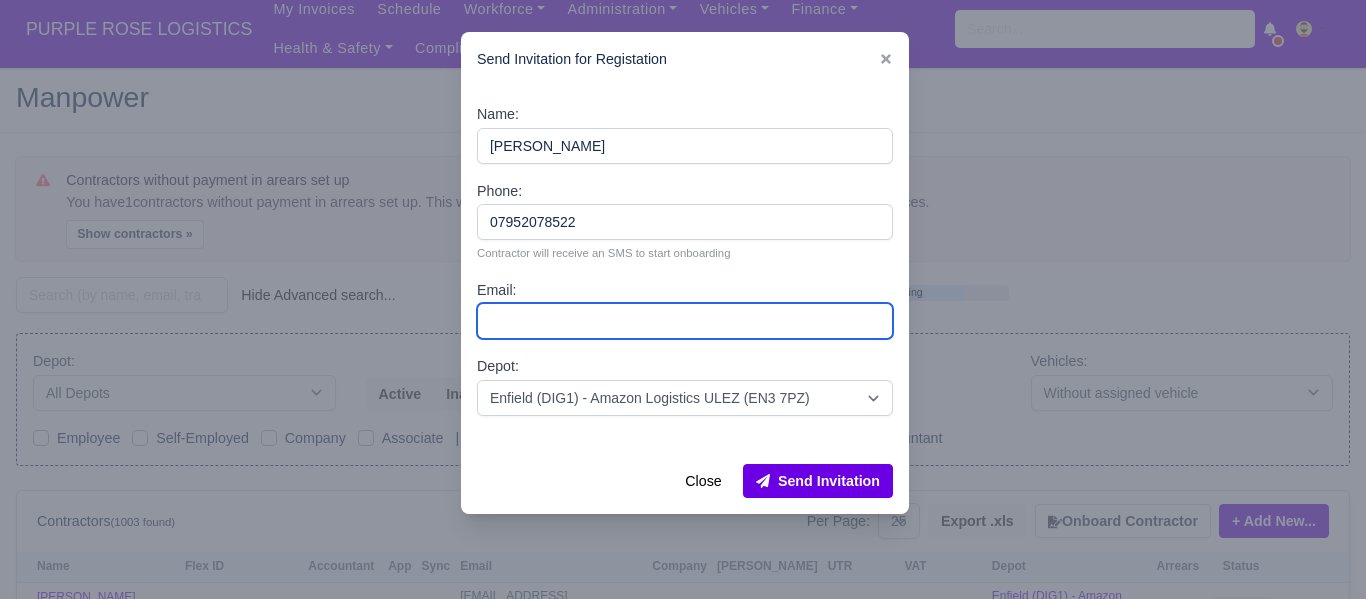 click on "Email:" at bounding box center (685, 321) 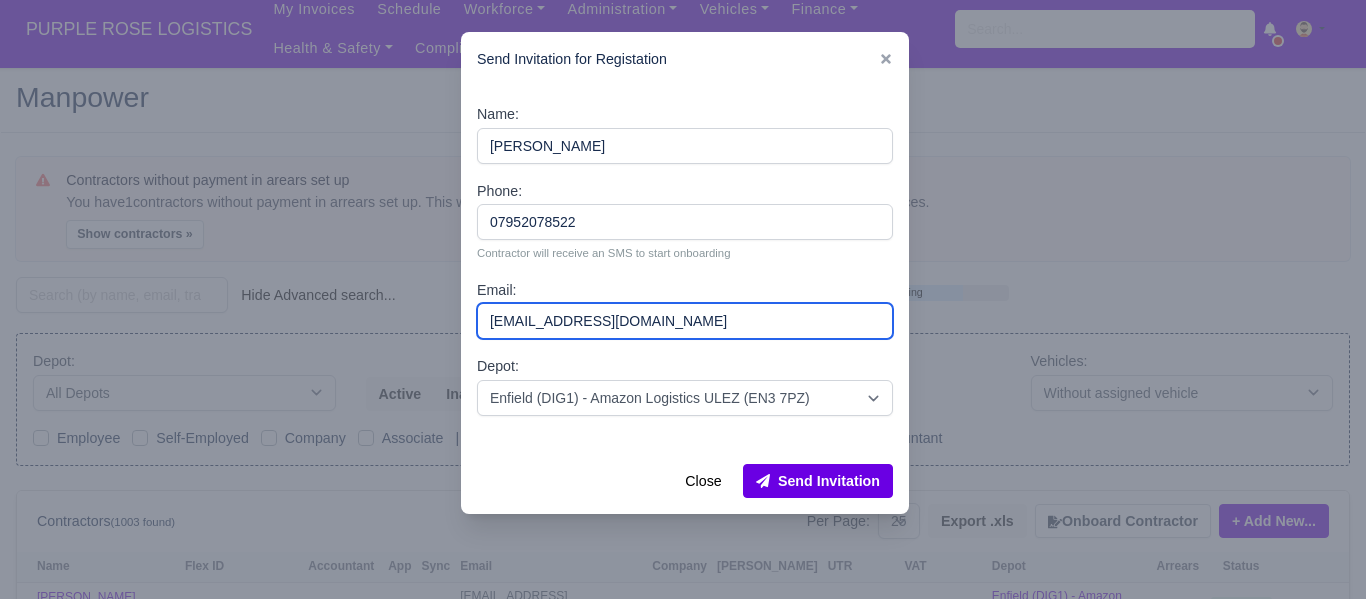 type on "dgjoka12@icloud.com" 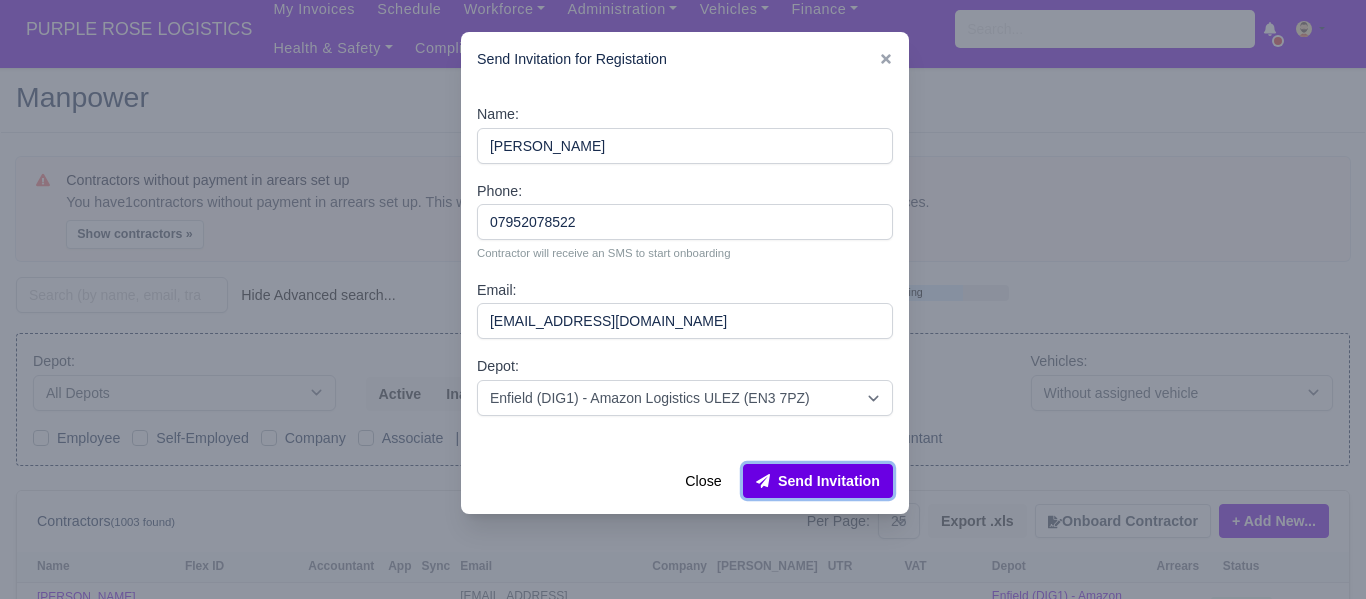 drag, startPoint x: 842, startPoint y: 491, endPoint x: 867, endPoint y: 472, distance: 31.400637 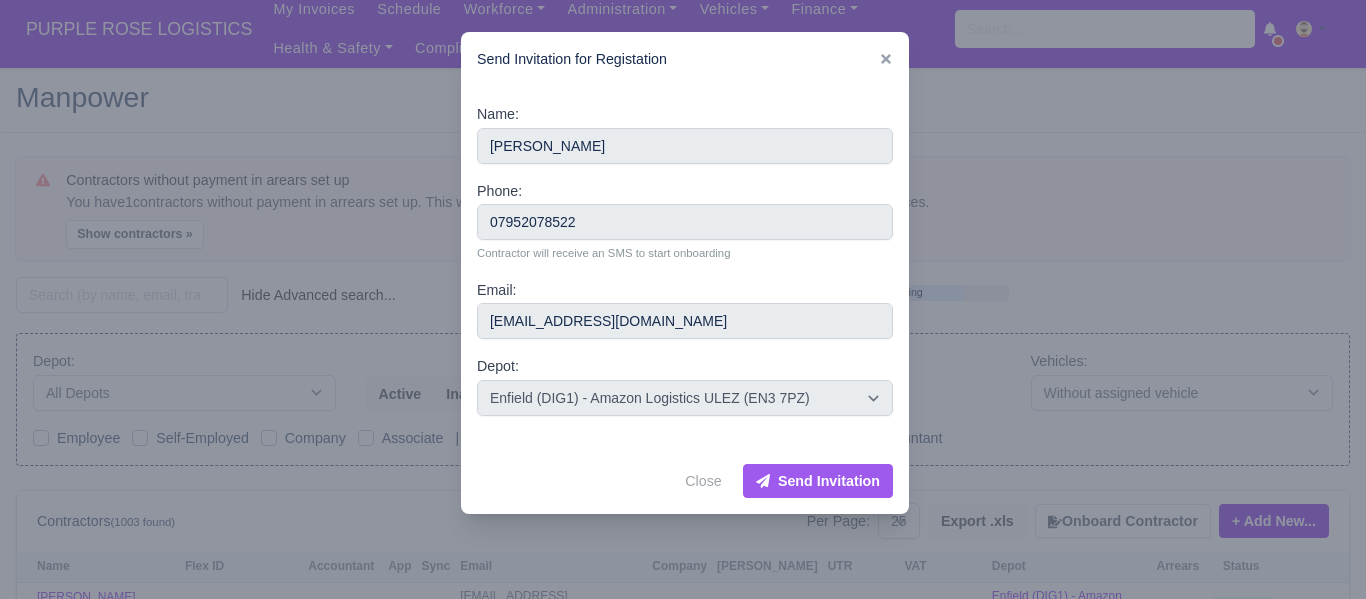 type 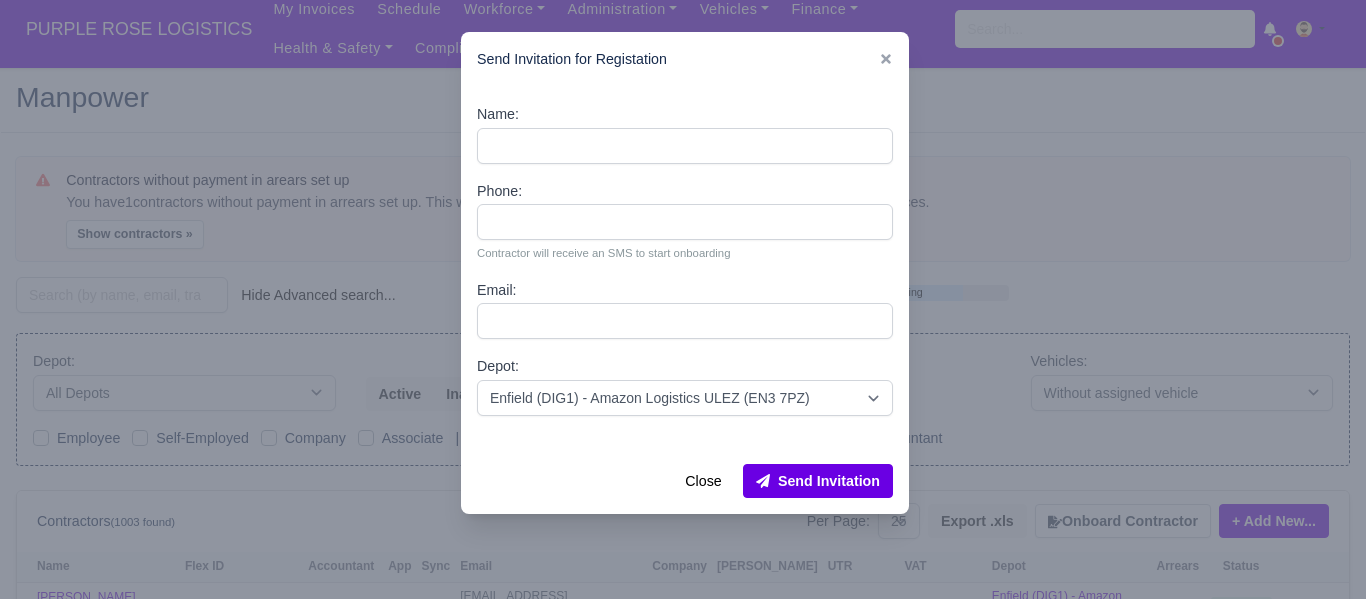 click at bounding box center [683, 299] 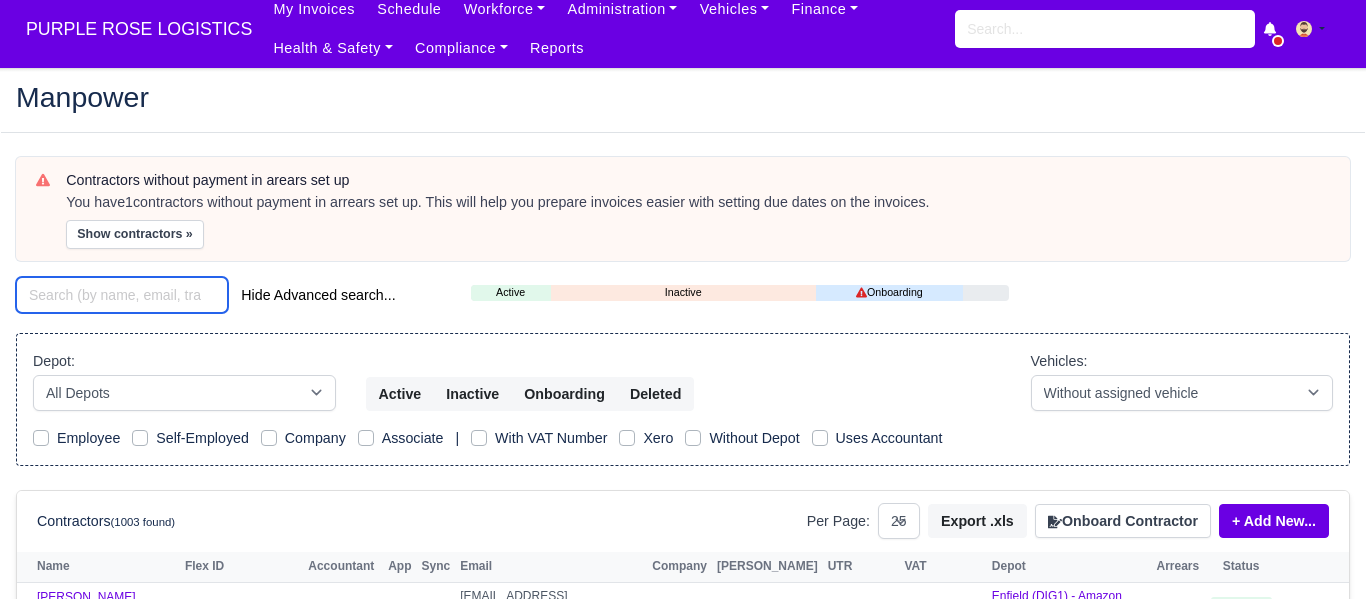 click at bounding box center [122, 295] 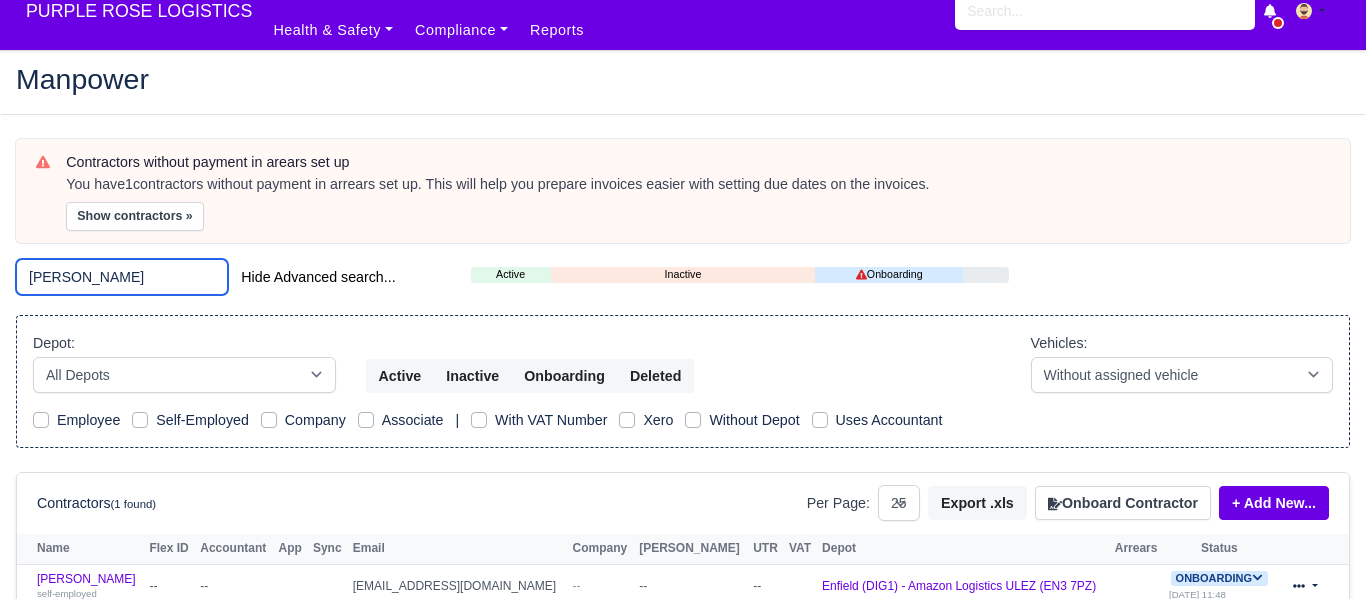 scroll, scrollTop: 30, scrollLeft: 0, axis: vertical 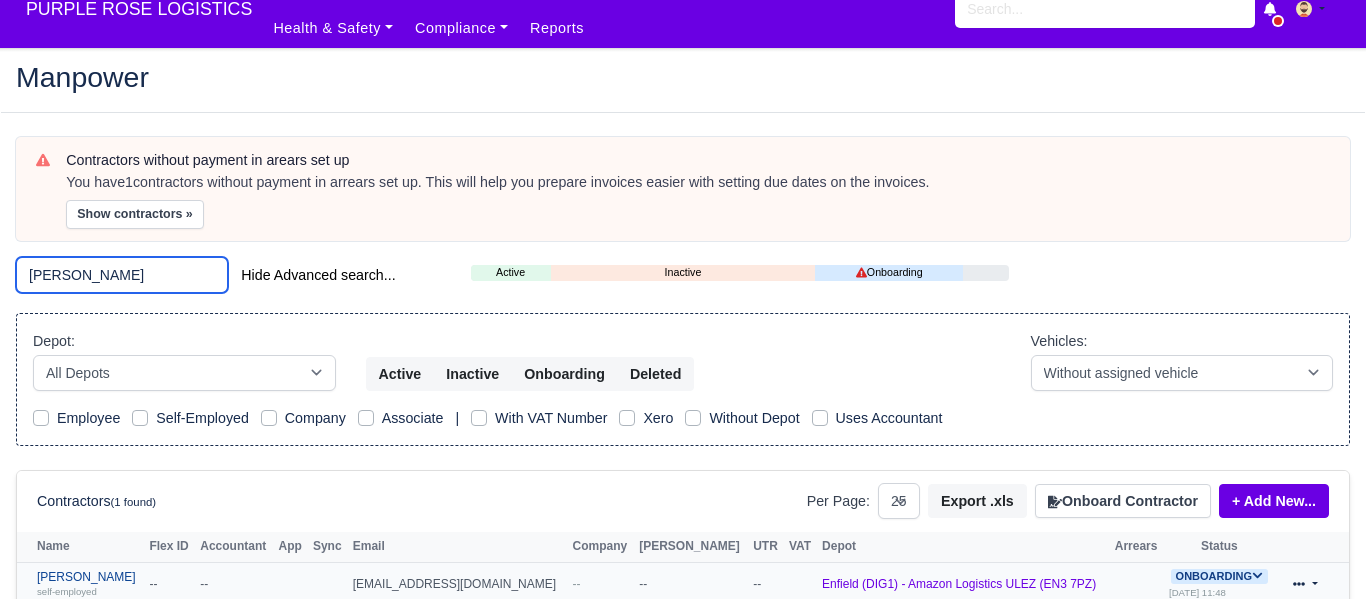 type on "denis" 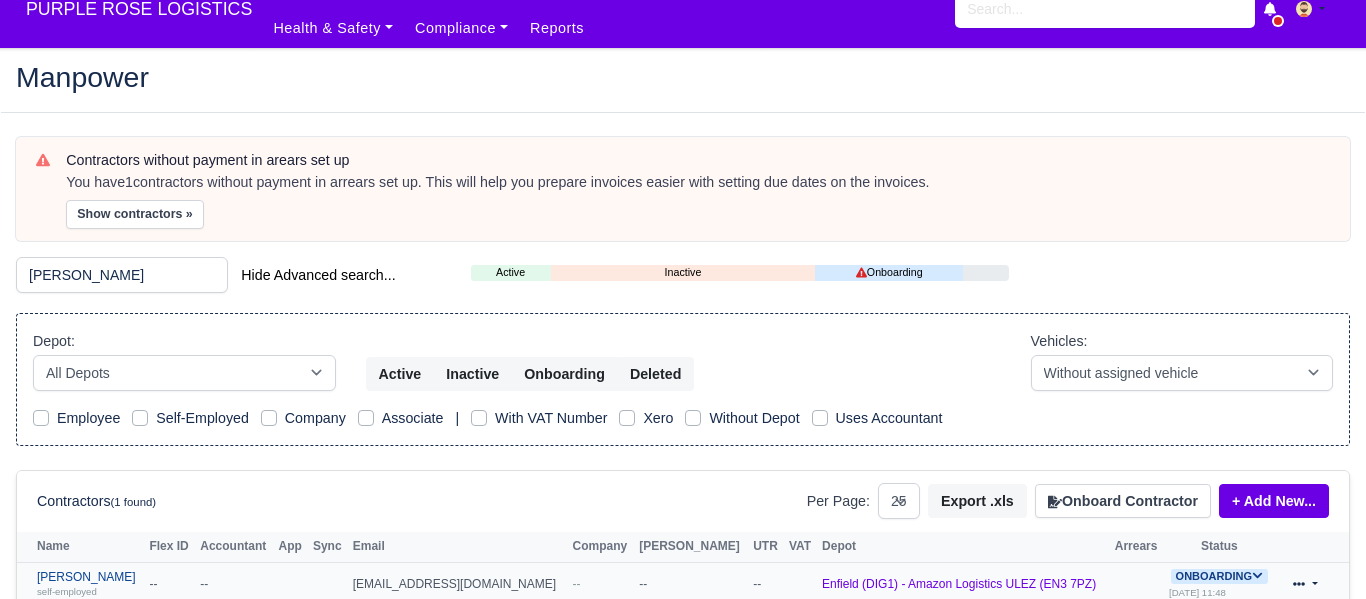 click on "Denis Gjoka
self-employed" at bounding box center [88, 584] 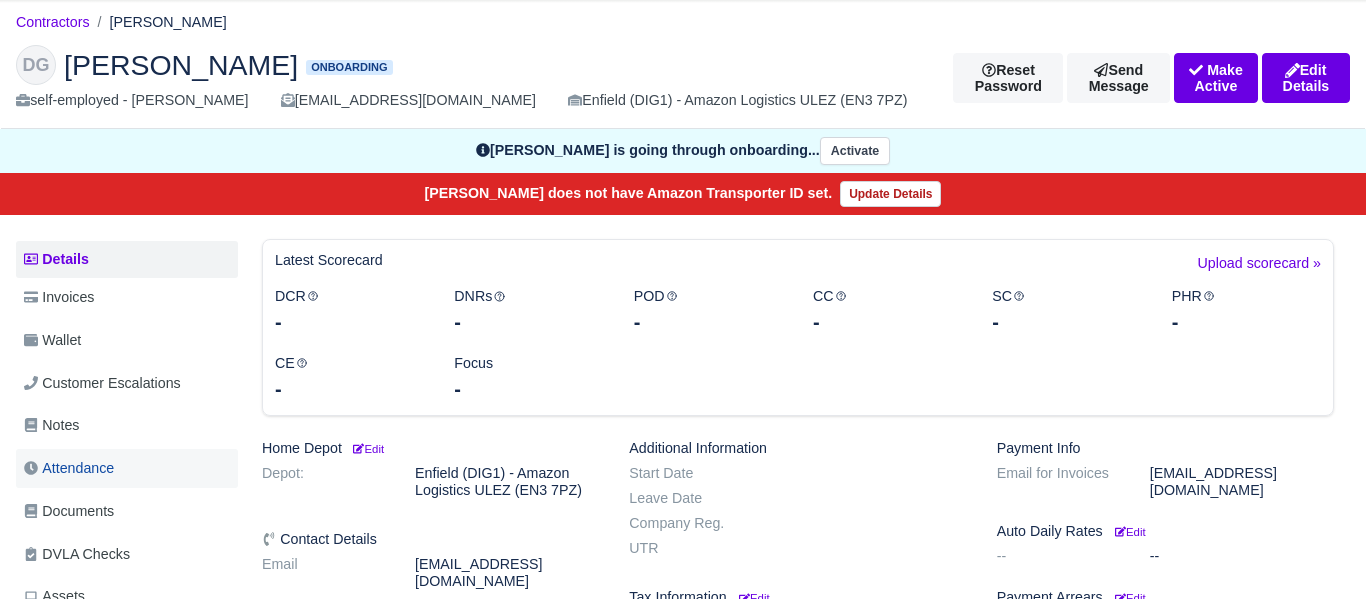 scroll, scrollTop: 83, scrollLeft: 0, axis: vertical 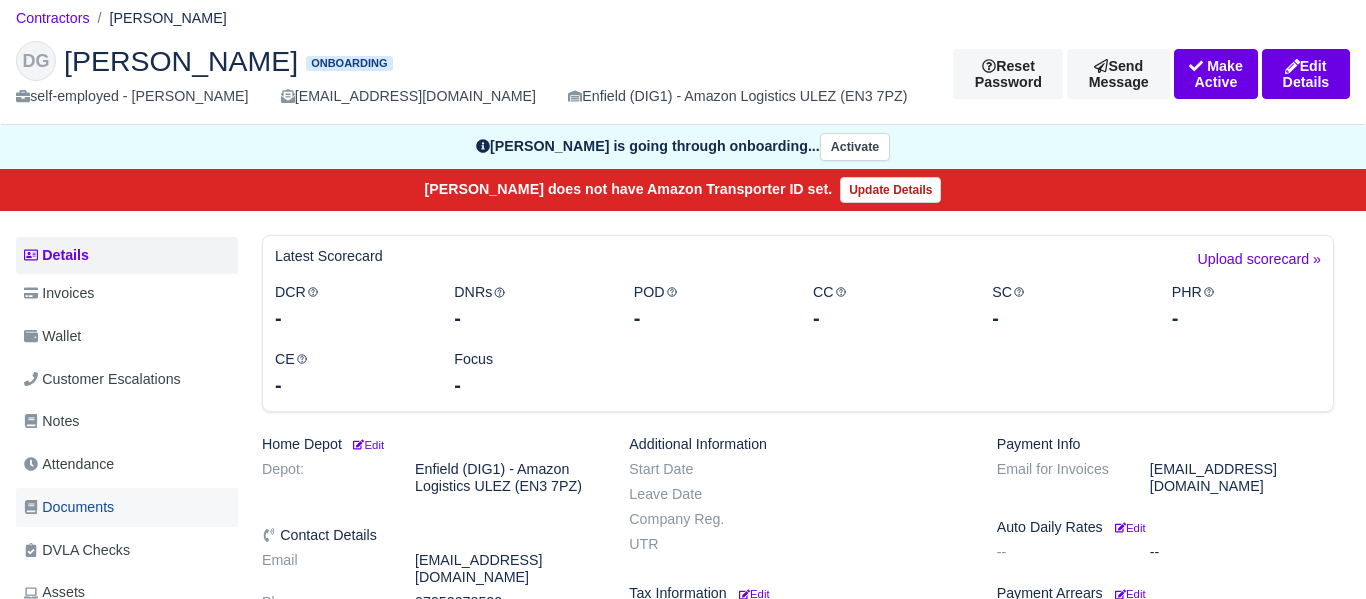 click on "Documents" at bounding box center (69, 507) 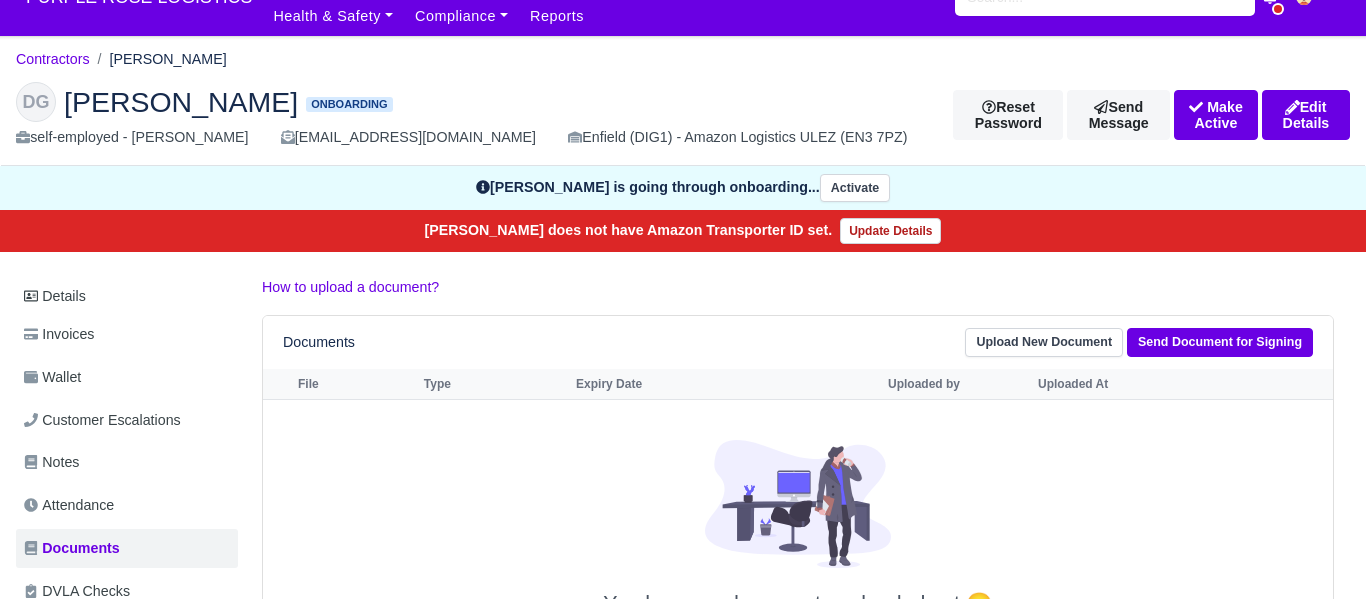 scroll, scrollTop: 42, scrollLeft: 0, axis: vertical 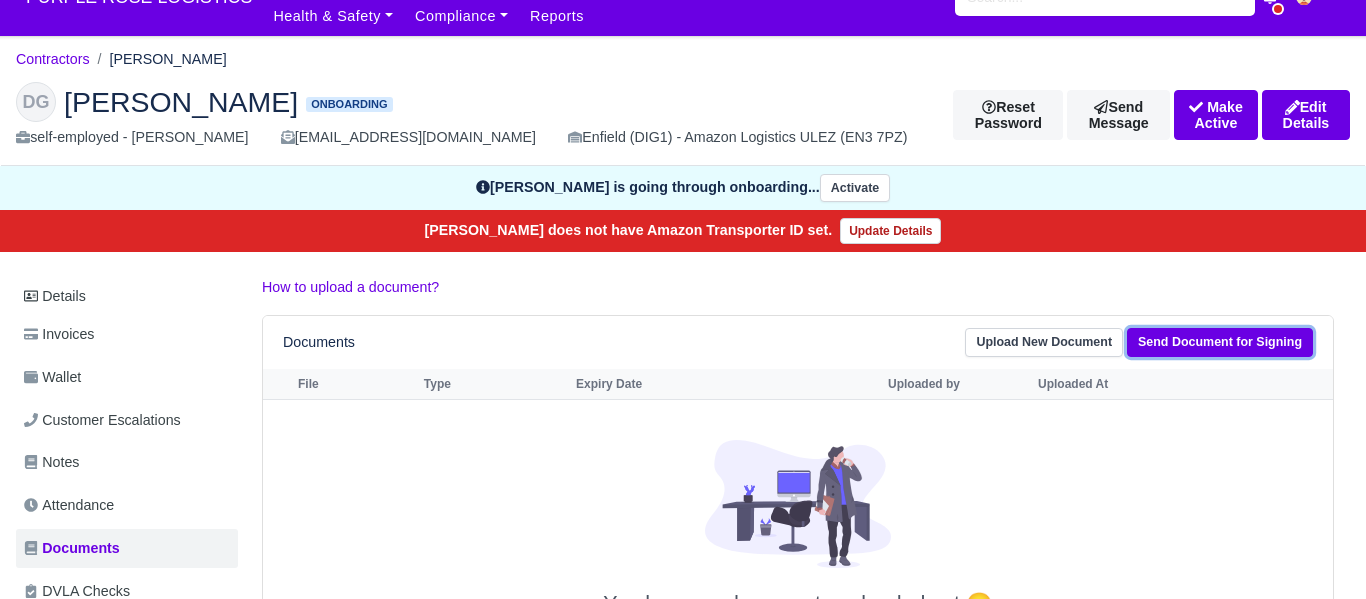 click on "Send Document for Signing" at bounding box center (1220, 342) 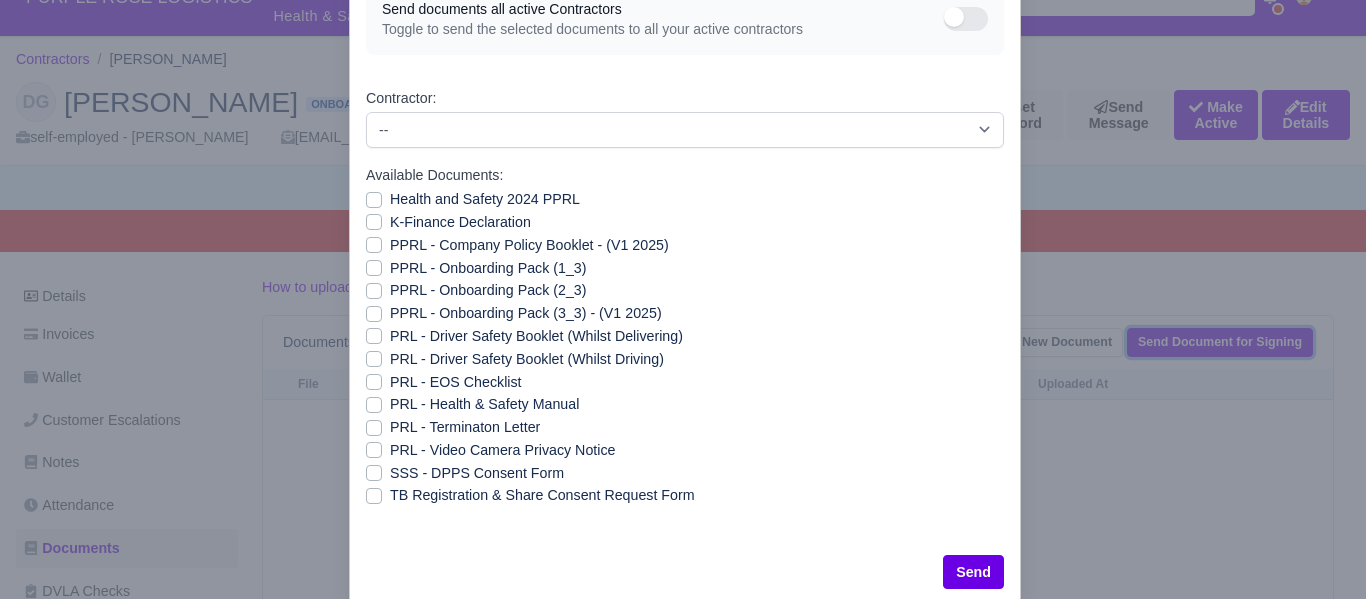 scroll, scrollTop: 122, scrollLeft: 0, axis: vertical 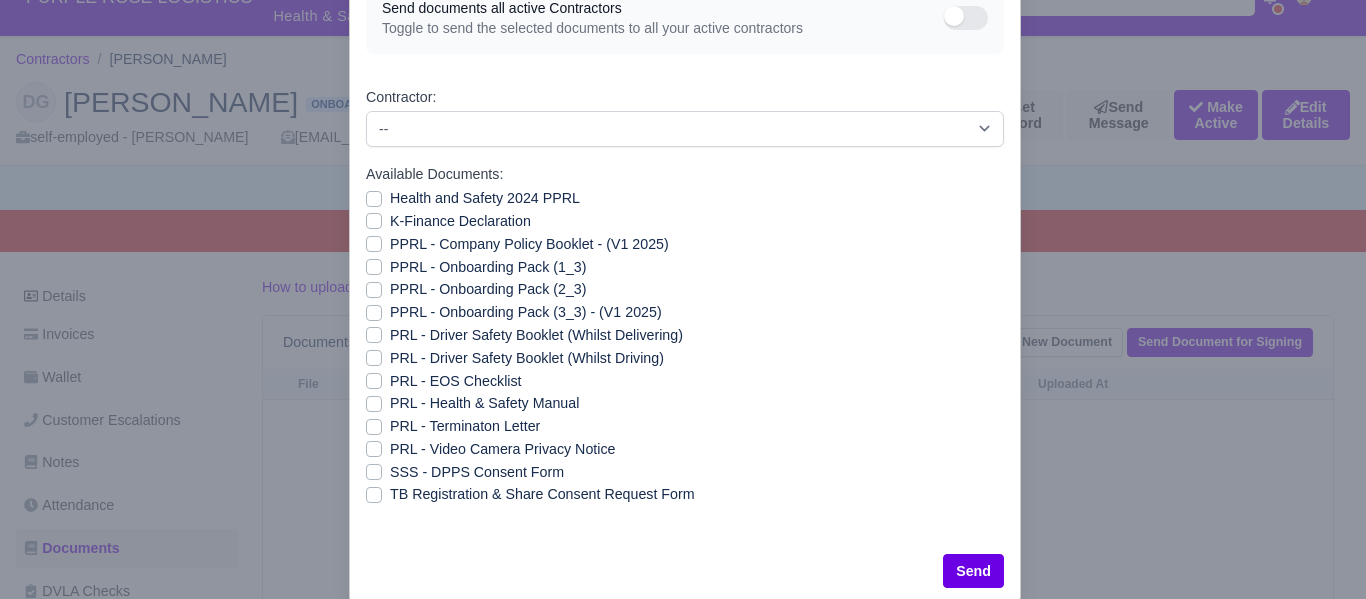 click on "SSS - DPPS Consent Form" at bounding box center [477, 472] 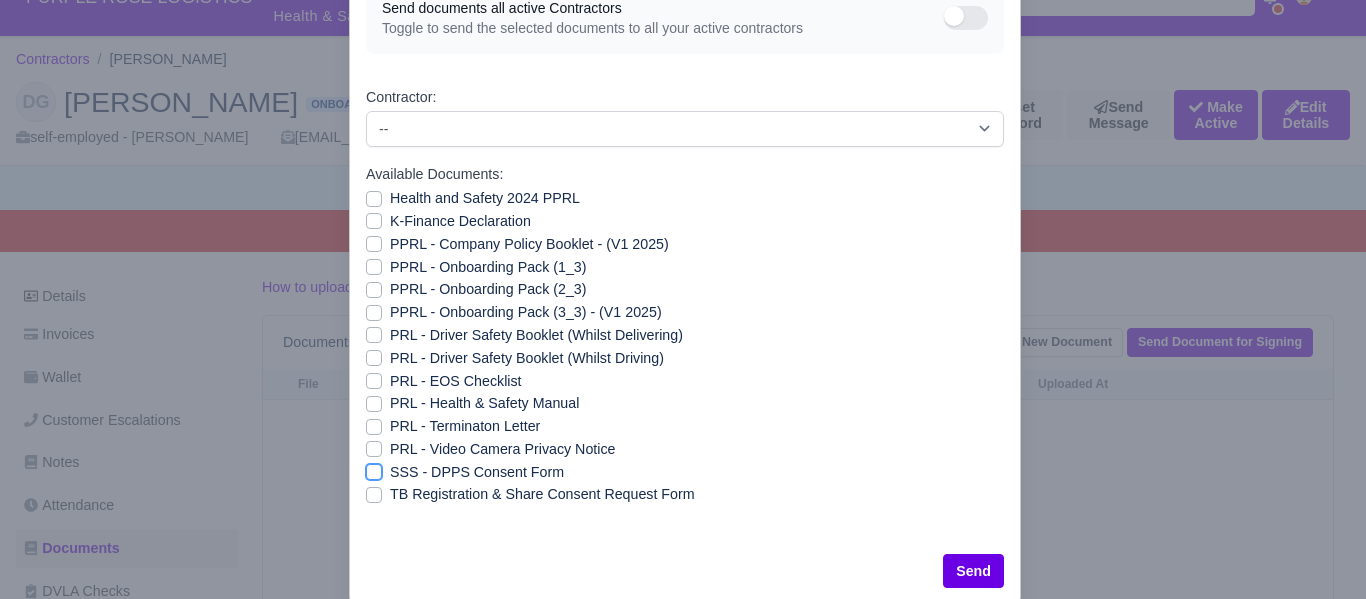 click on "SSS - DPPS Consent Form" at bounding box center [374, 469] 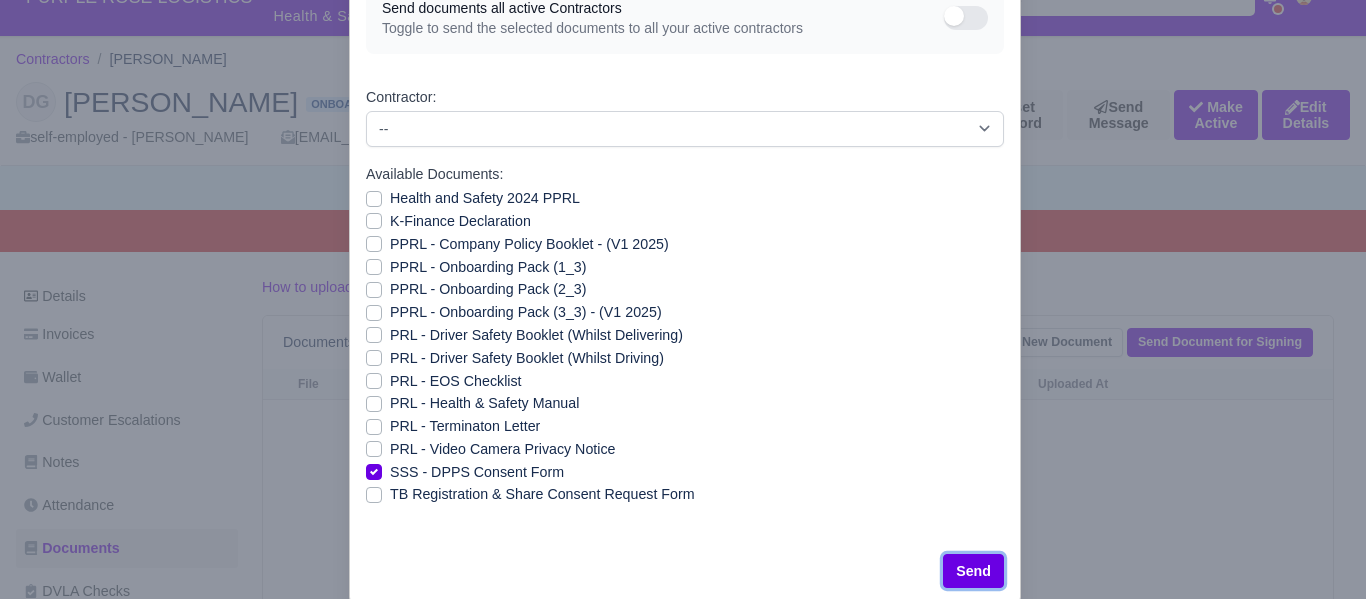 click on "Send" at bounding box center [973, 571] 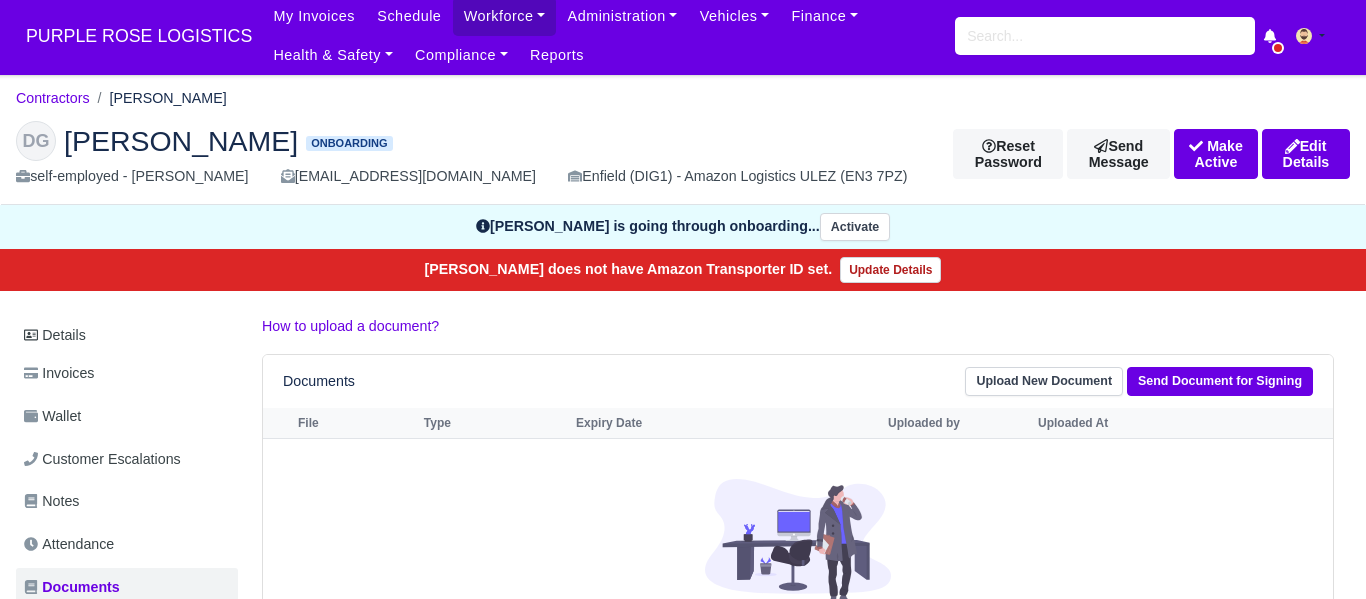 scroll, scrollTop: 9, scrollLeft: 0, axis: vertical 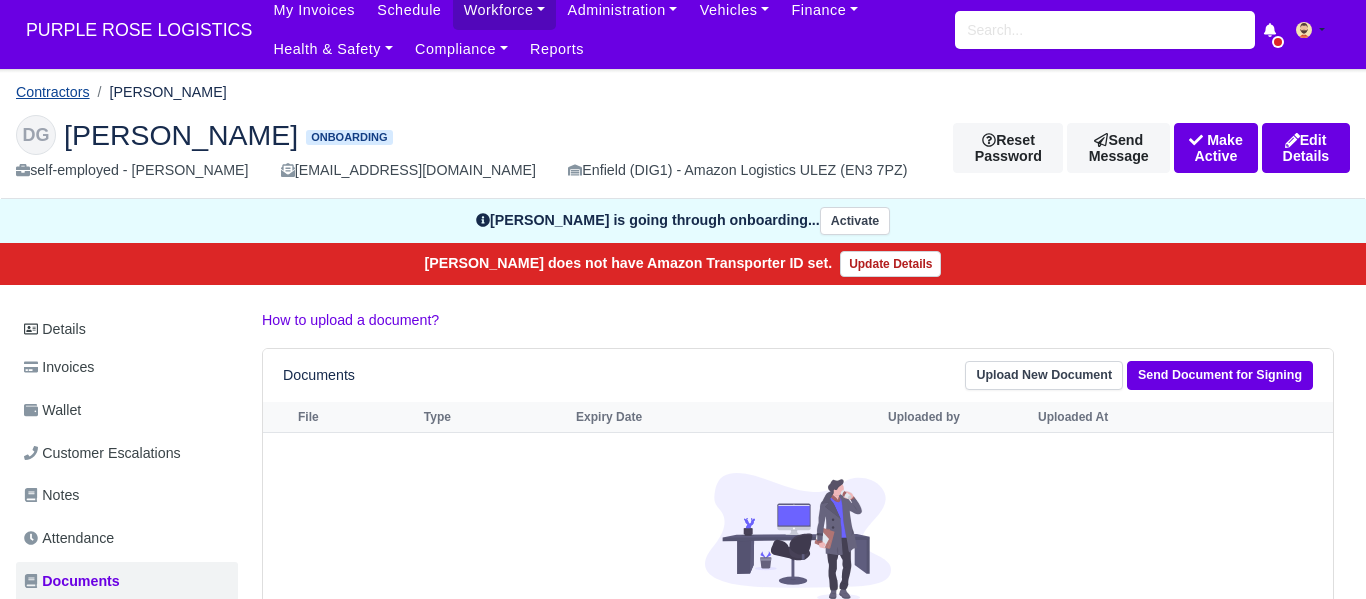 click on "Contractors" at bounding box center (53, 92) 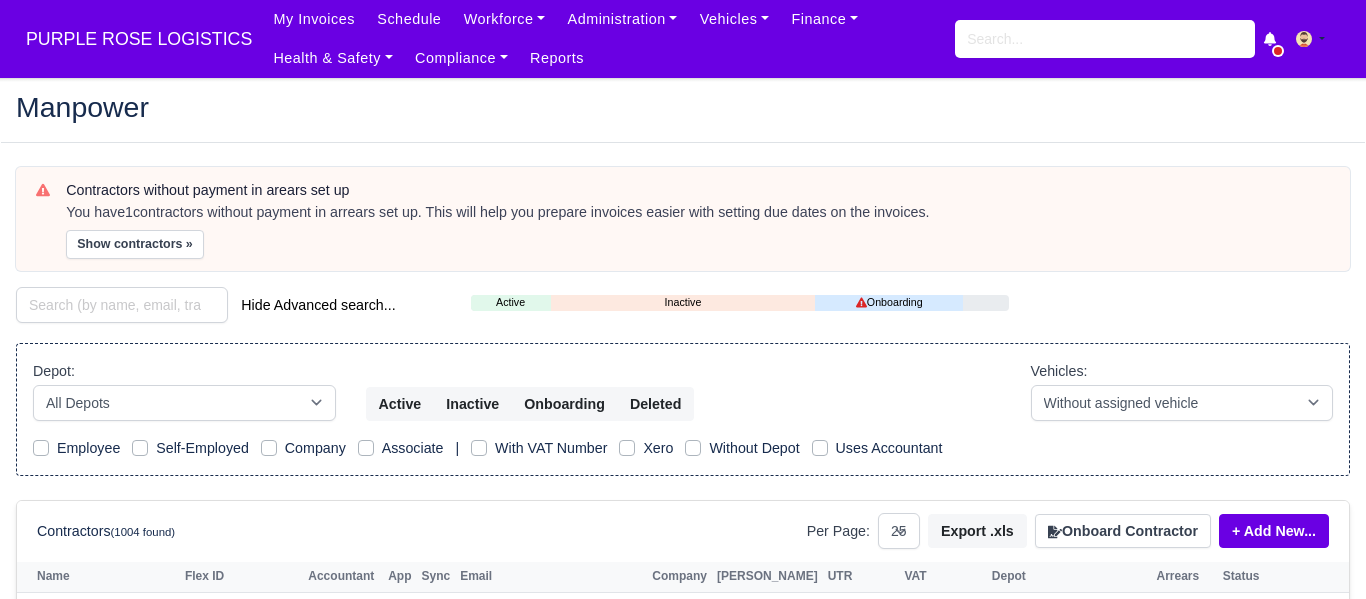 select on "25" 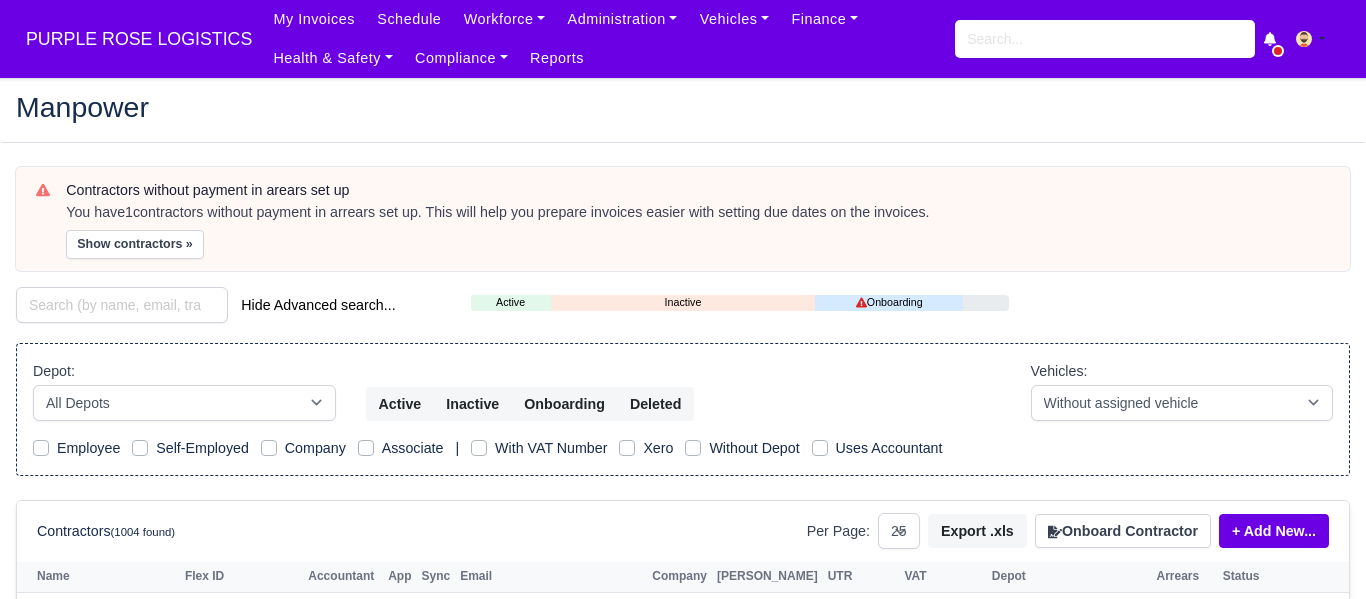 scroll, scrollTop: 0, scrollLeft: 0, axis: both 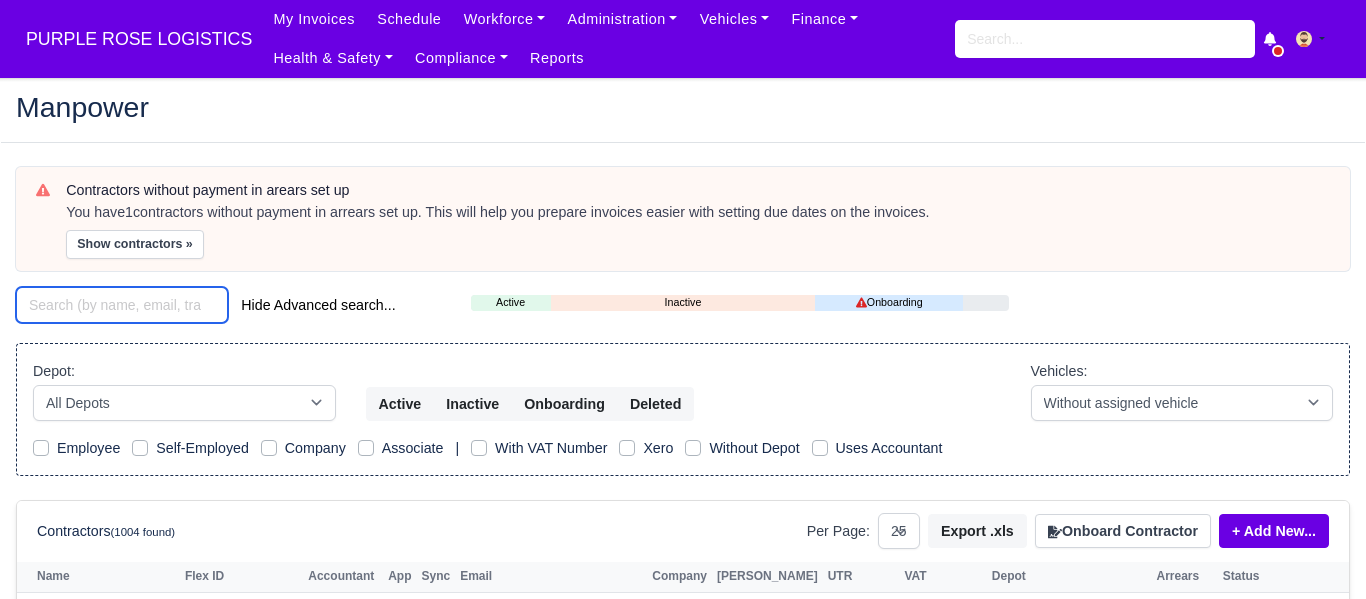 click at bounding box center [122, 305] 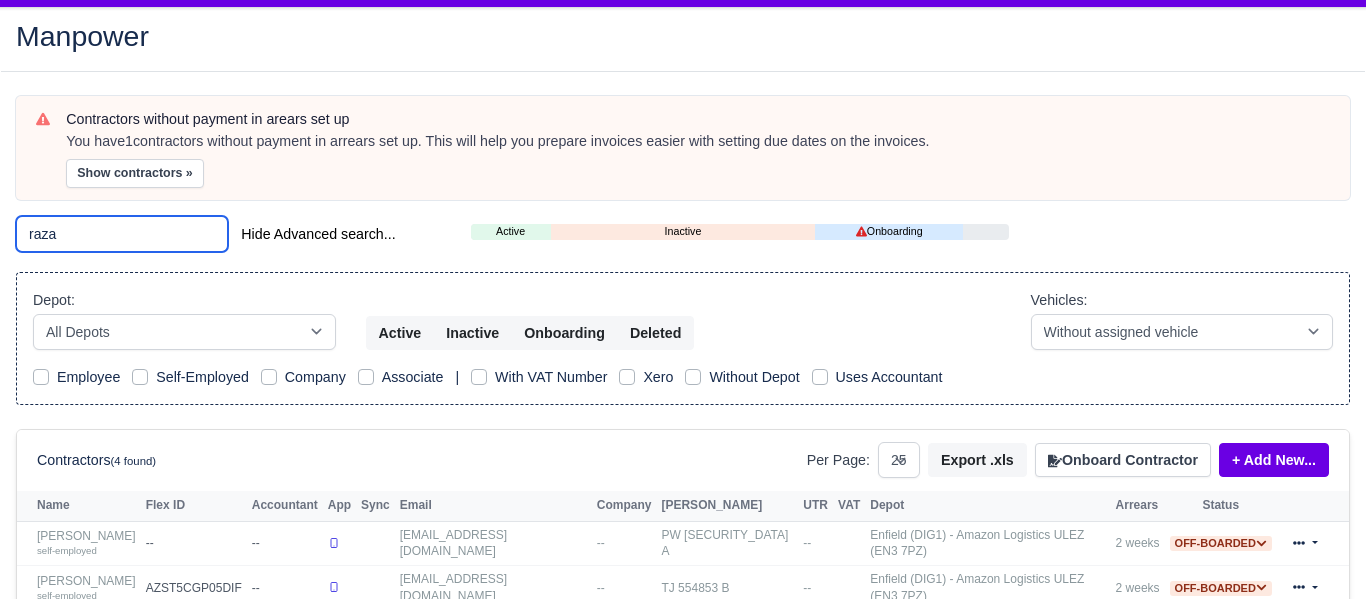 scroll, scrollTop: 85, scrollLeft: 0, axis: vertical 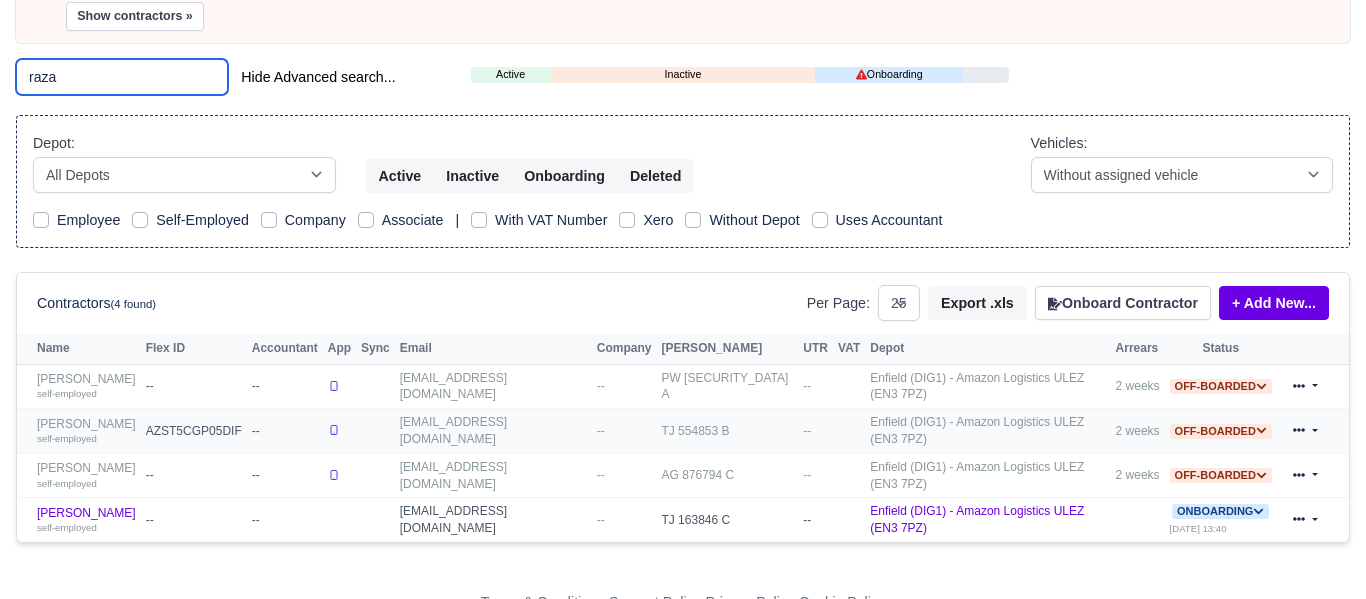 type on "raza" 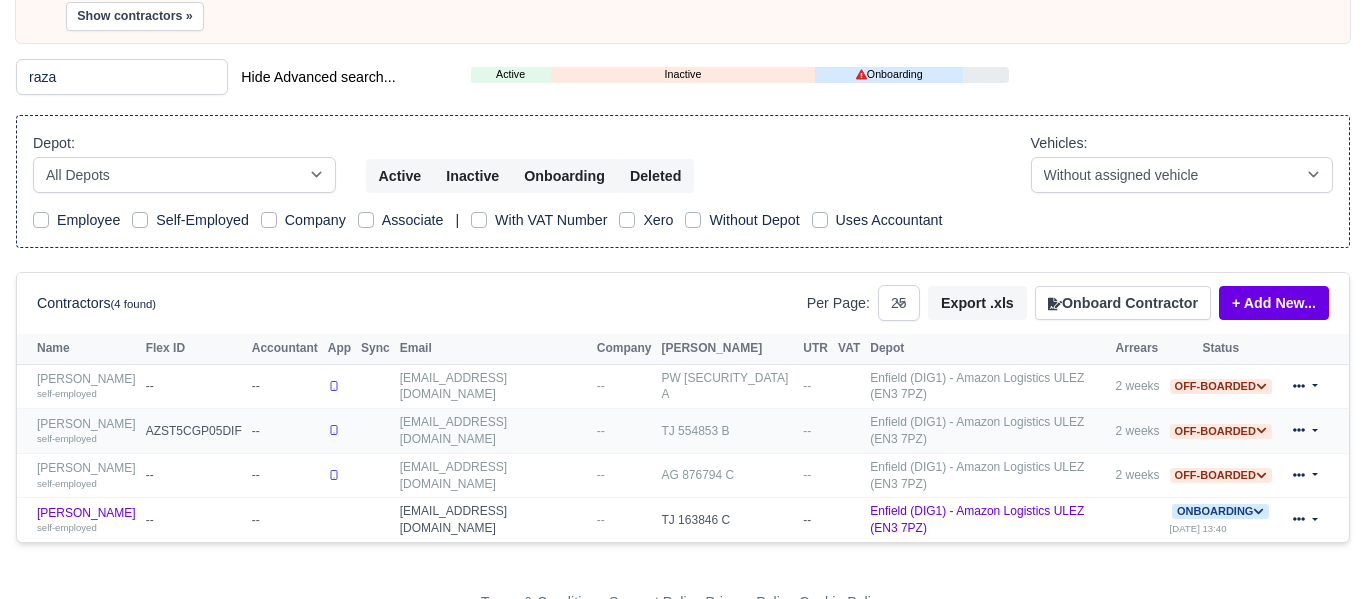 click on "[PERSON_NAME]
self-employed" at bounding box center (86, 431) 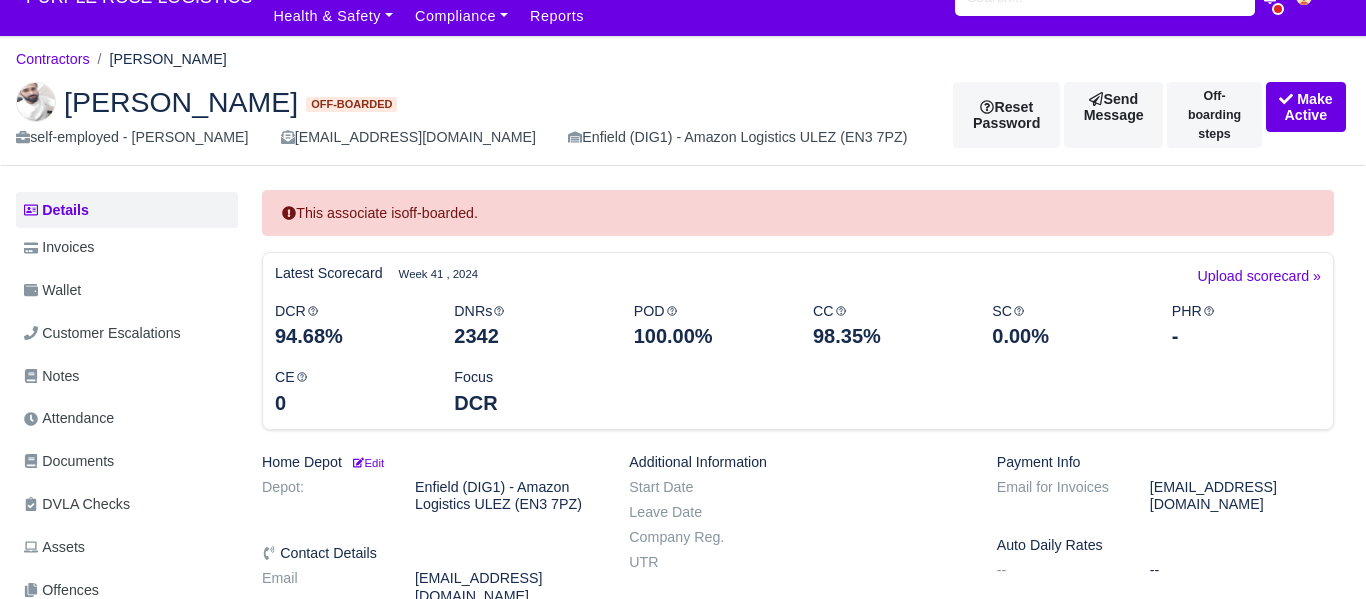 scroll, scrollTop: 50, scrollLeft: 0, axis: vertical 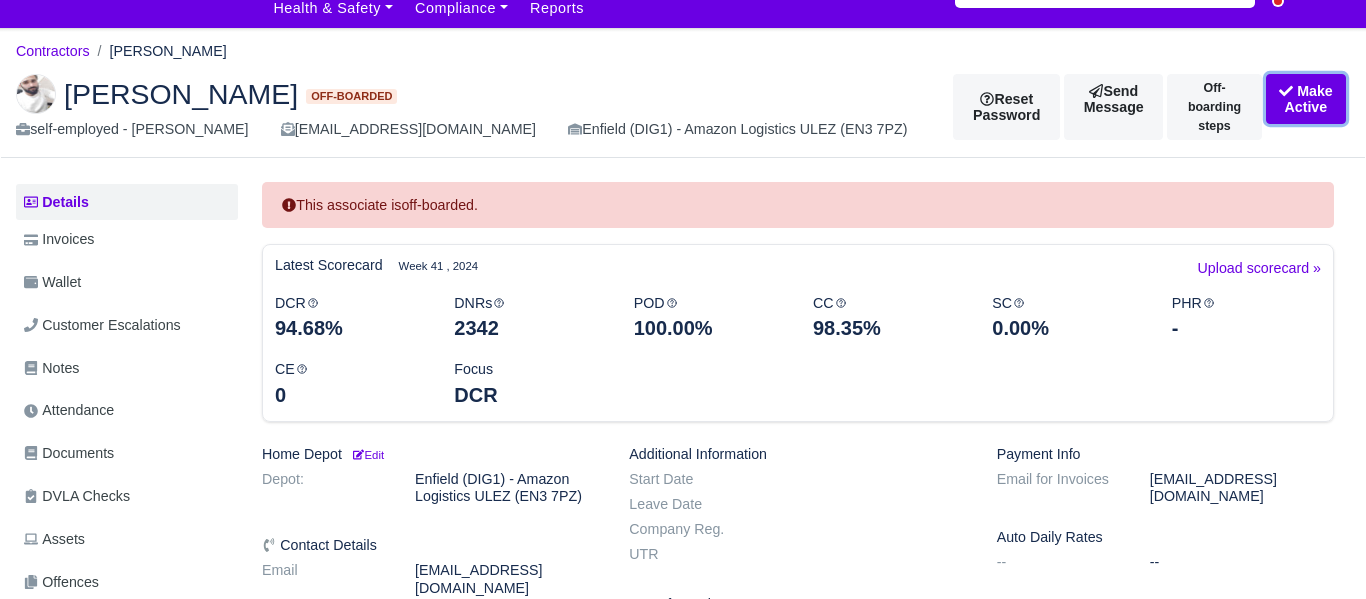 click on "Make Active" at bounding box center (1306, 99) 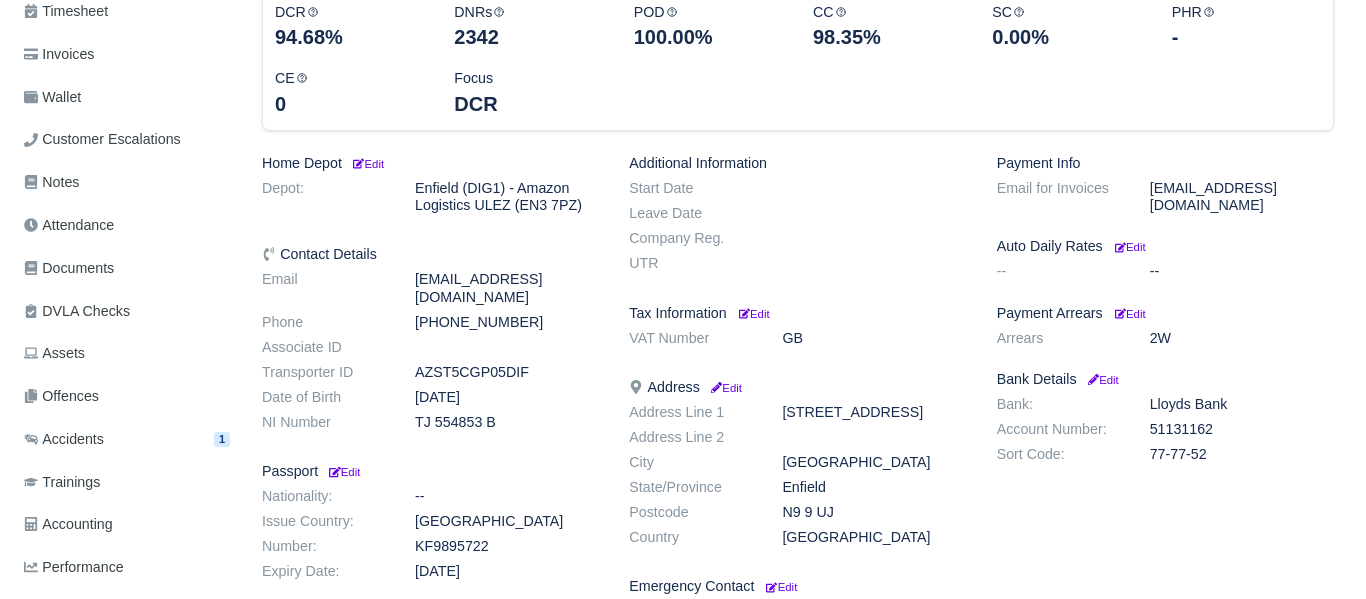 scroll, scrollTop: 473, scrollLeft: 0, axis: vertical 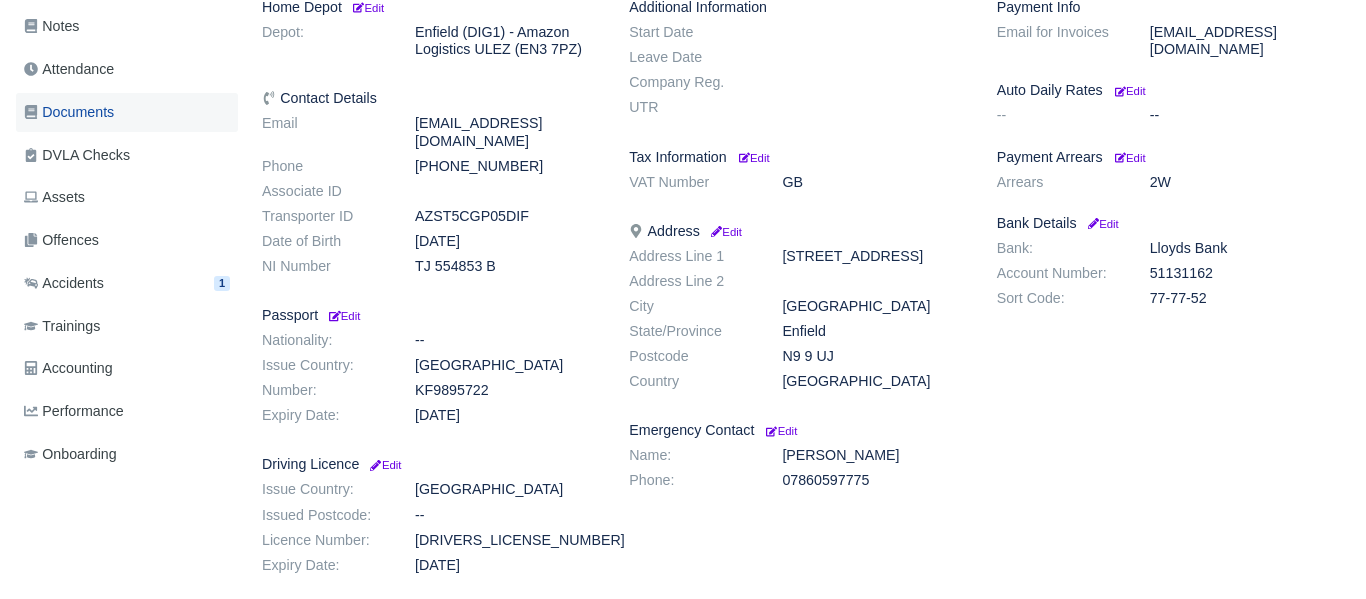 click on "Documents" at bounding box center (69, 112) 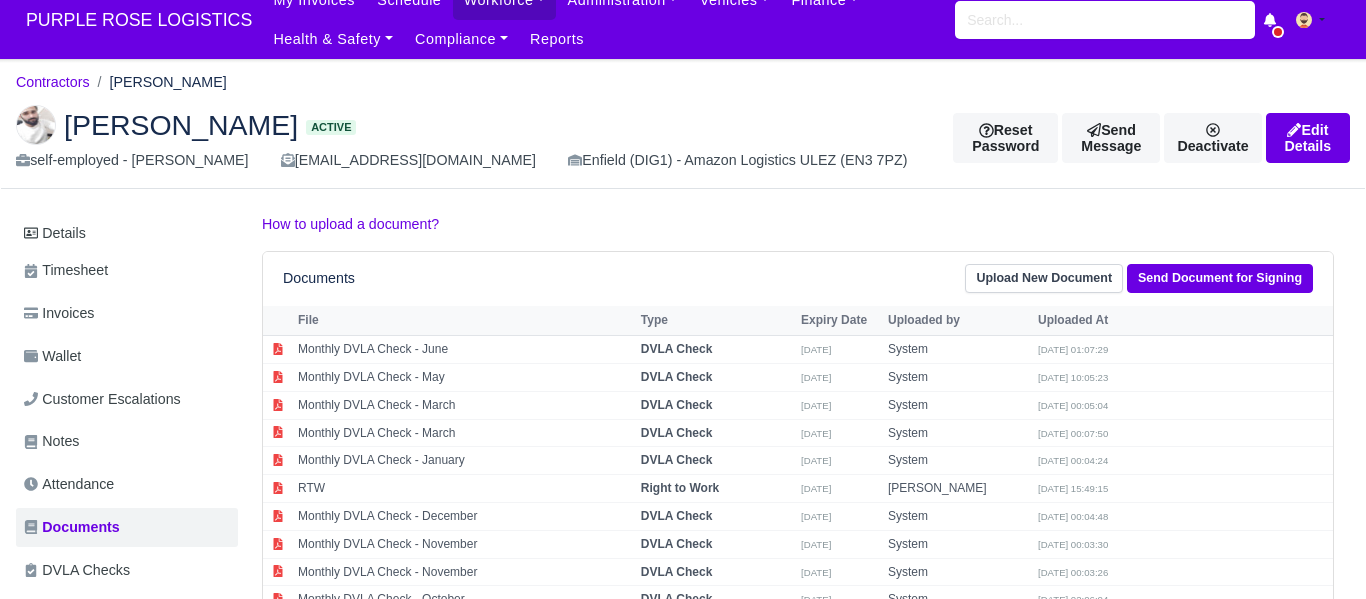 scroll, scrollTop: 21, scrollLeft: 0, axis: vertical 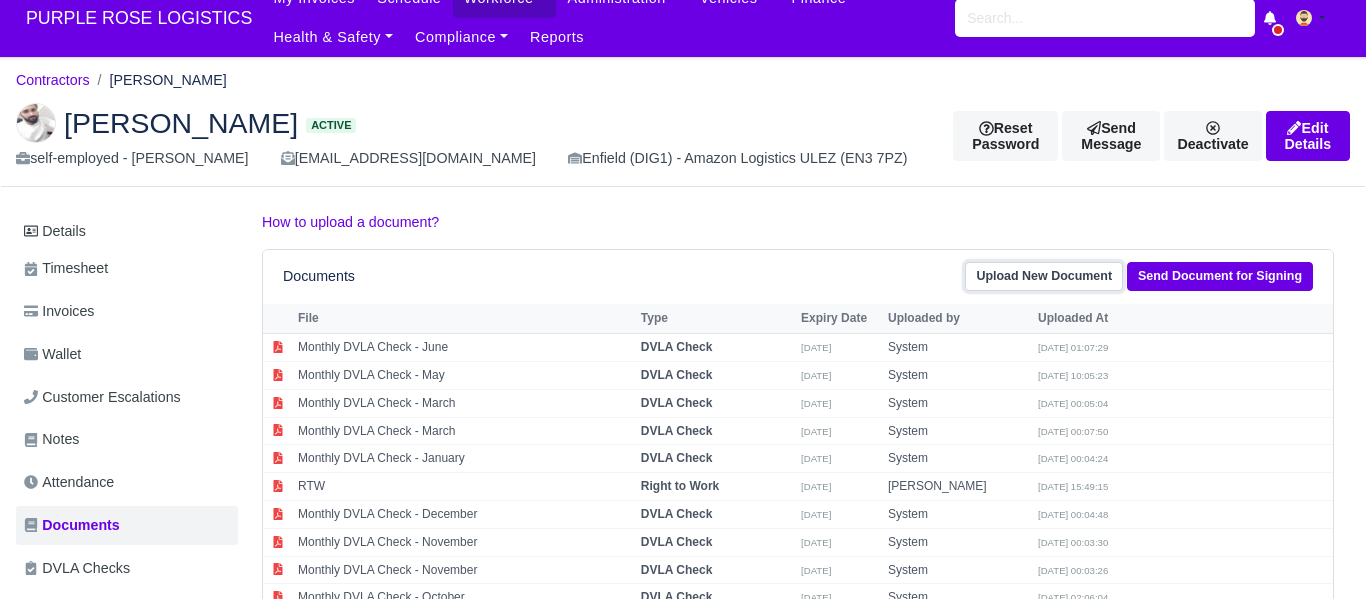 click on "Upload
New Document" at bounding box center [1044, 276] 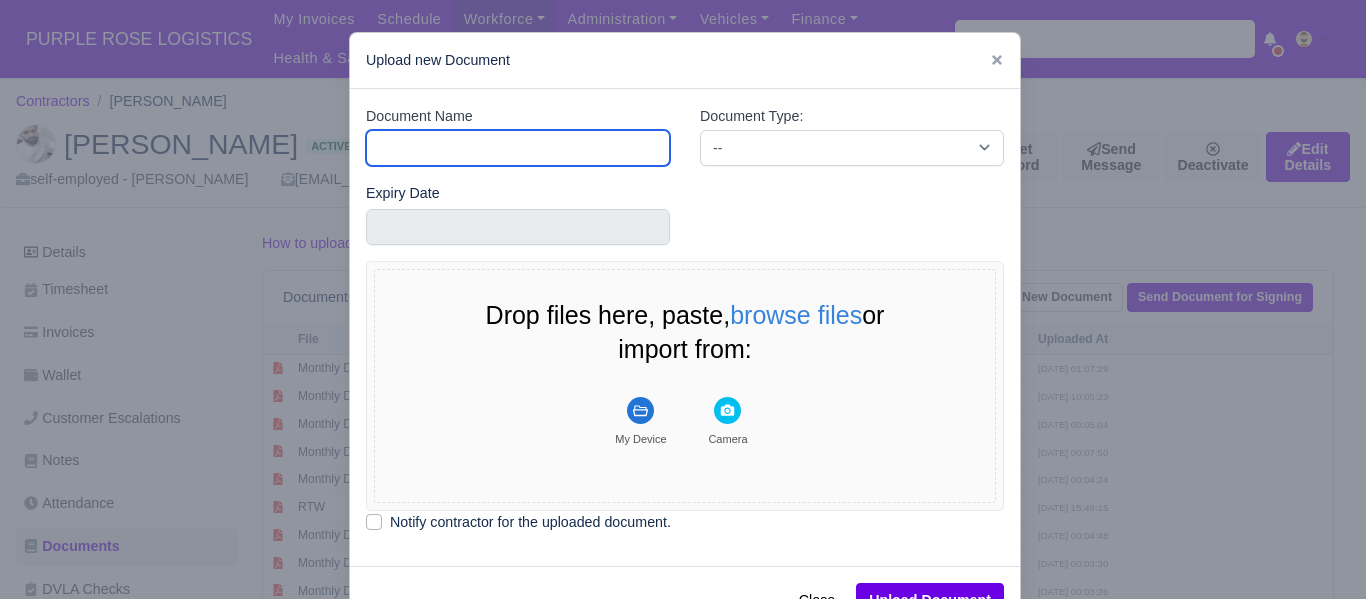 click on "Document Name" at bounding box center [518, 148] 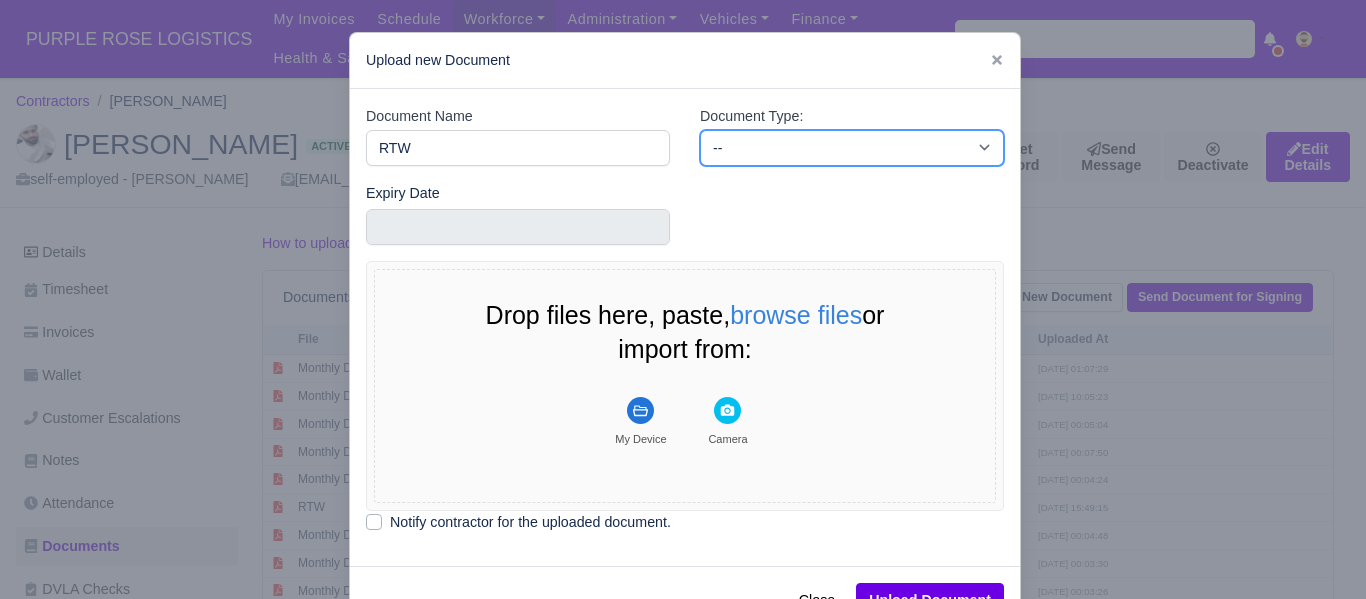 click on "--
Accounting Engagement Letter
Age Verification Confirmation
Background Check
Bank Statement
Birth Certificate
Casualty Loss and Theft Policy Agreement
Client Documents
Code of Conduct
Company Documents
Consent Form
Criminal Record Disclaimer
DVLA Check
DVLA Share Licence Agreement
Declaration
Deed Poll
Delivery Associate Privacy
Driver Disclaimer Agreement
Driver License Declaration
Driving Licence Back
Driving Licence Front
Drug & Alcohol Policy Consent
Drug & Alcohol Testing Consent
Drugs and Alcohol
ECS Check" at bounding box center [852, 148] 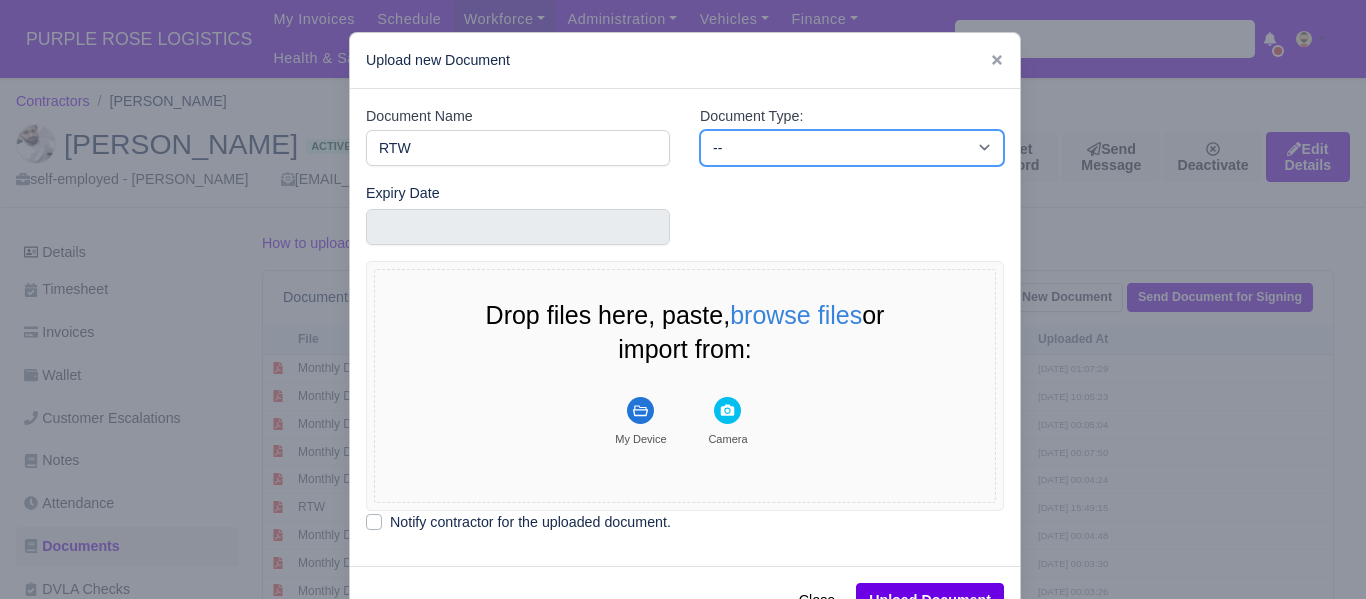 select on "right-to-work" 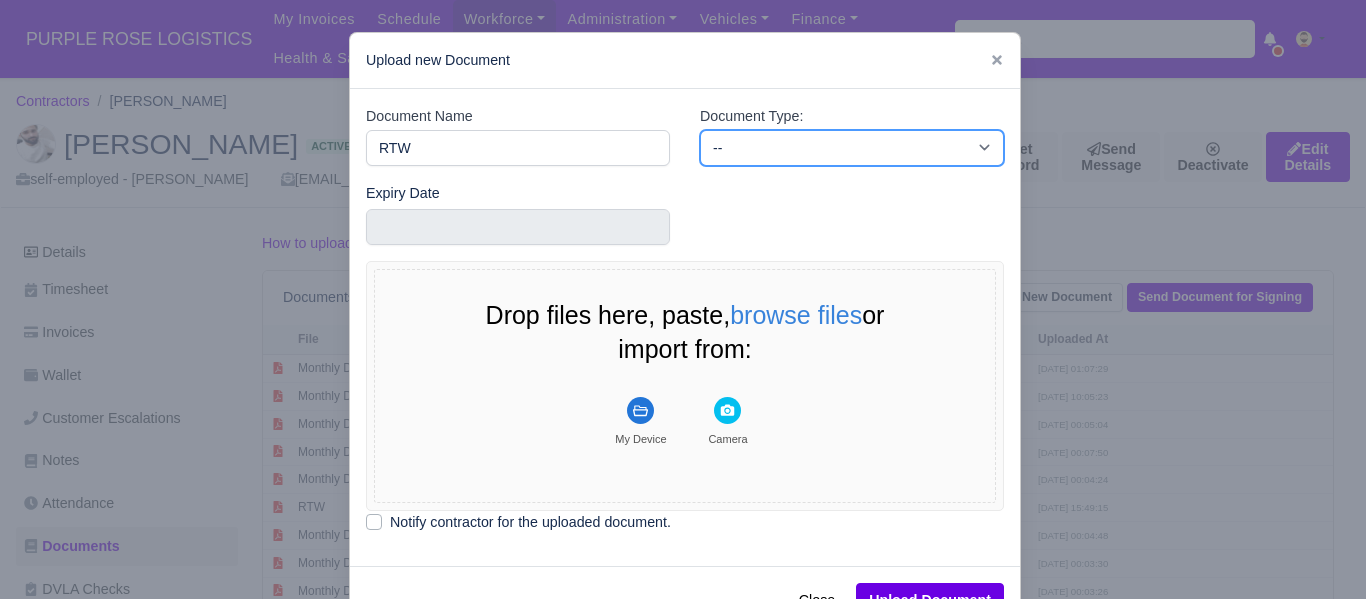 click on "--
Accounting Engagement Letter
Age Verification Confirmation
Background Check
Bank Statement
Birth Certificate
Casualty Loss and Theft Policy Agreement
Client Documents
Code of Conduct
Company Documents
Consent Form
Criminal Record Disclaimer
DVLA Check
DVLA Share Licence Agreement
Declaration
Deed Poll
Delivery Associate Privacy
Driver Disclaimer Agreement
Driver License Declaration
Driving Licence Back
Driving Licence Front
Drug & Alcohol Policy Consent
Drug & Alcohol Testing Consent
Drugs and Alcohol
ECS Check" at bounding box center (852, 148) 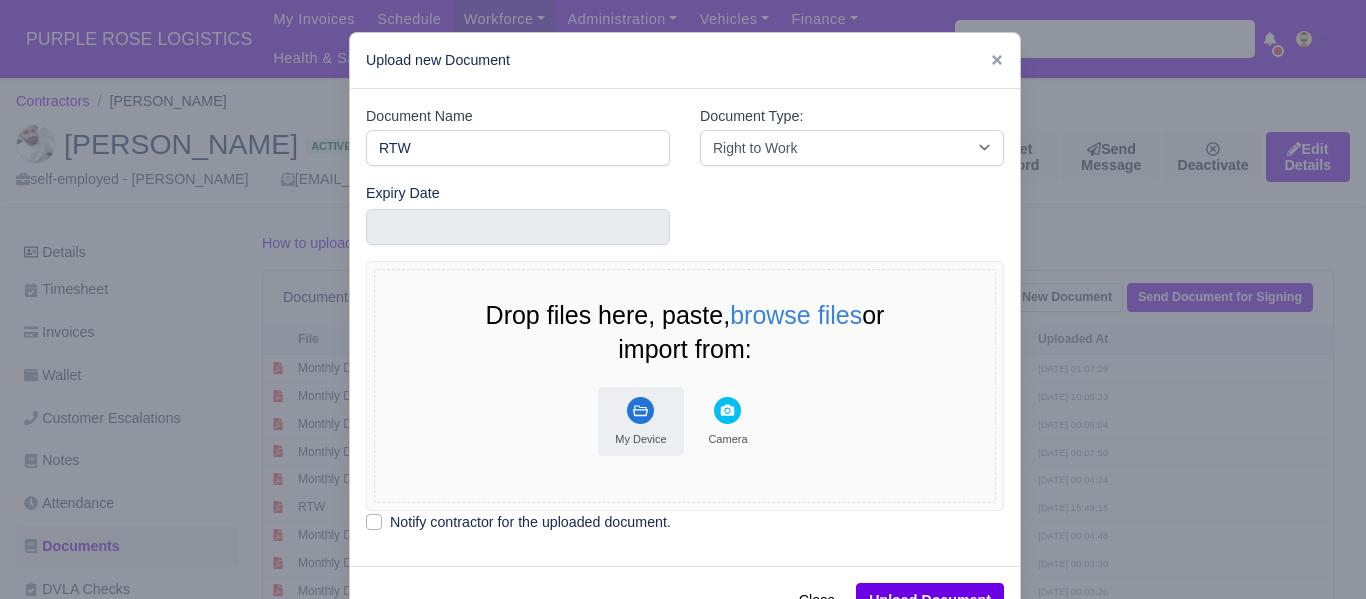 click 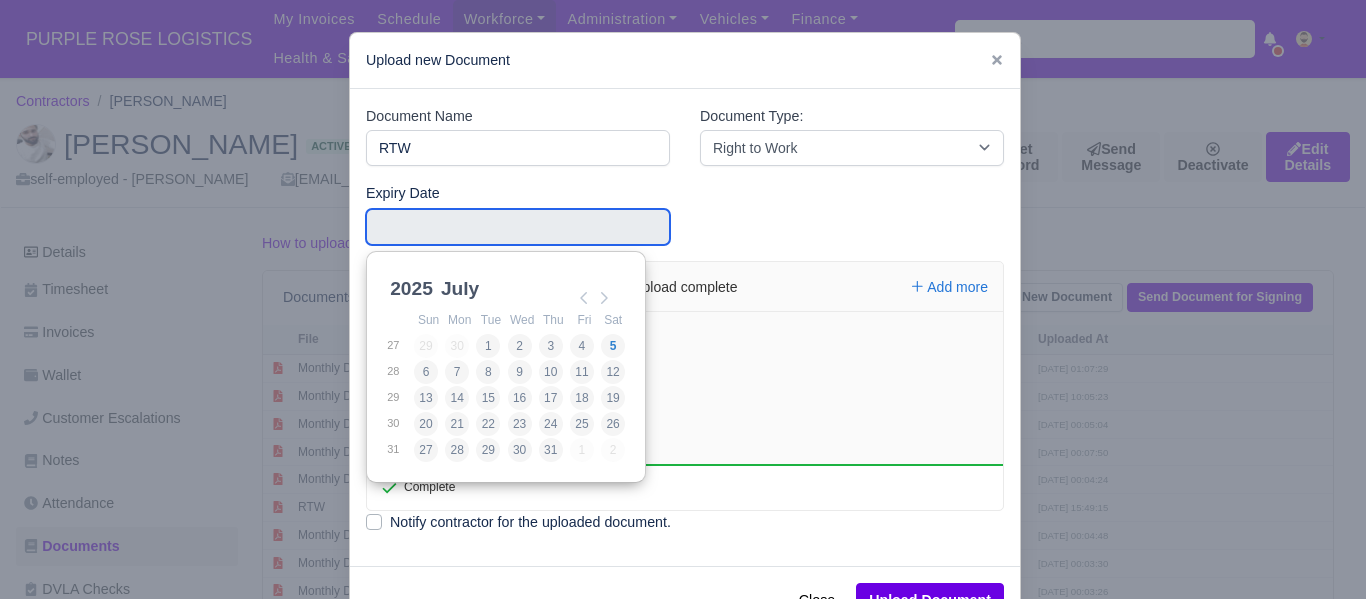 click at bounding box center (518, 227) 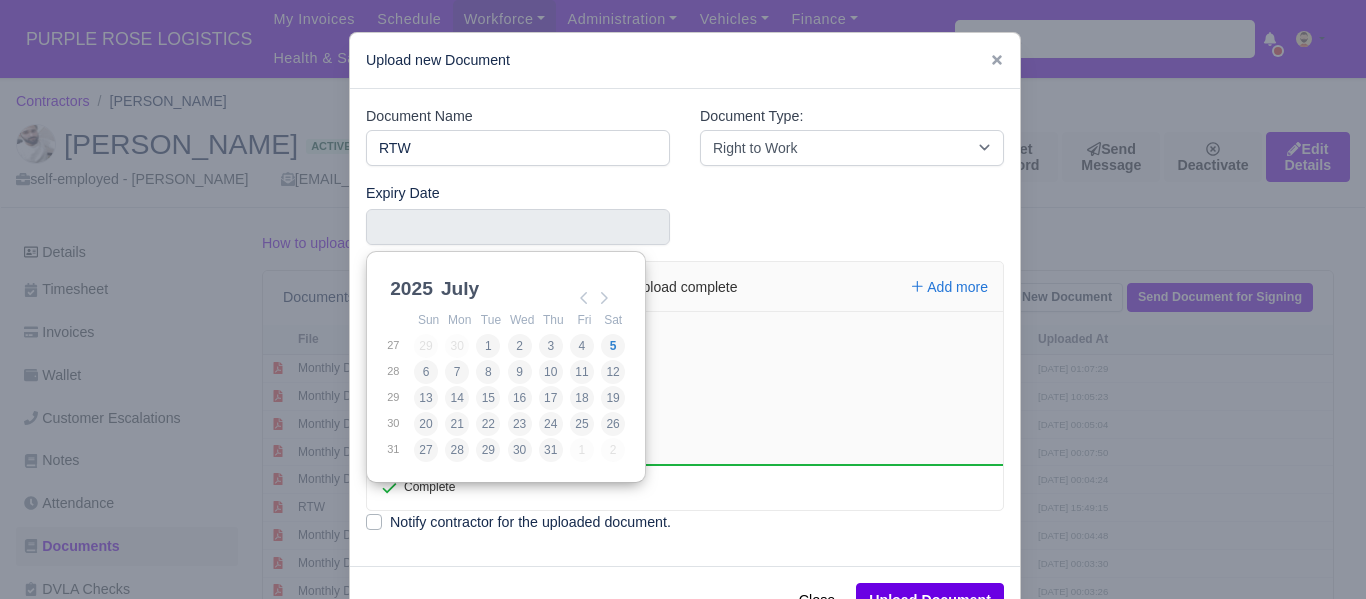 click on "2021 2022 2023 2024 2025 2026 2027 2028 2029 2030 2031 2032 2033 2034 2035 2036 2037 2038 2039 2040 2041 2042 2043 2044 2045 2046 2047 2048 2049 2050" at bounding box center [431, 300] 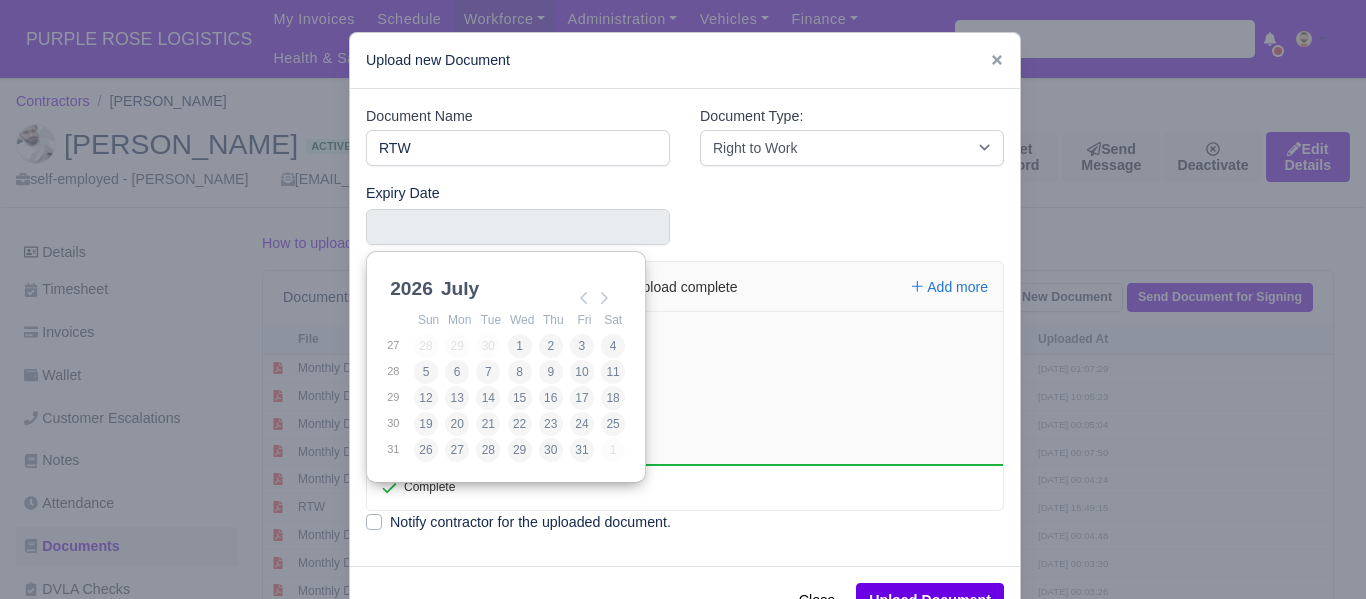click on "January February March April May June July August September October November December" at bounding box center (503, 300) 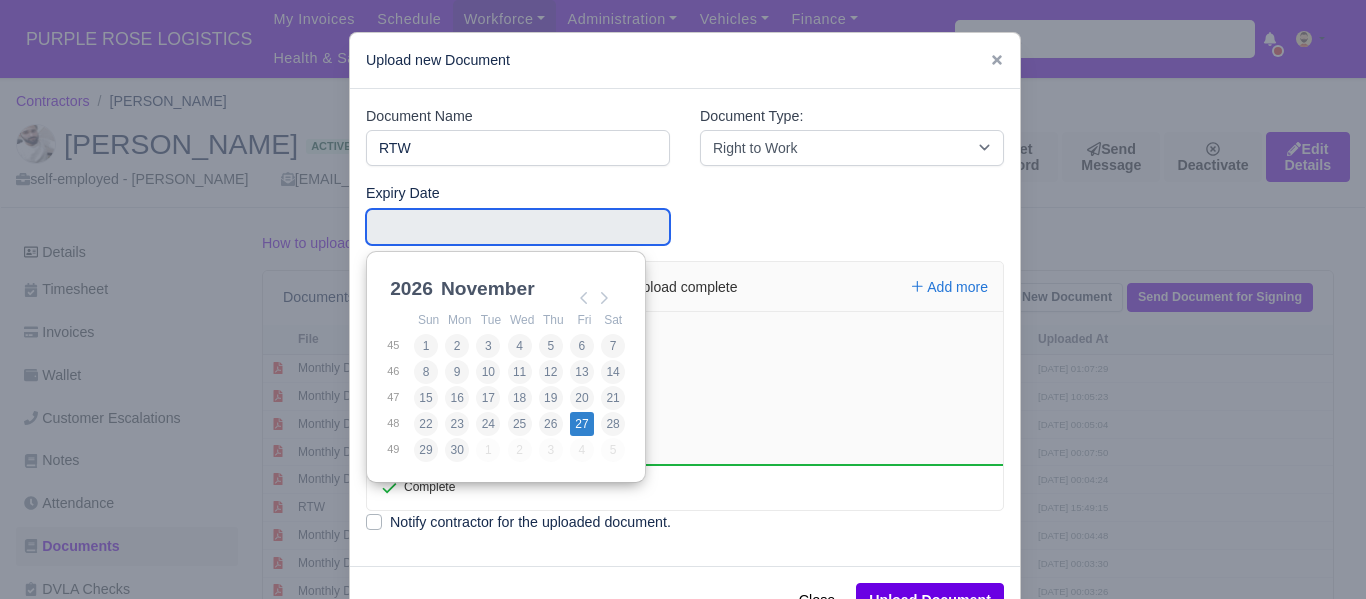 type on "2026-11-27" 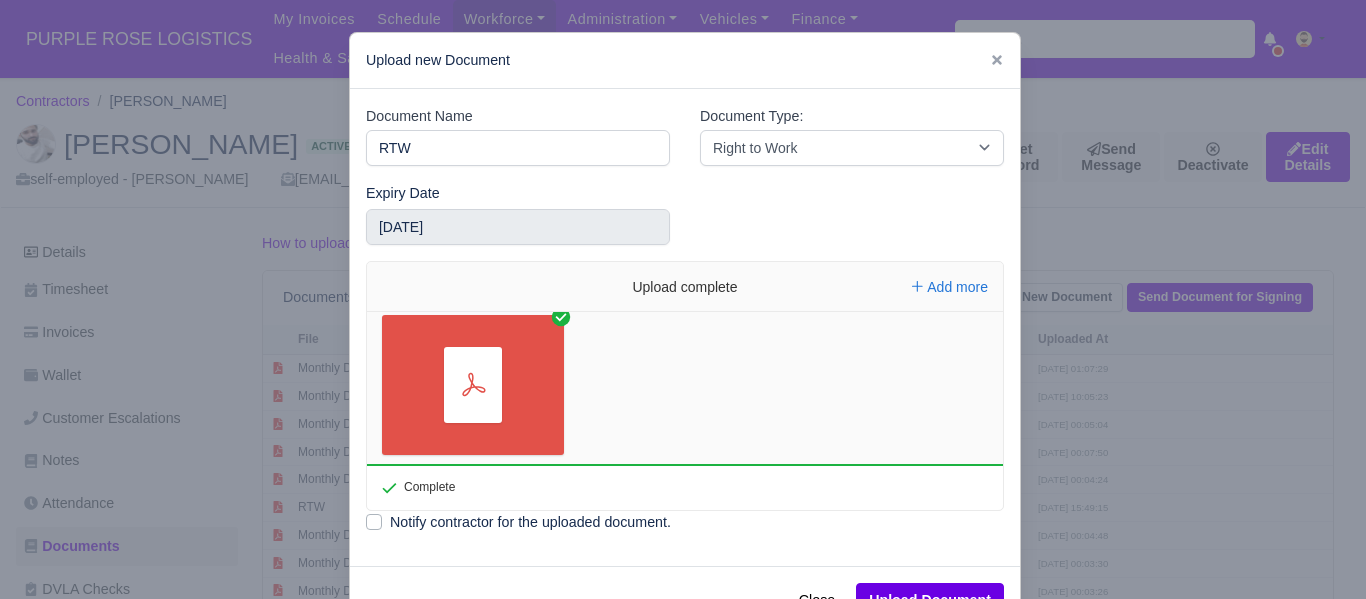 scroll, scrollTop: 21, scrollLeft: 0, axis: vertical 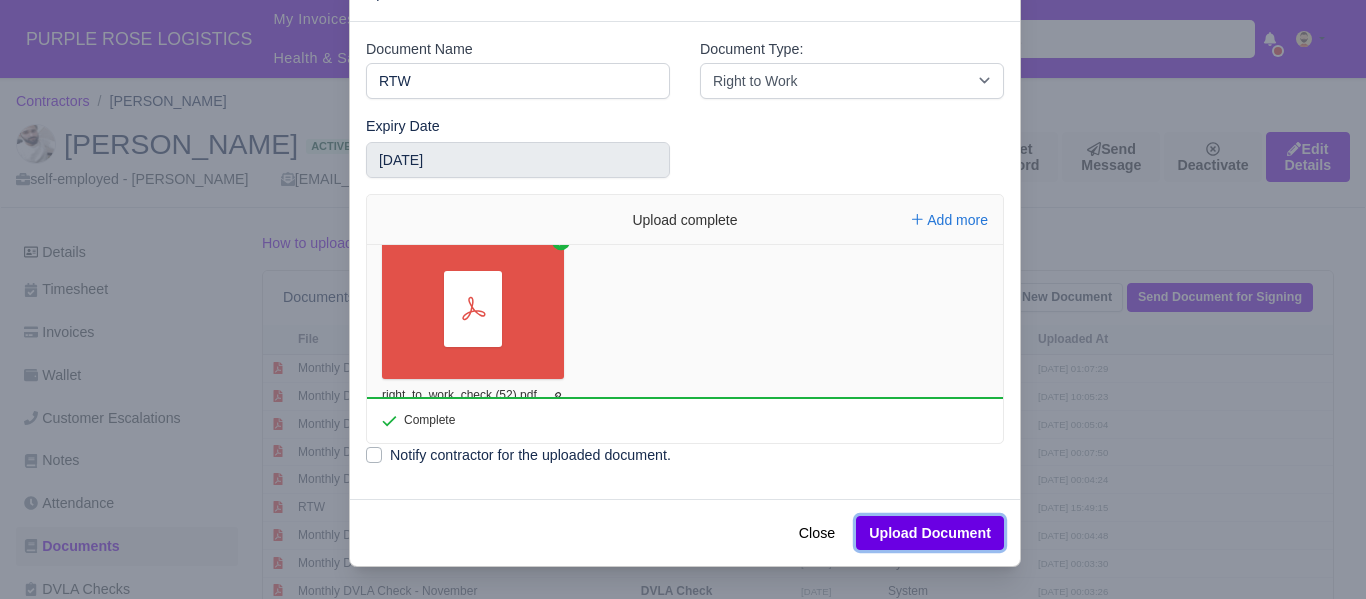click on "Upload Document" at bounding box center (930, 533) 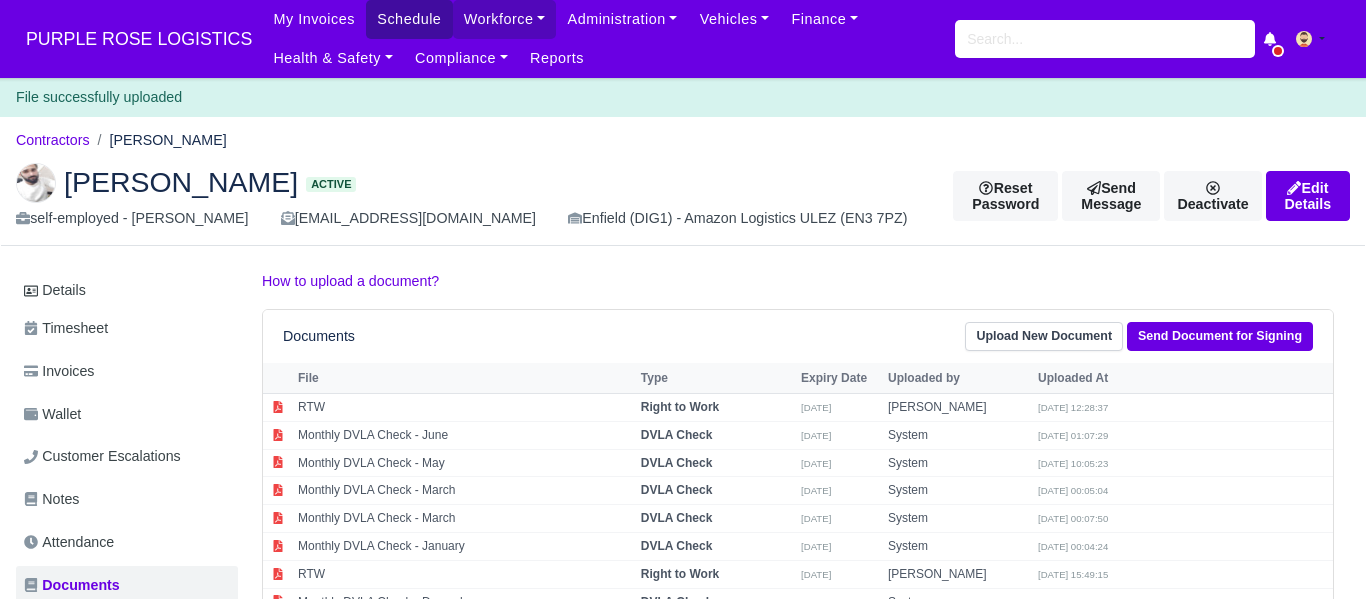 scroll, scrollTop: 0, scrollLeft: 0, axis: both 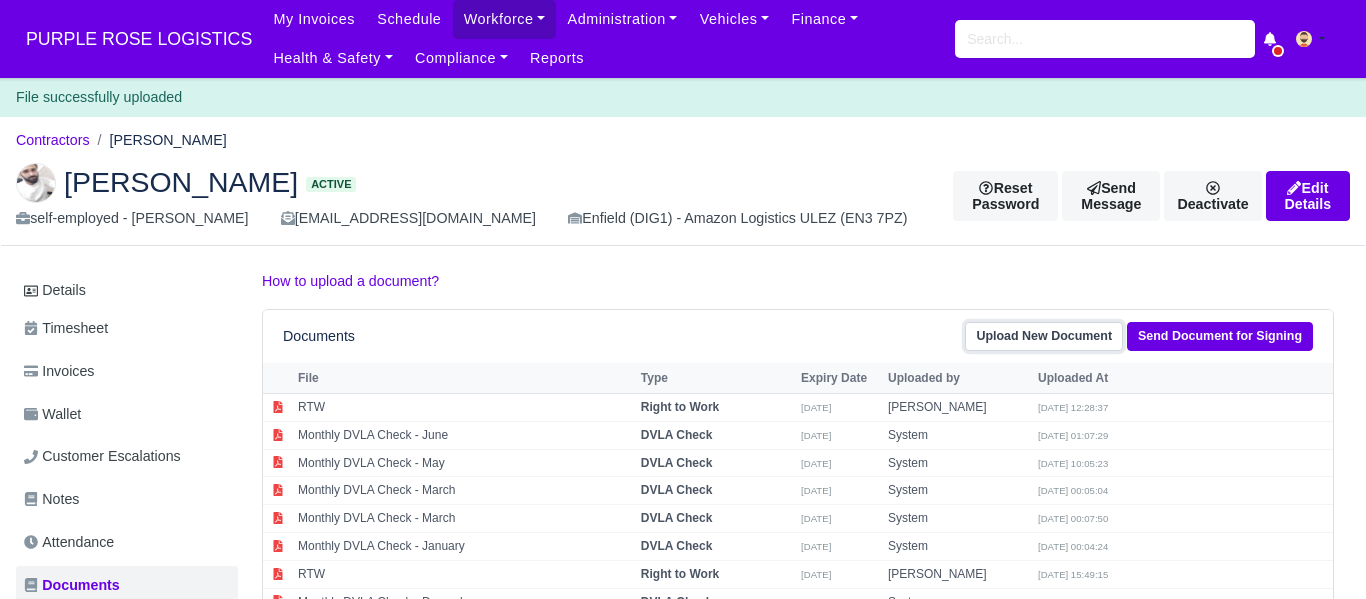 click on "Upload
New Document" at bounding box center [1044, 336] 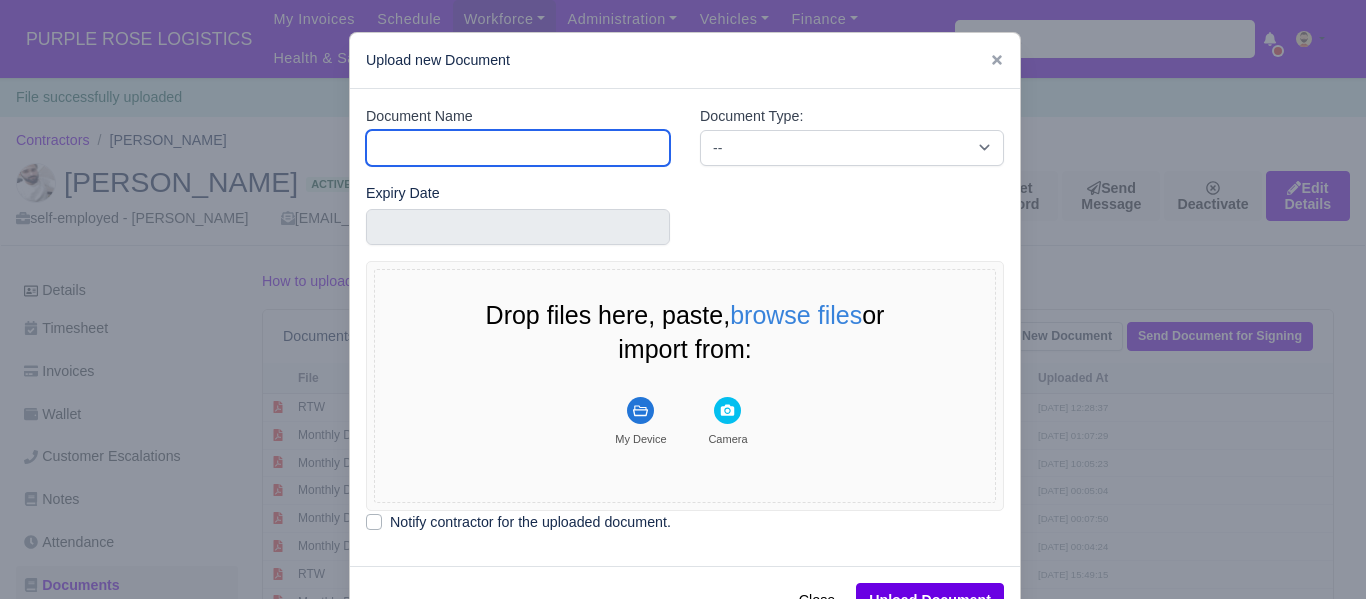 click on "Document Name" at bounding box center (518, 148) 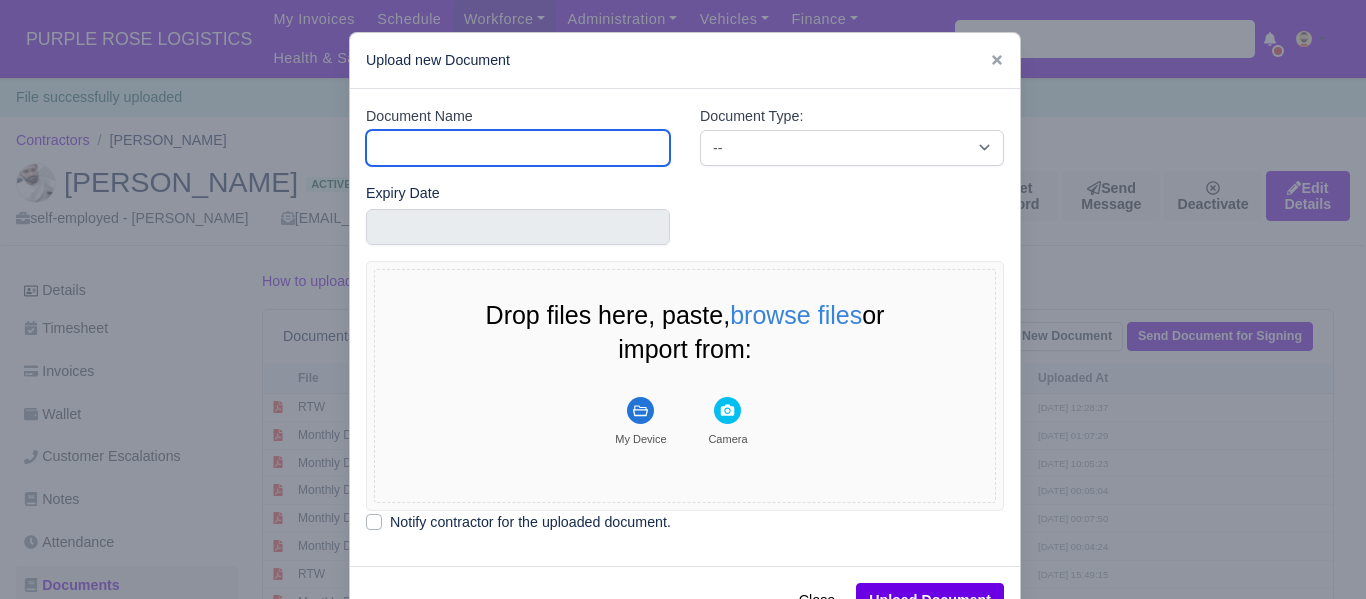 type on "DVLA" 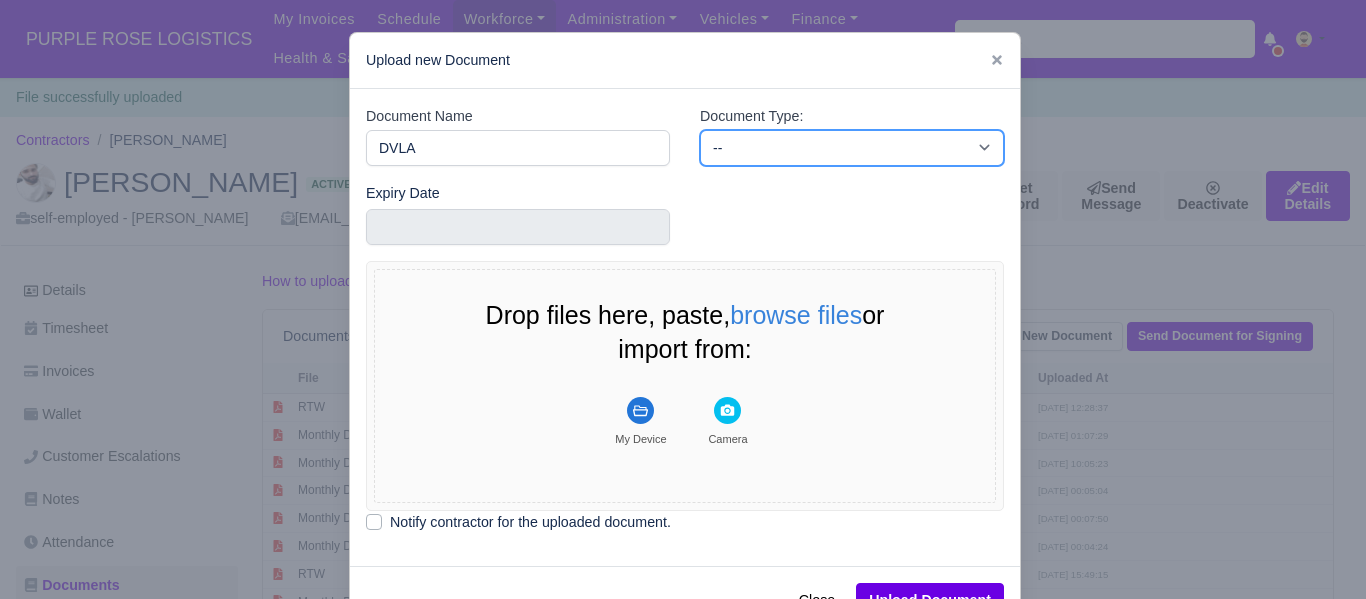 click on "--
Accounting Engagement Letter
Age Verification Confirmation
Background Check
Bank Statement
Birth Certificate
Casualty Loss and Theft Policy Agreement
Client Documents
Code of Conduct
Company Documents
Consent Form
Criminal Record Disclaimer
DVLA Check
DVLA Share Licence Agreement
Declaration
Deed Poll
Delivery Associate Privacy
Driver Disclaimer Agreement
Driver License Declaration
Driving Licence Back
Driving Licence Front
Drug & Alcohol Policy Consent
Drug & Alcohol Testing Consent
Drugs and Alcohol
ECS Check" at bounding box center [852, 148] 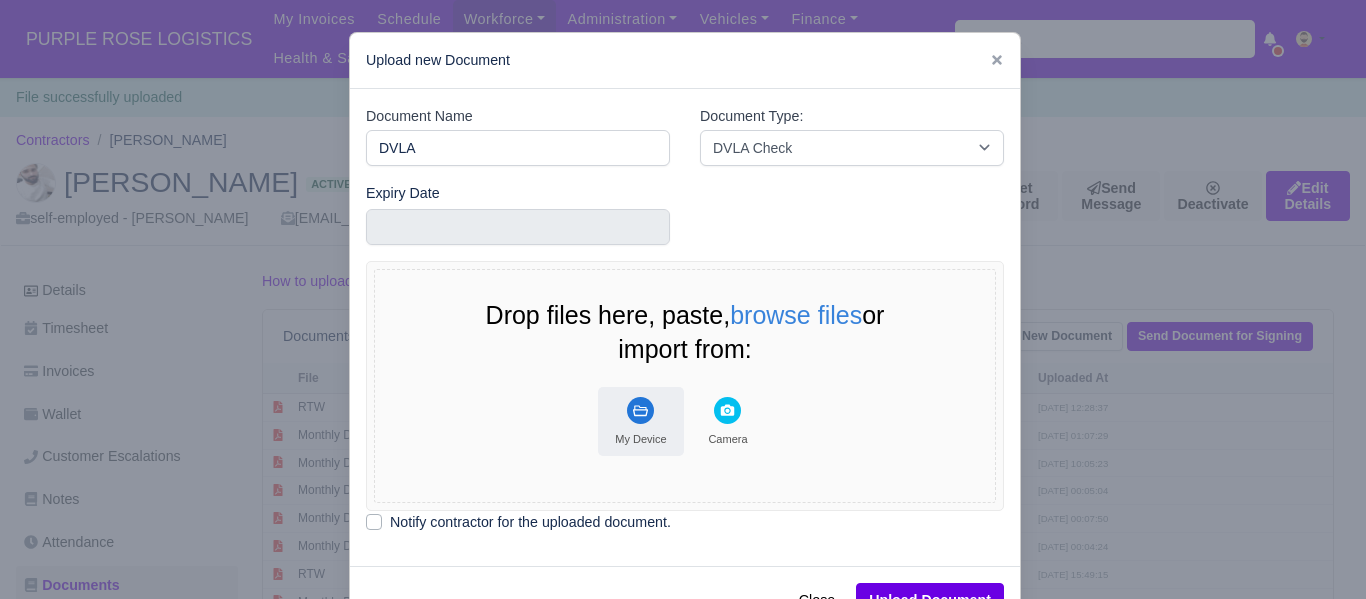 click 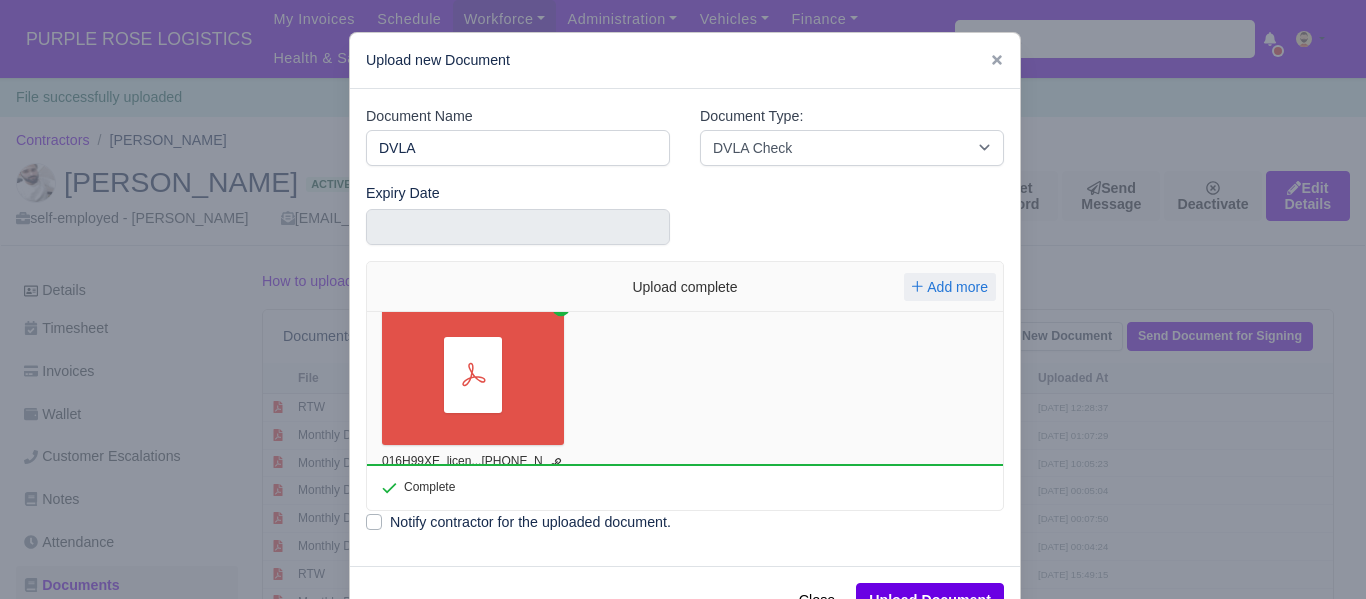 scroll, scrollTop: 31, scrollLeft: 0, axis: vertical 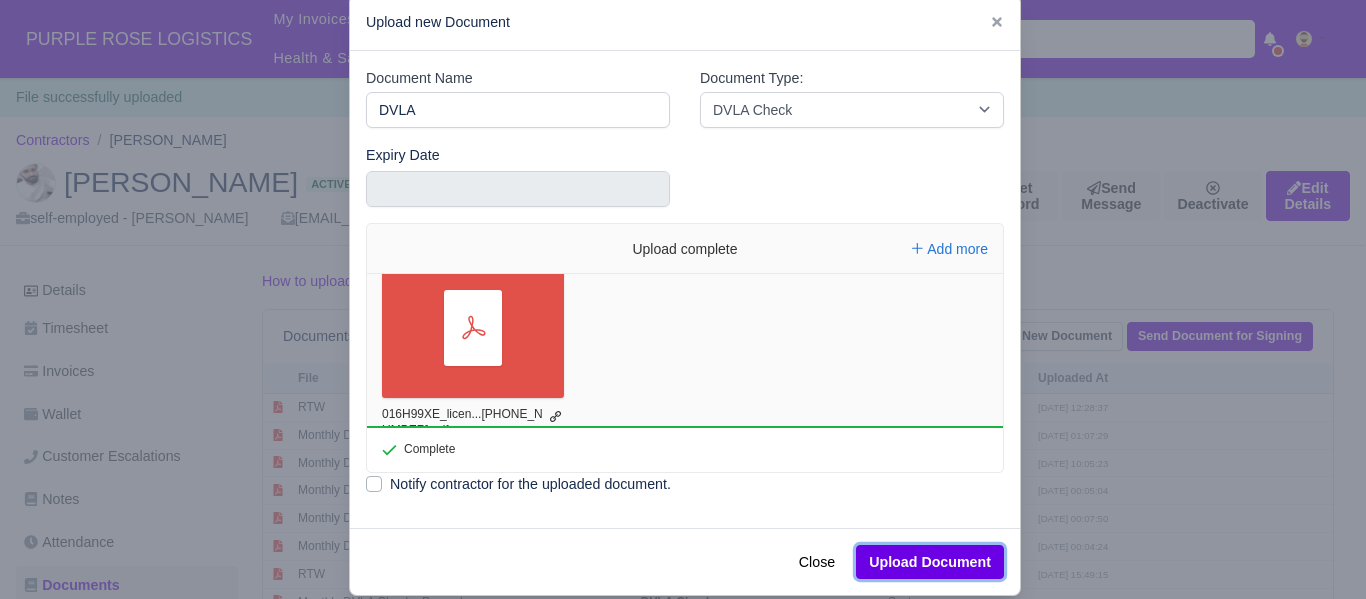 drag, startPoint x: 925, startPoint y: 551, endPoint x: 925, endPoint y: 539, distance: 12 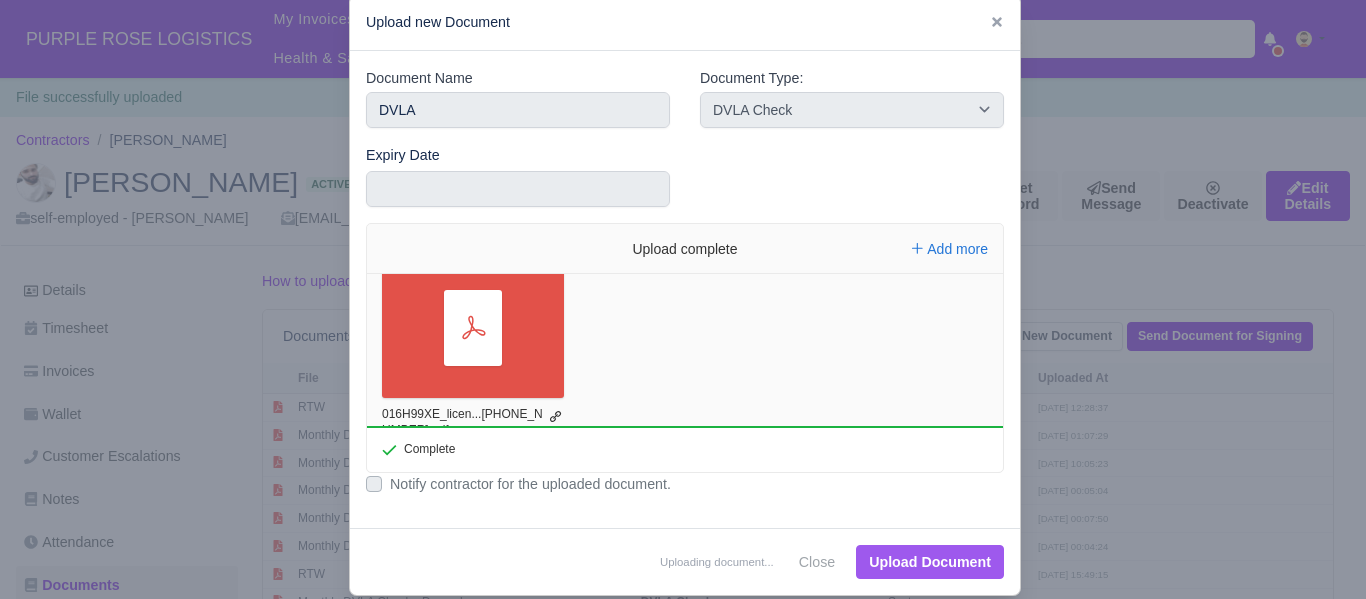 type 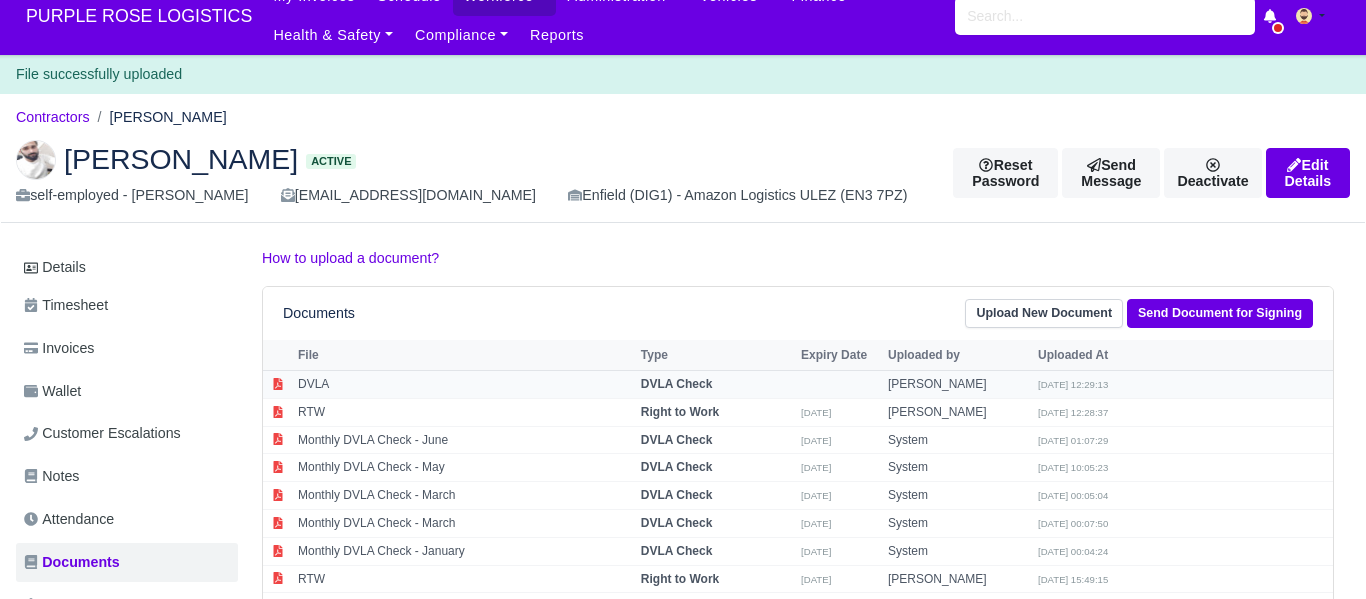 scroll, scrollTop: 31, scrollLeft: 0, axis: vertical 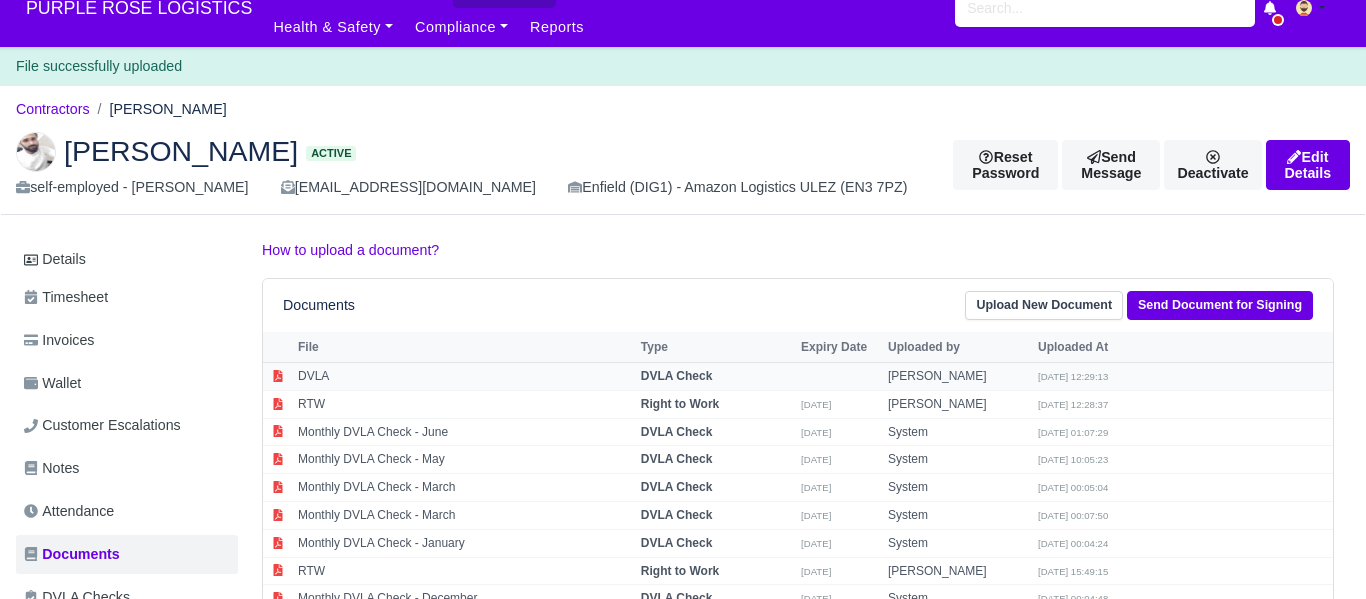 click on "DVLA Check" at bounding box center [677, 376] 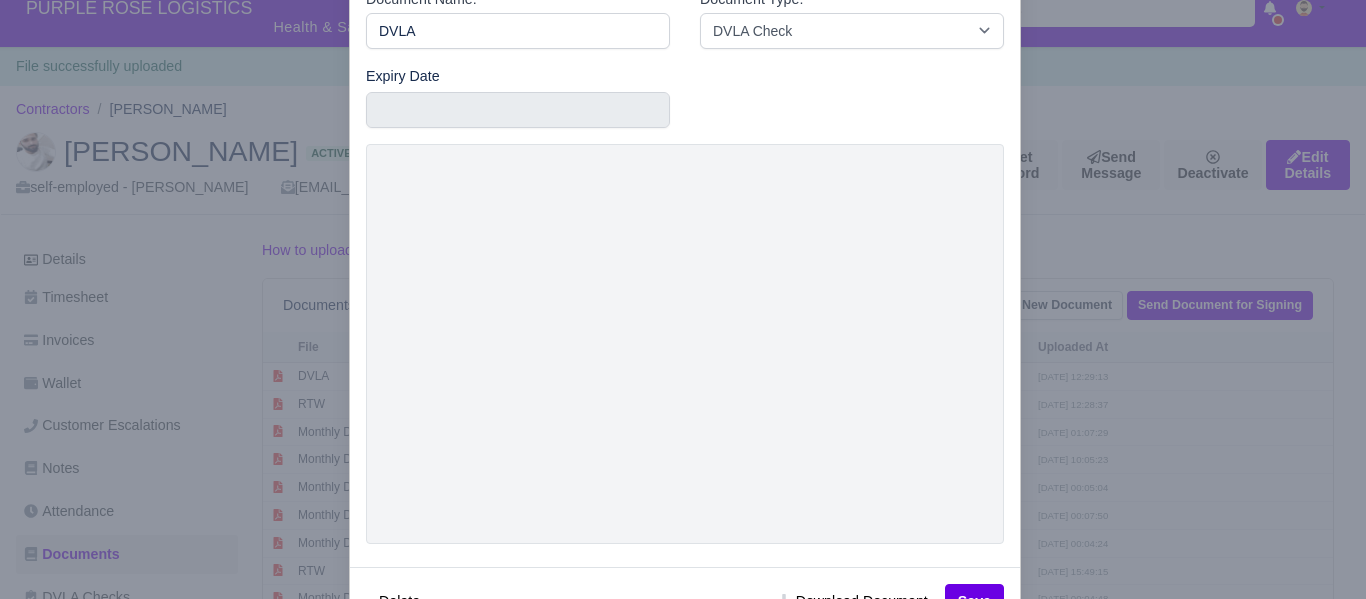 scroll, scrollTop: 121, scrollLeft: 0, axis: vertical 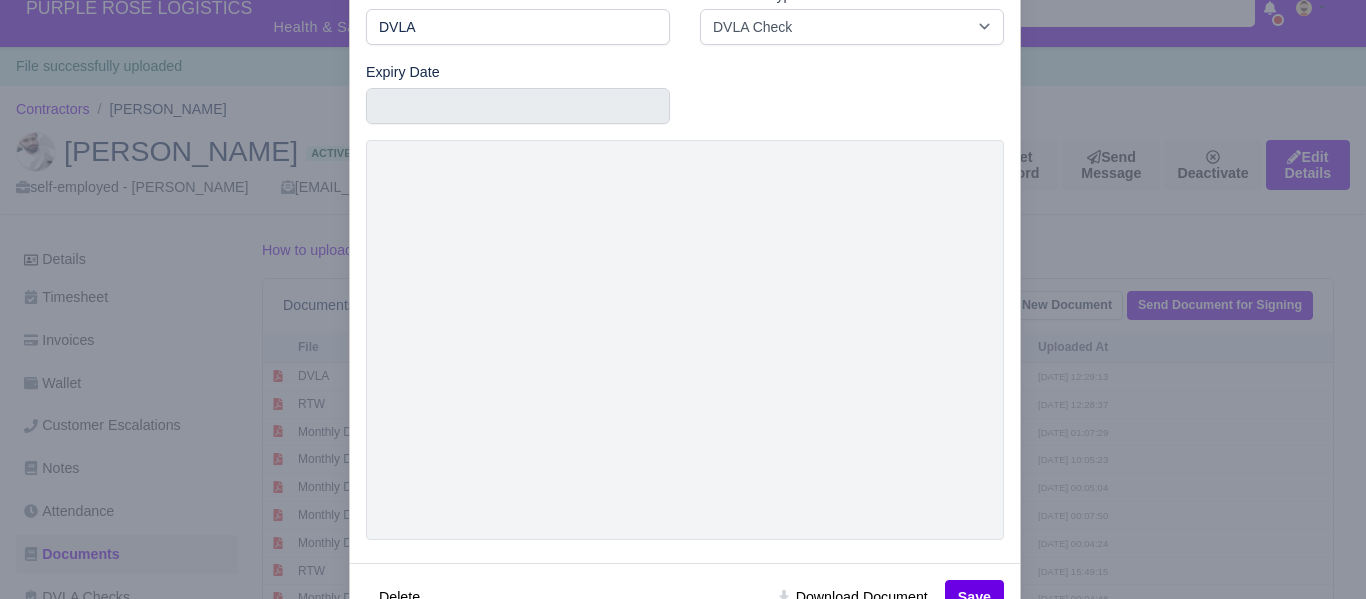 click at bounding box center (683, 299) 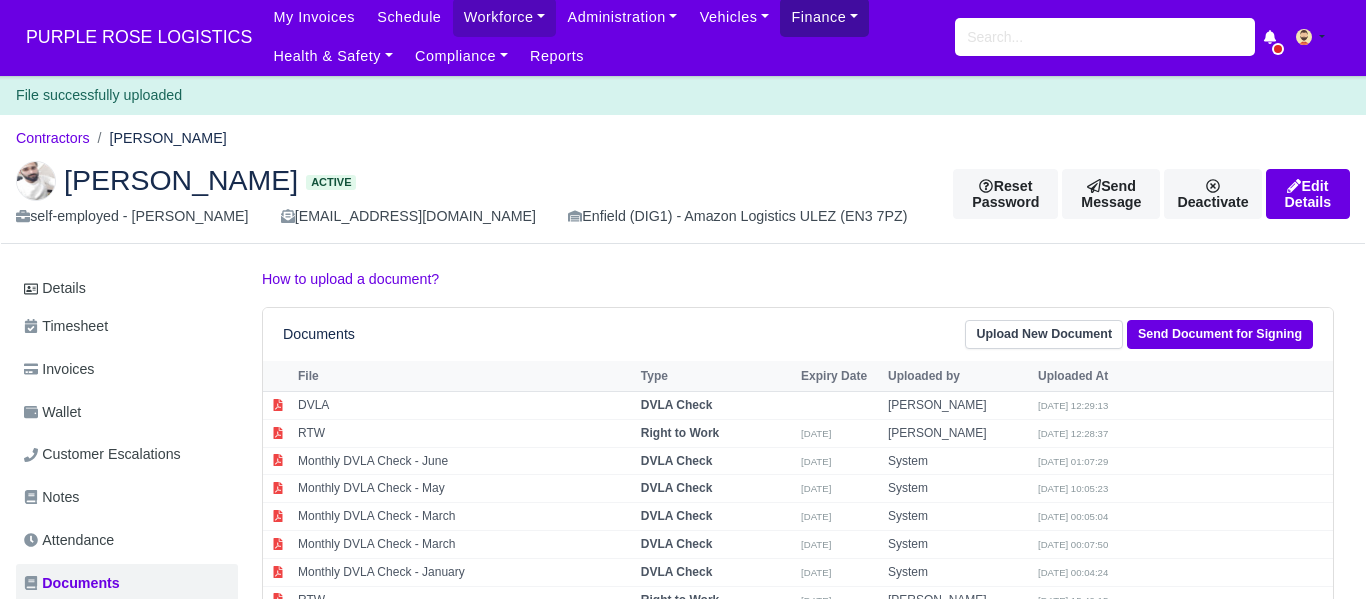 scroll, scrollTop: 0, scrollLeft: 0, axis: both 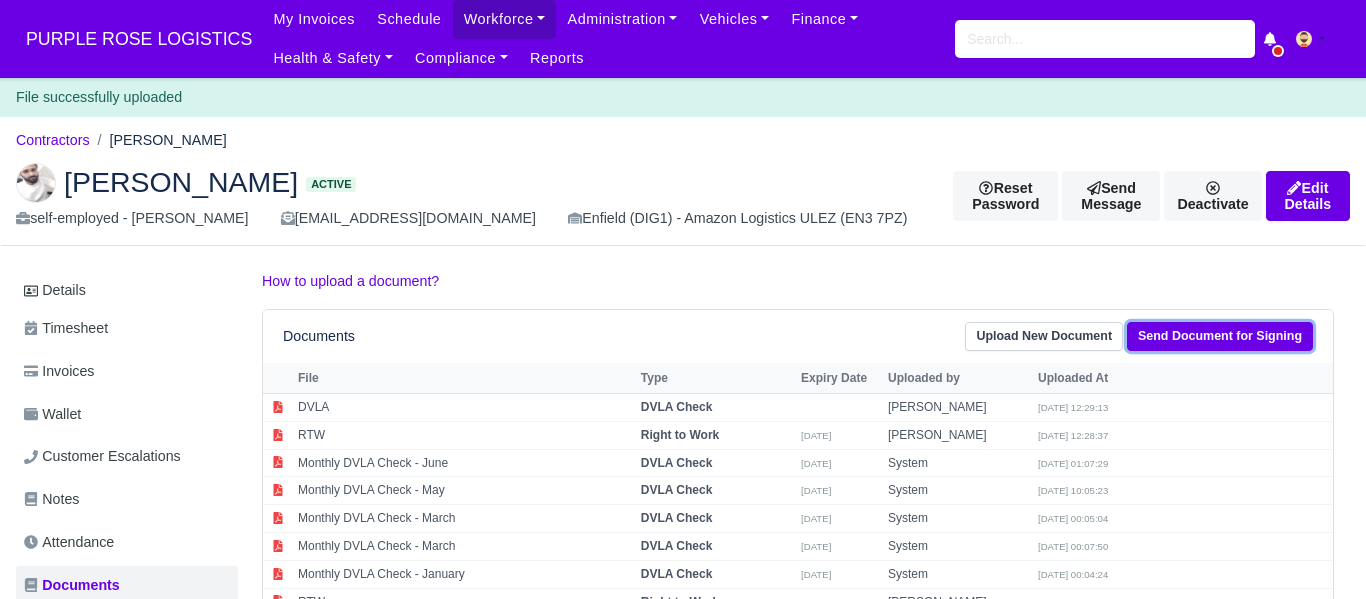 click on "Send Document for Signing" at bounding box center [1220, 336] 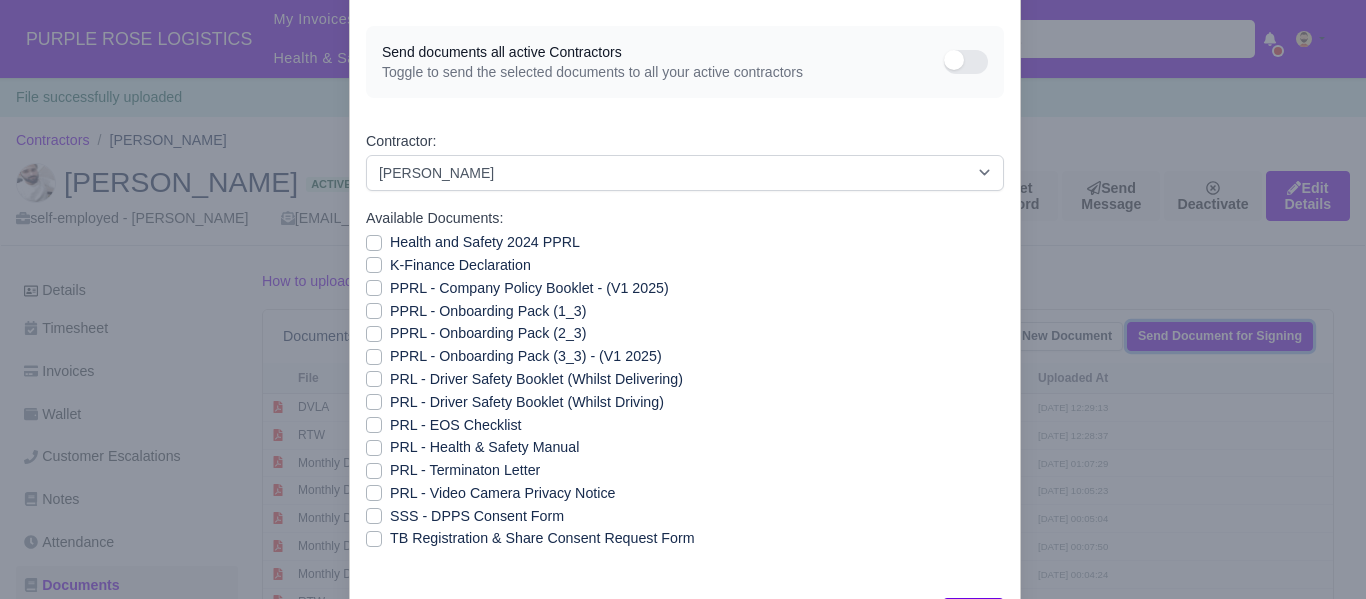 scroll, scrollTop: 79, scrollLeft: 0, axis: vertical 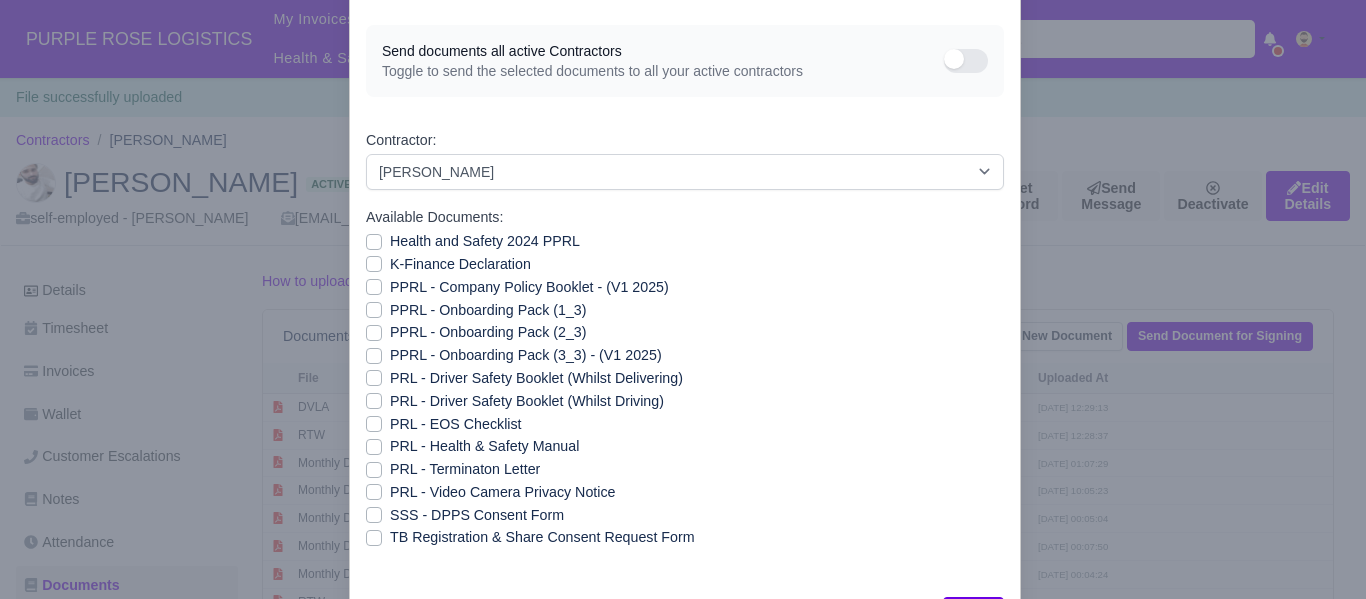 click on "Health and Safety 2024 PPRL" at bounding box center [485, 241] 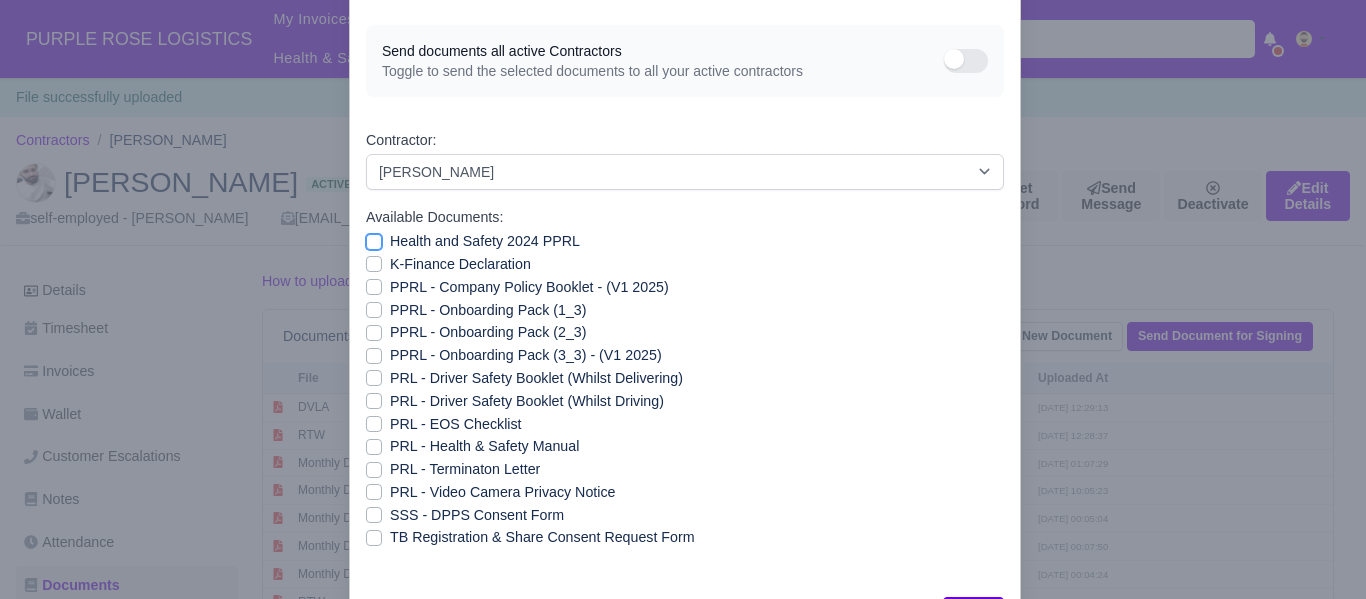 click on "Health and Safety 2024 PPRL" at bounding box center (374, 238) 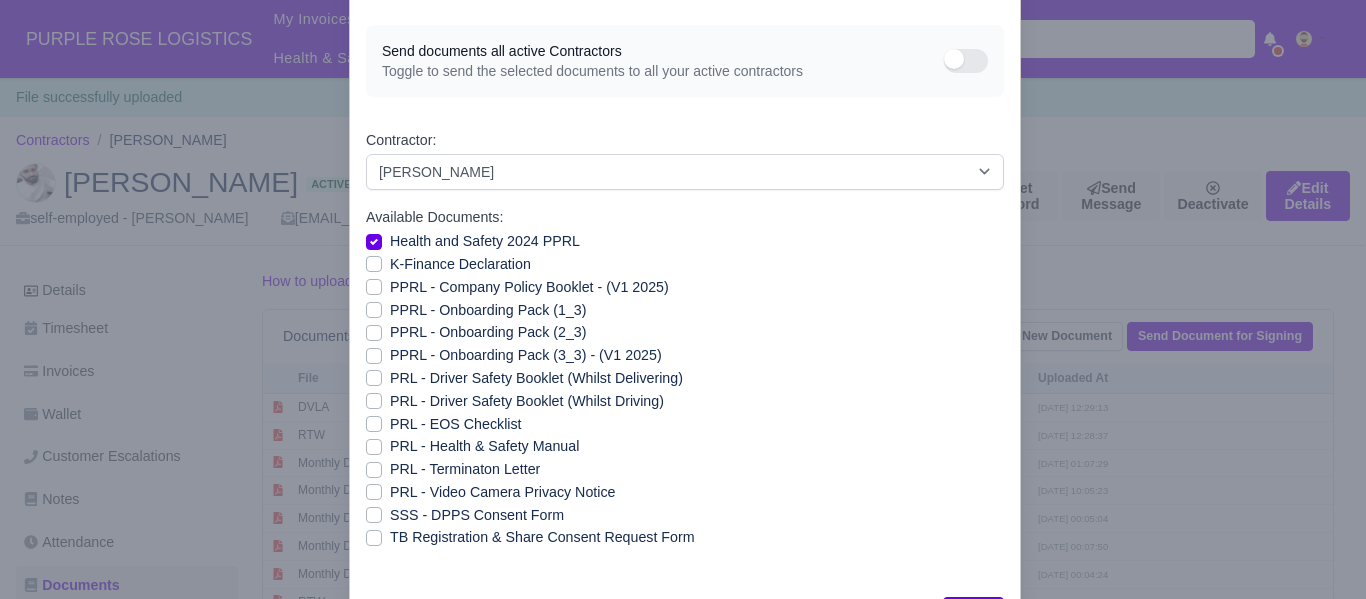 click on "K-Finance Declaration" at bounding box center (460, 264) 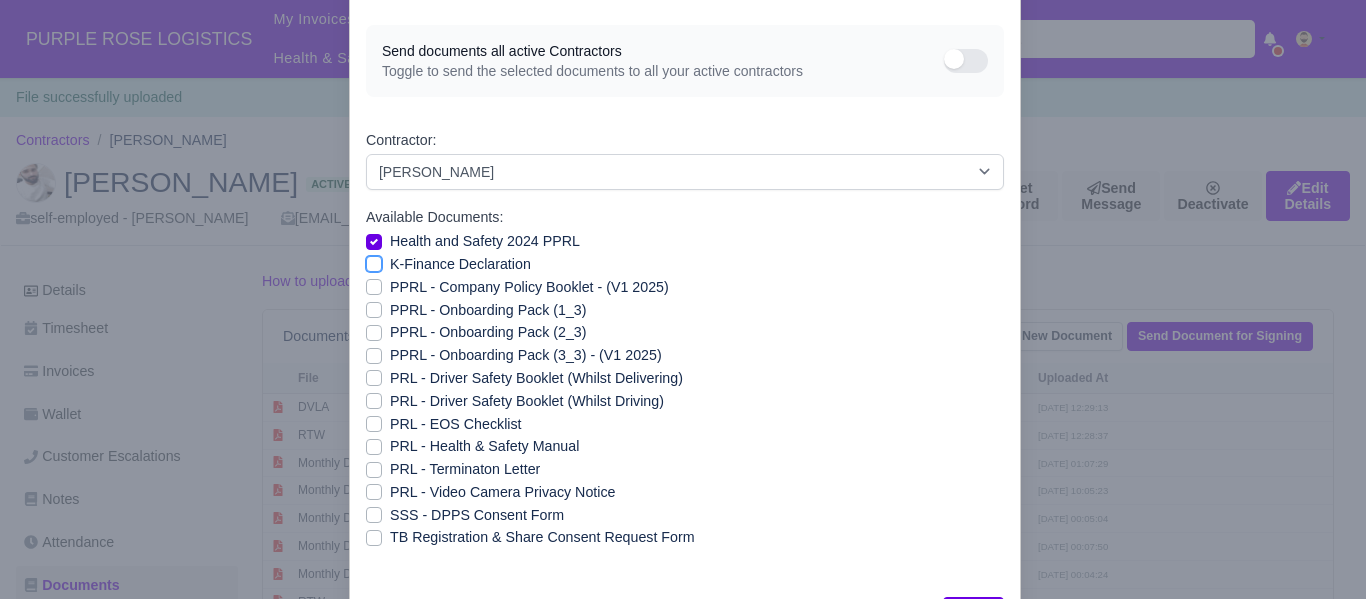 click on "K-Finance Declaration" at bounding box center (374, 261) 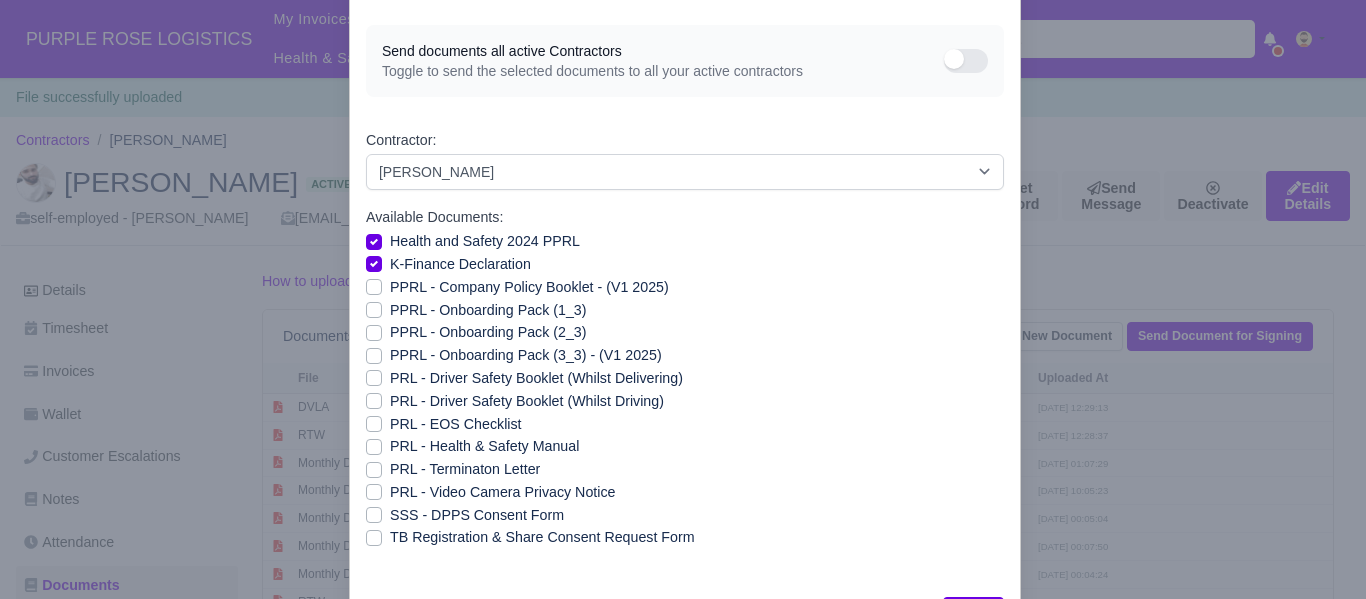 drag, startPoint x: 373, startPoint y: 284, endPoint x: 379, endPoint y: 303, distance: 19.924858 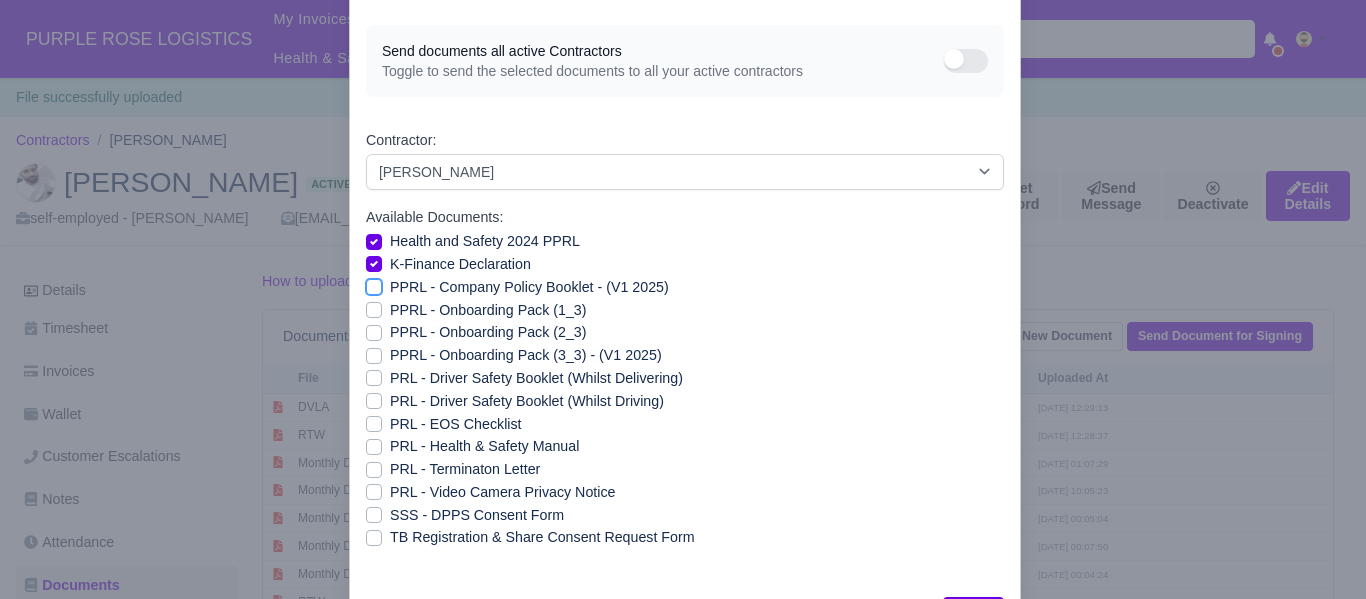 click on "PPRL - Company Policy Booklet - (V1 2025)" at bounding box center (374, 284) 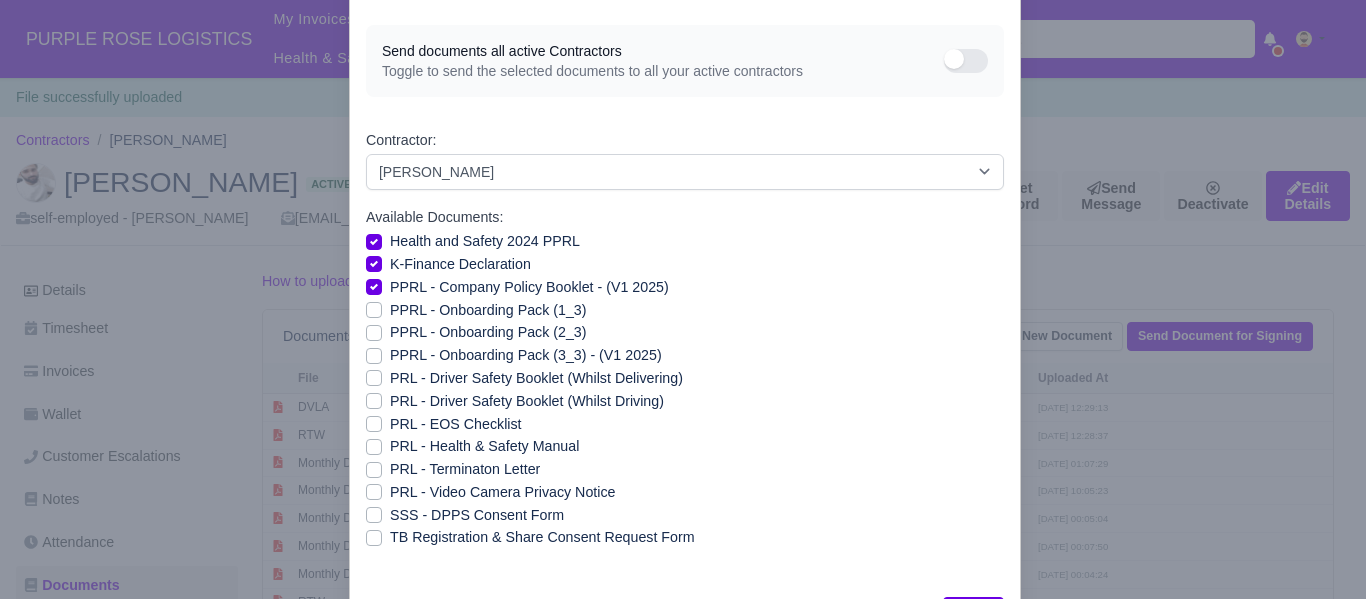 click on "PPRL - Onboarding Pack (1_3)" at bounding box center [488, 310] 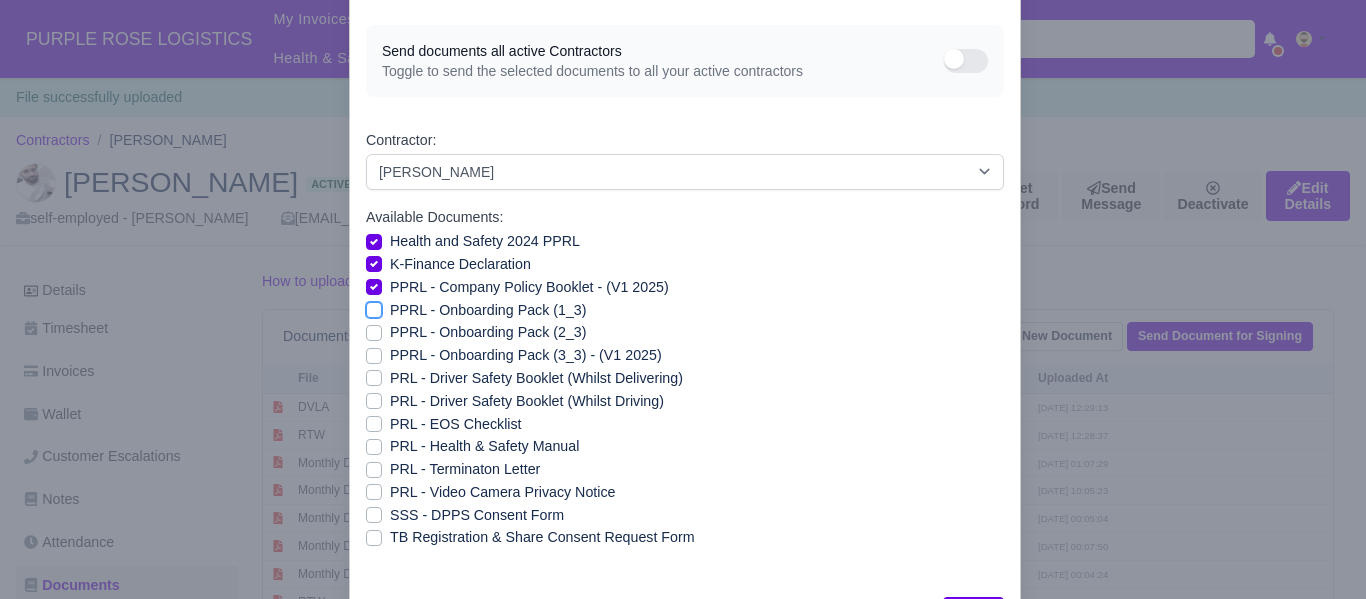 click on "PPRL - Onboarding Pack (1_3)" at bounding box center [374, 307] 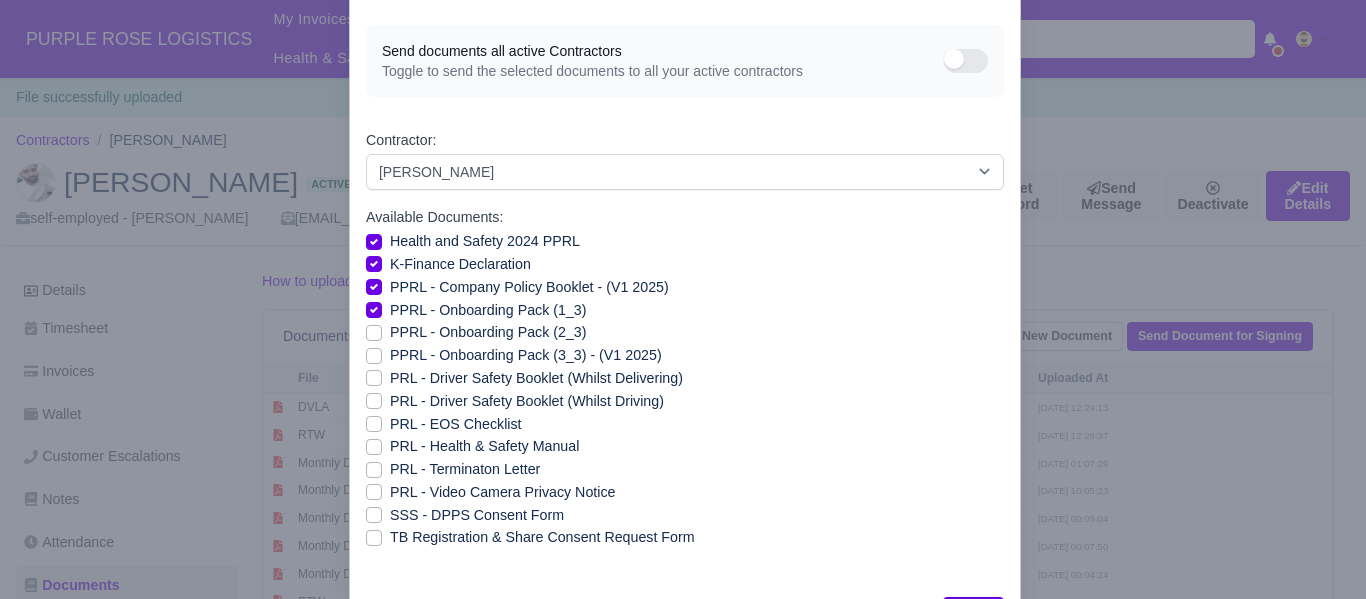 click on "PPRL - Onboarding Pack (2_3)" at bounding box center (488, 332) 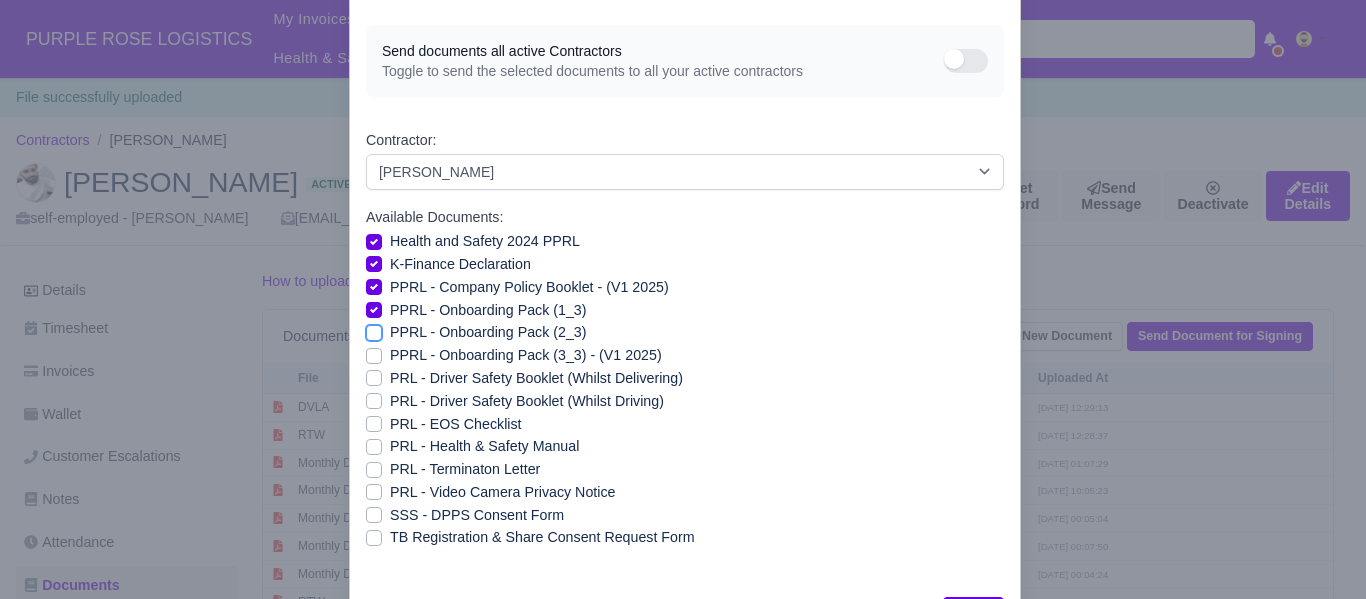 click on "PPRL - Onboarding Pack (2_3)" at bounding box center (374, 329) 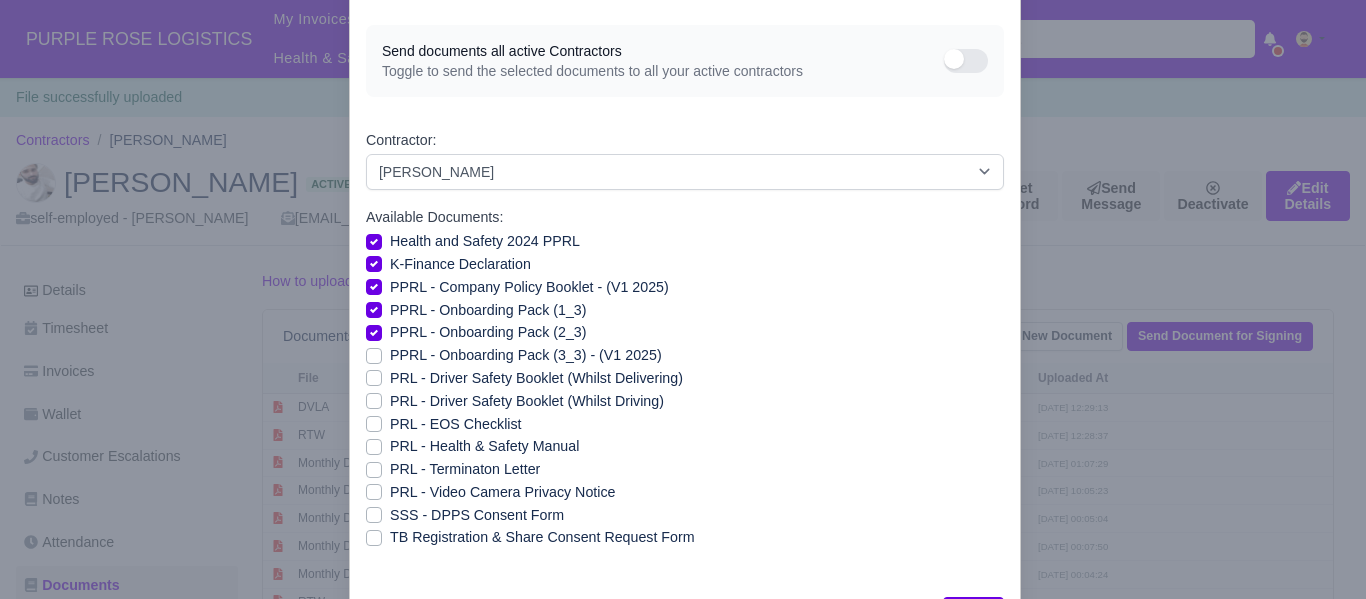 click on "PPRL - Onboarding Pack (3_3) - (V1 2025)" at bounding box center (526, 355) 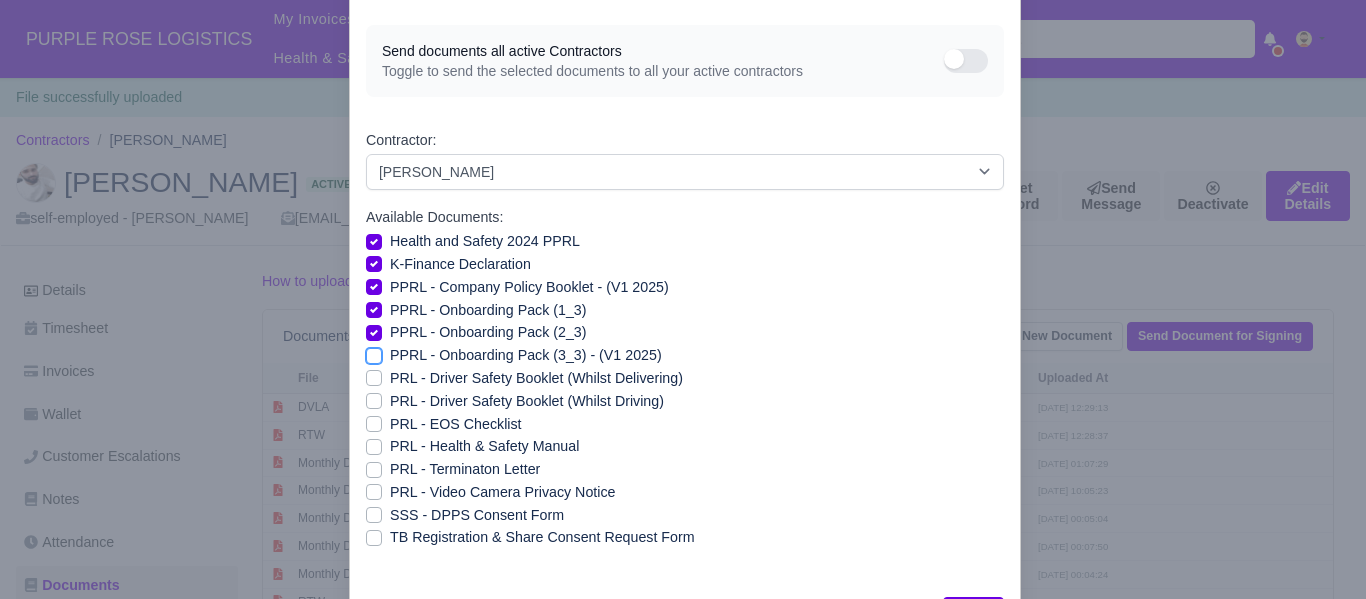 click on "PPRL - Onboarding Pack (3_3) - (V1 2025)" at bounding box center [374, 352] 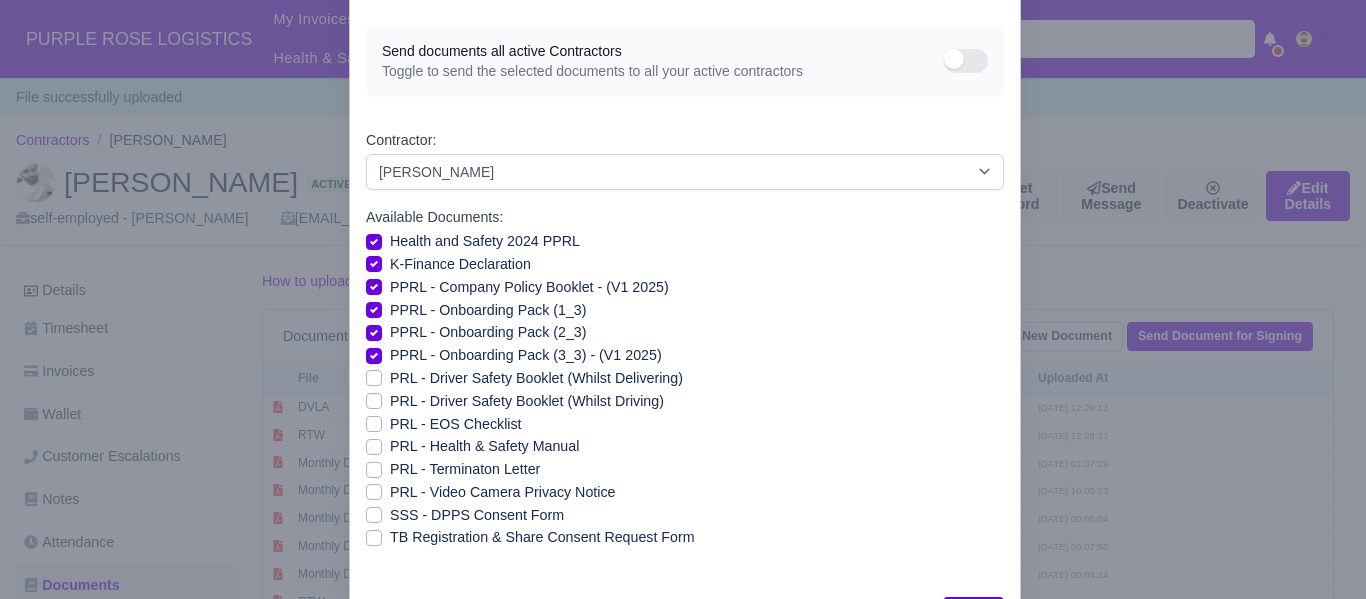 click on "PRL - Driver Safety Booklet (Whilst Delivering)" at bounding box center [536, 378] 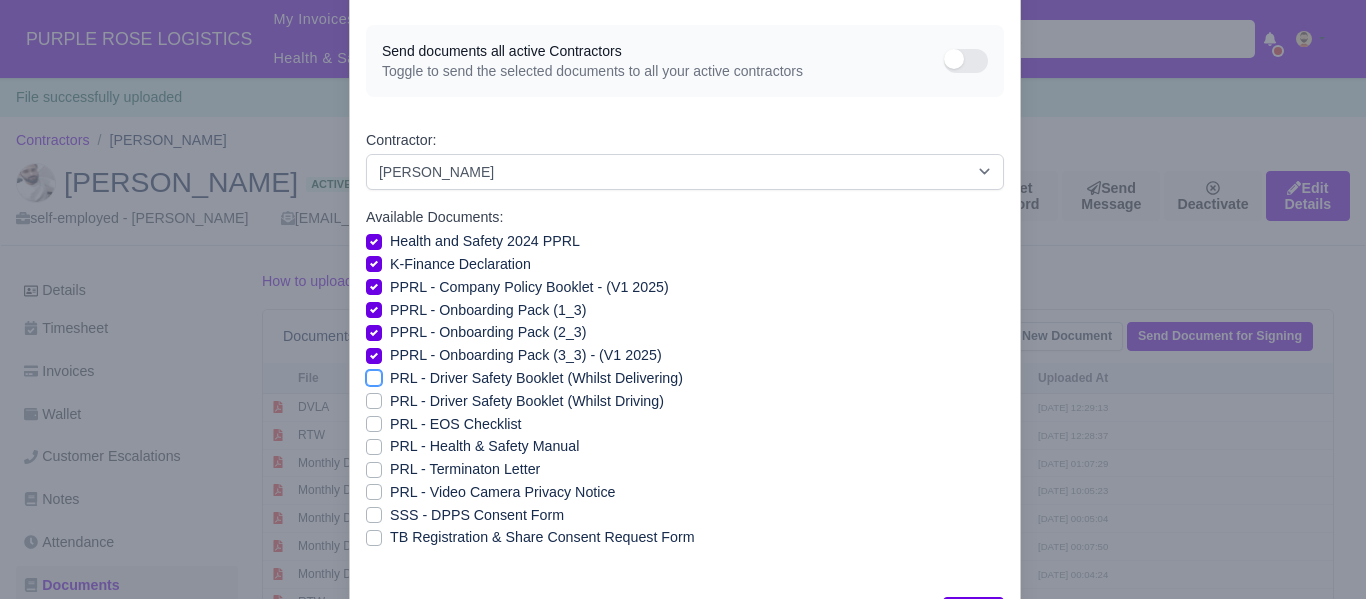 click on "PRL - Driver Safety Booklet (Whilst Delivering)" at bounding box center [374, 375] 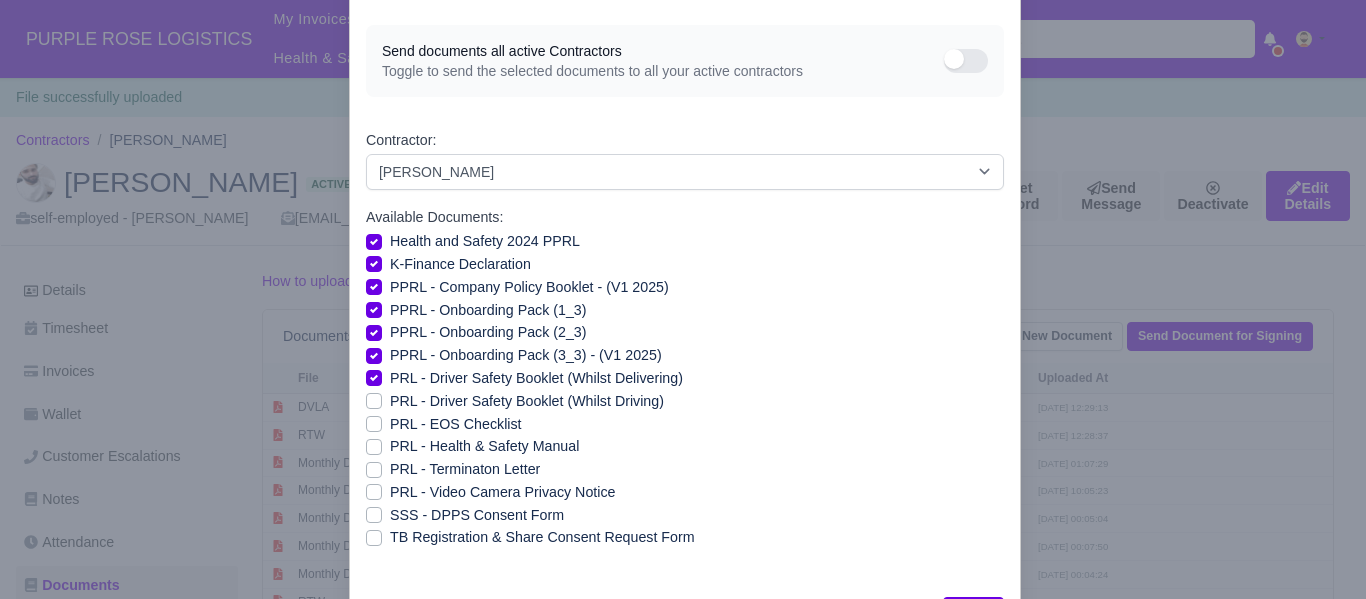 click on "PRL - Driver Safety Booklet (Whilst Driving)" at bounding box center [527, 401] 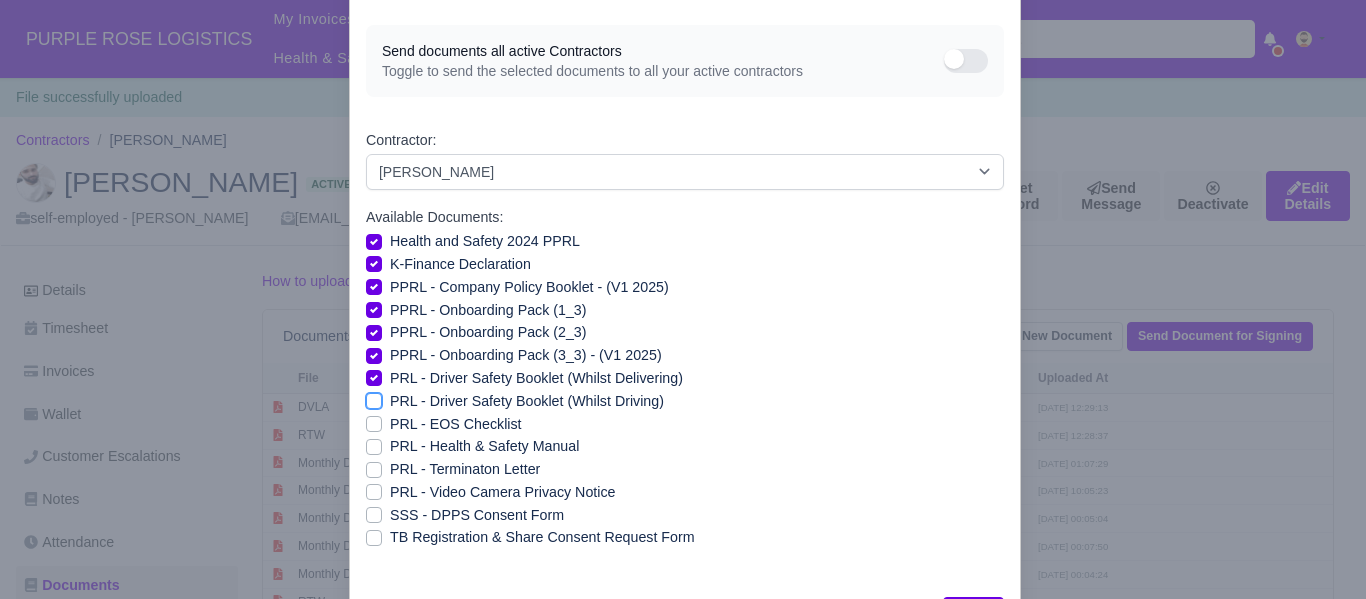 click on "PRL - Driver Safety Booklet (Whilst Driving)" at bounding box center [374, 398] 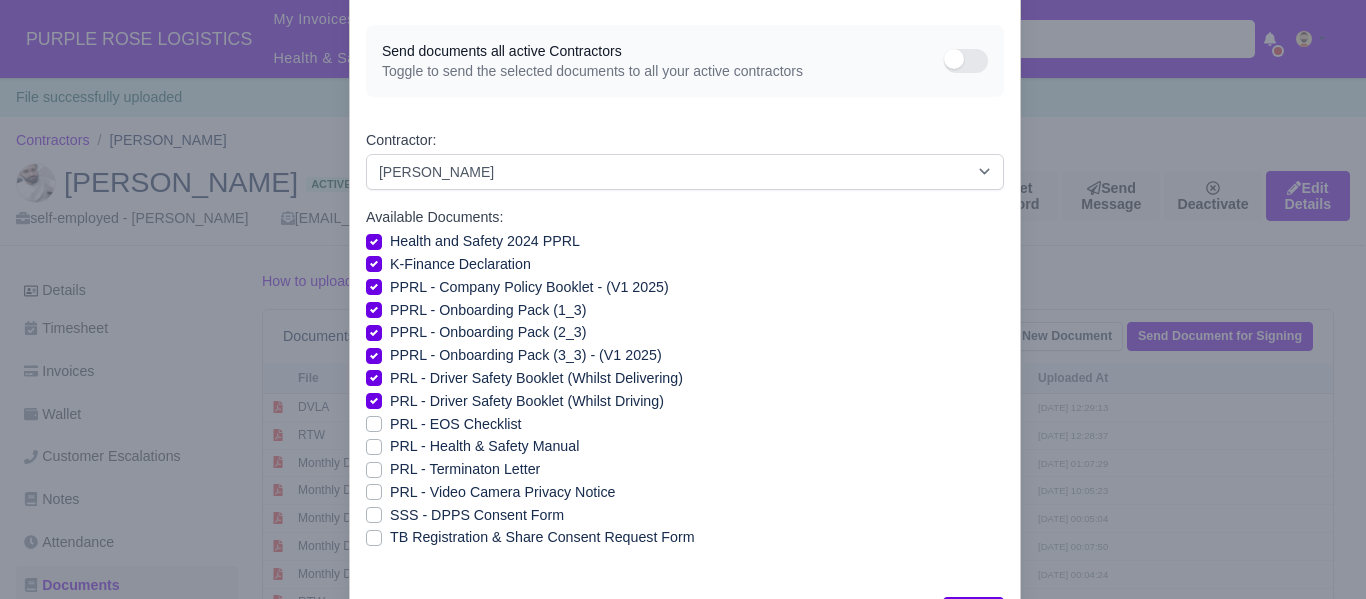 click on "SSS - DPPS Consent Form" at bounding box center (477, 515) 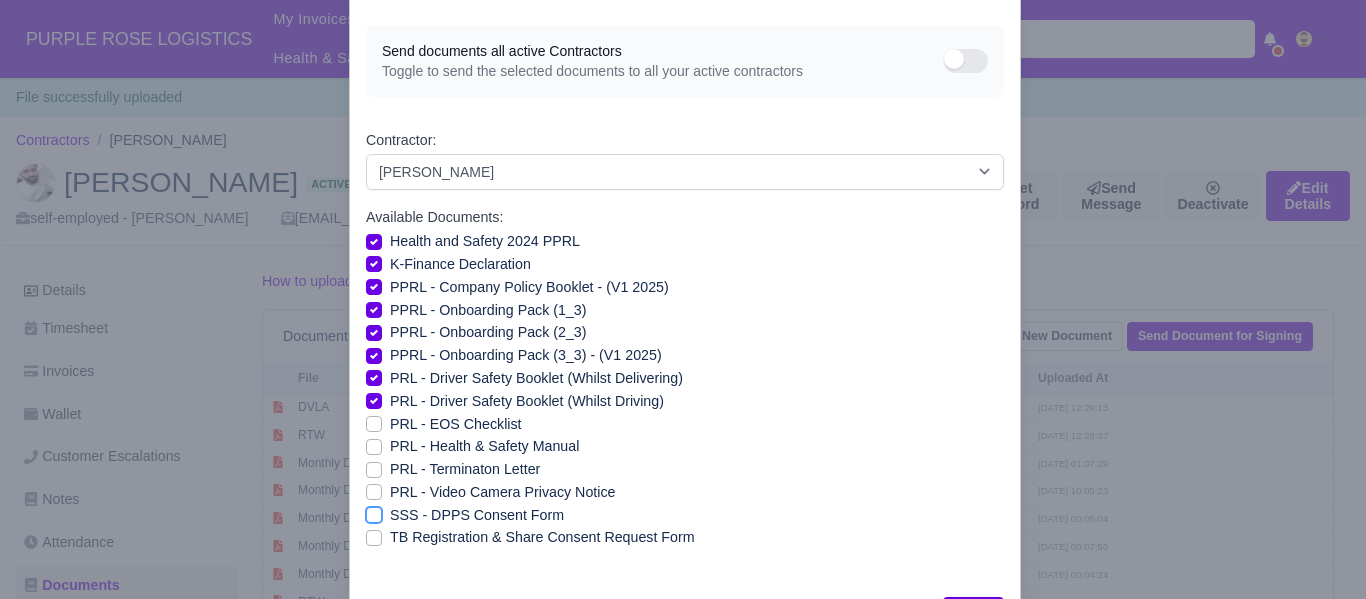 click on "SSS - DPPS Consent Form" at bounding box center [374, 512] 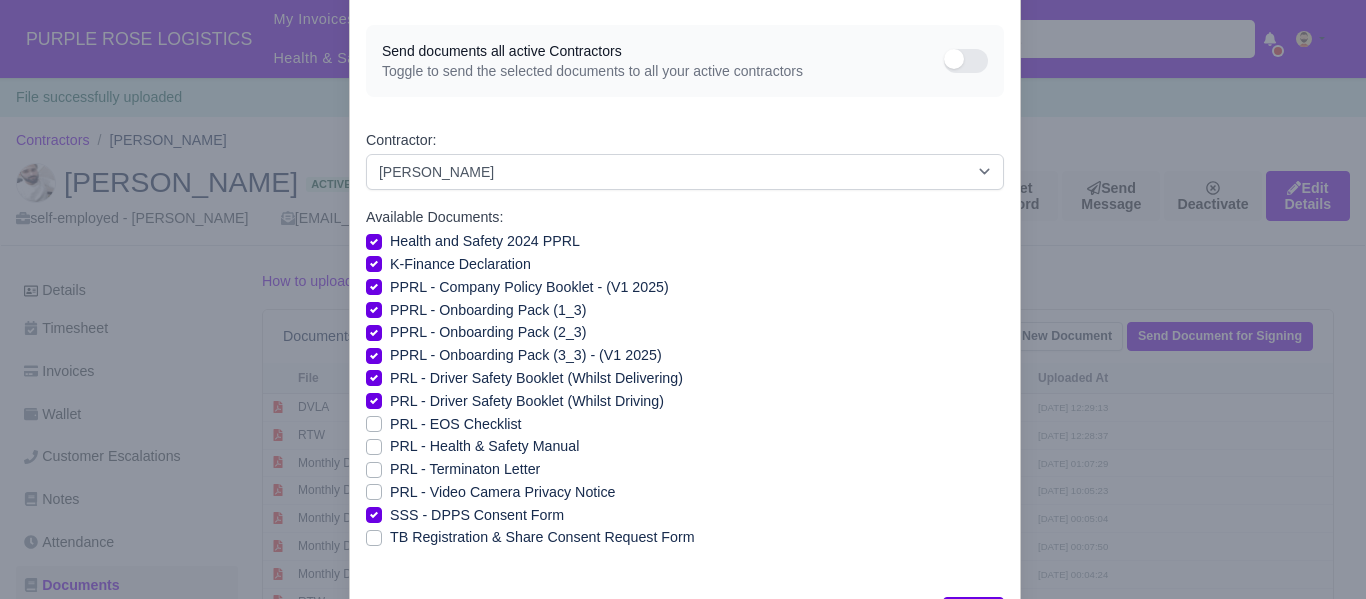 click on "PRL - Video Camera Privacy Notice" at bounding box center (502, 492) 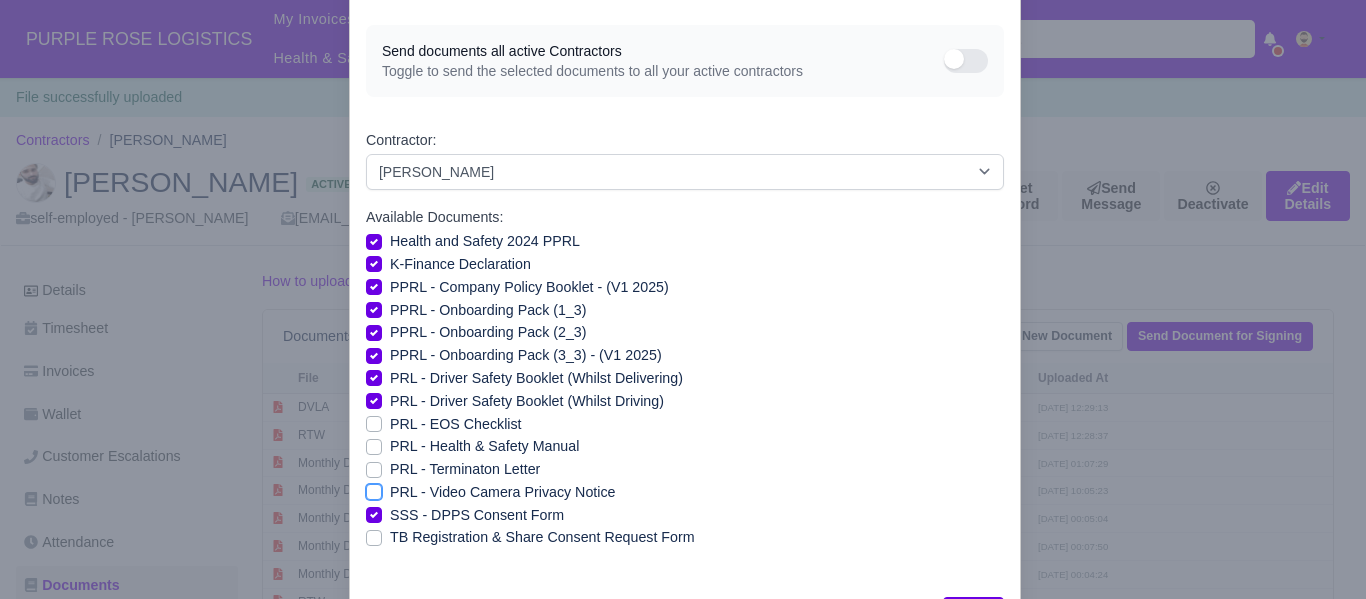 click on "PRL - Video Camera Privacy Notice" at bounding box center [374, 489] 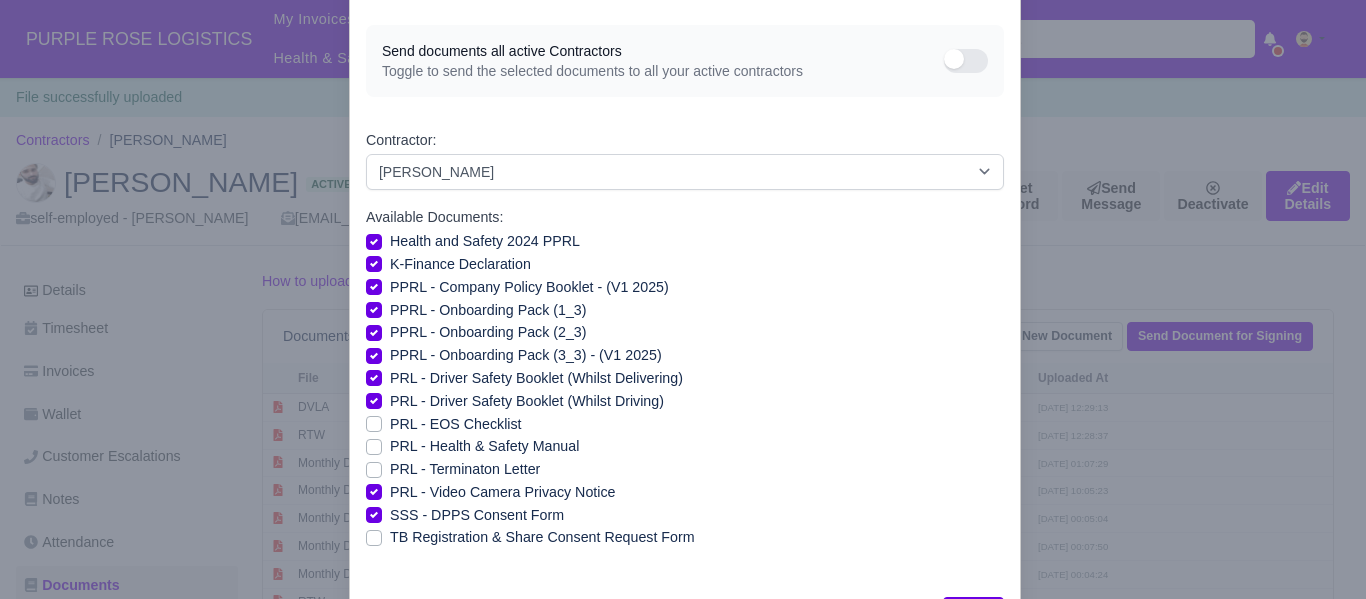 click on "PRL - Health & Safety Manual" at bounding box center (484, 446) 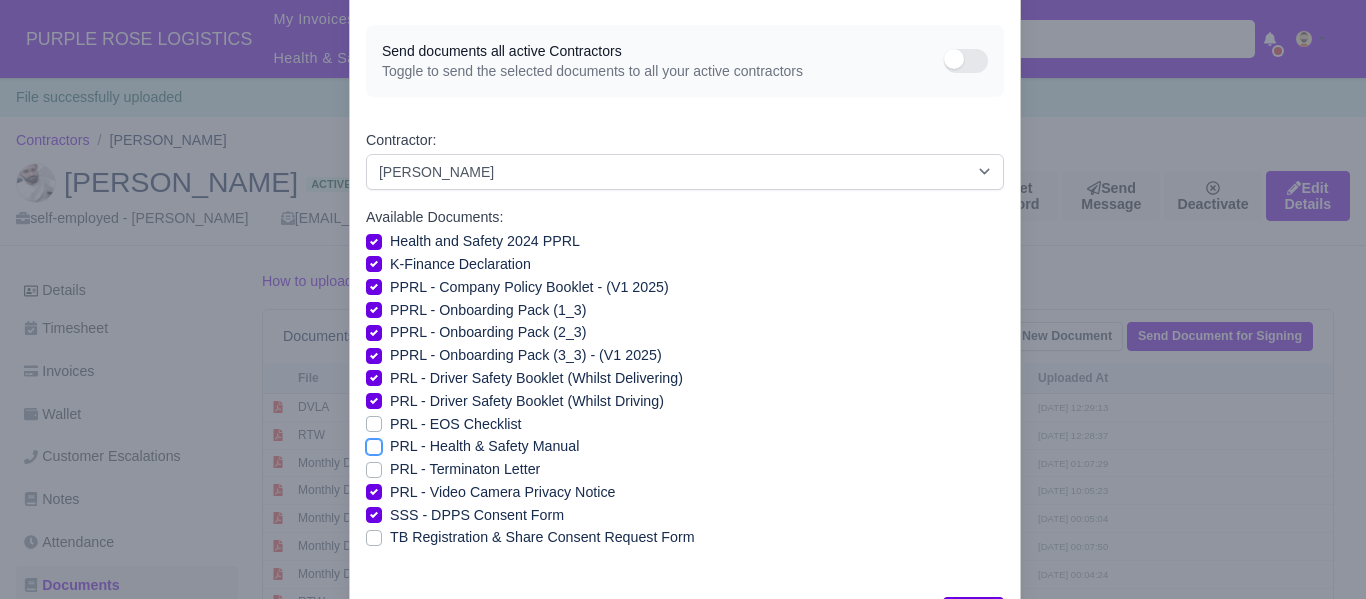 click on "PRL - Health & Safety Manual" at bounding box center (374, 443) 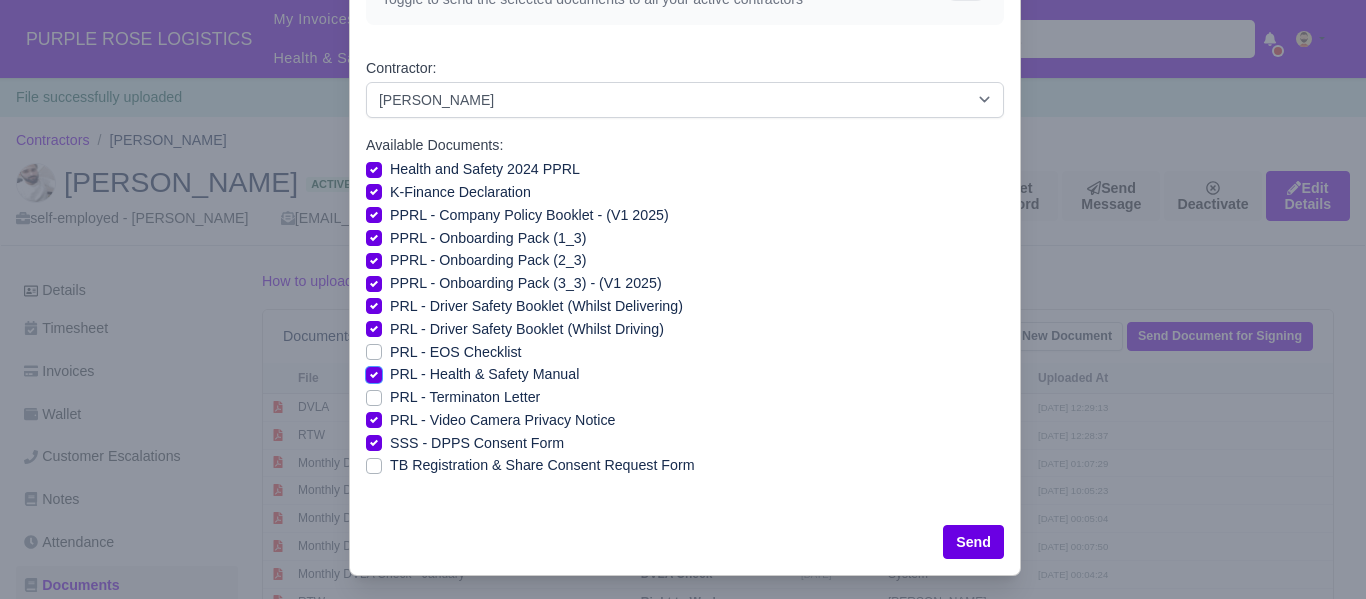 scroll, scrollTop: 154, scrollLeft: 0, axis: vertical 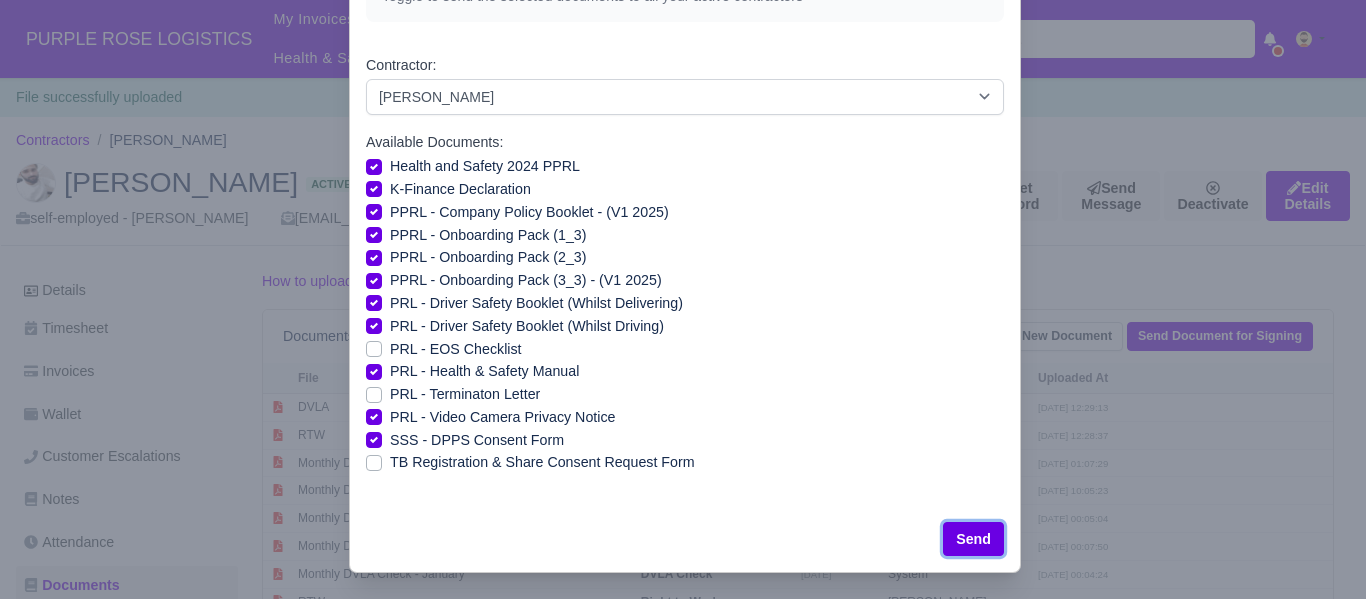 click on "Send" at bounding box center (973, 539) 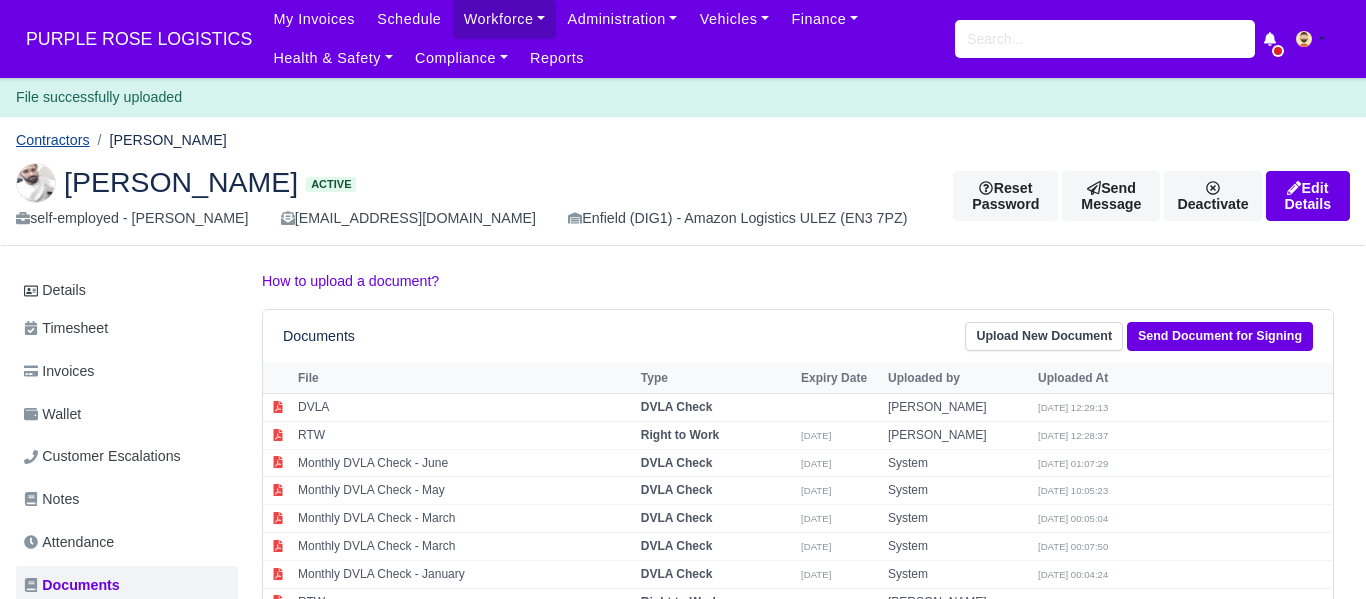 click on "Contractors" at bounding box center (53, 140) 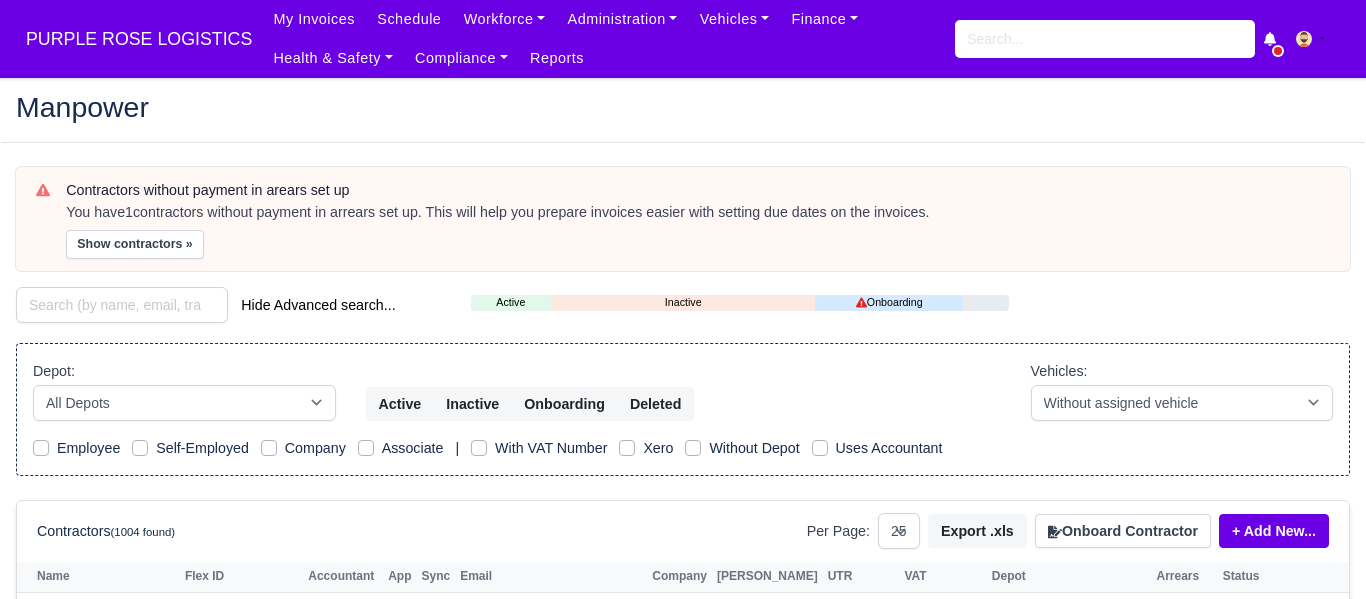 select on "25" 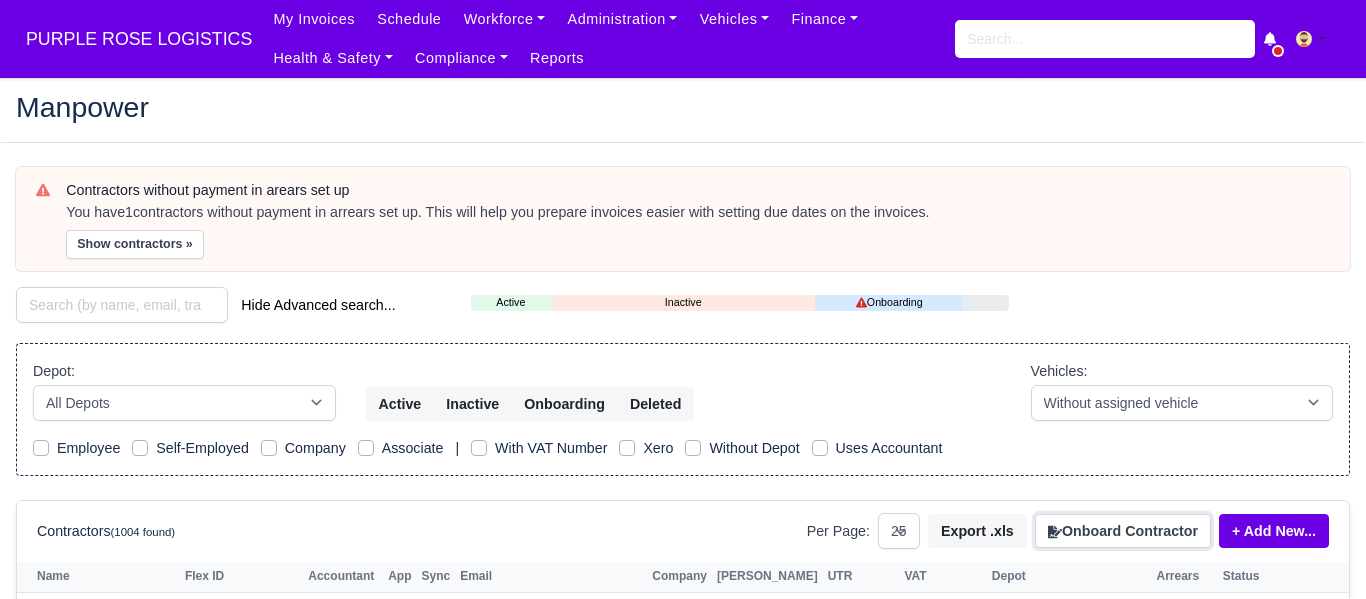 scroll, scrollTop: 0, scrollLeft: 0, axis: both 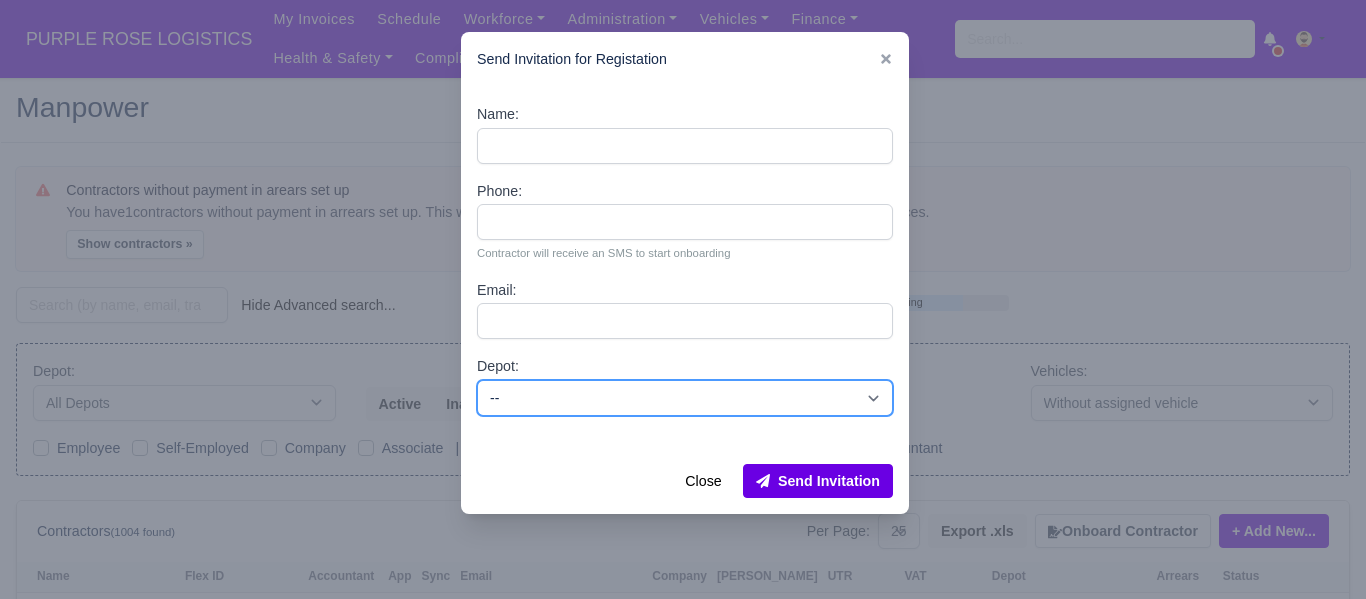 click on "--
Enfield (DIG1) - Amazon Logistics ULEZ (EN3 7PZ)
Harlow (DHW1) - Amazon Logistics (CM19 5AW)
Walkers - Enfield (DIG1) - Amazon Logistics ULEZ (EN3 7PZ)" at bounding box center [685, 398] 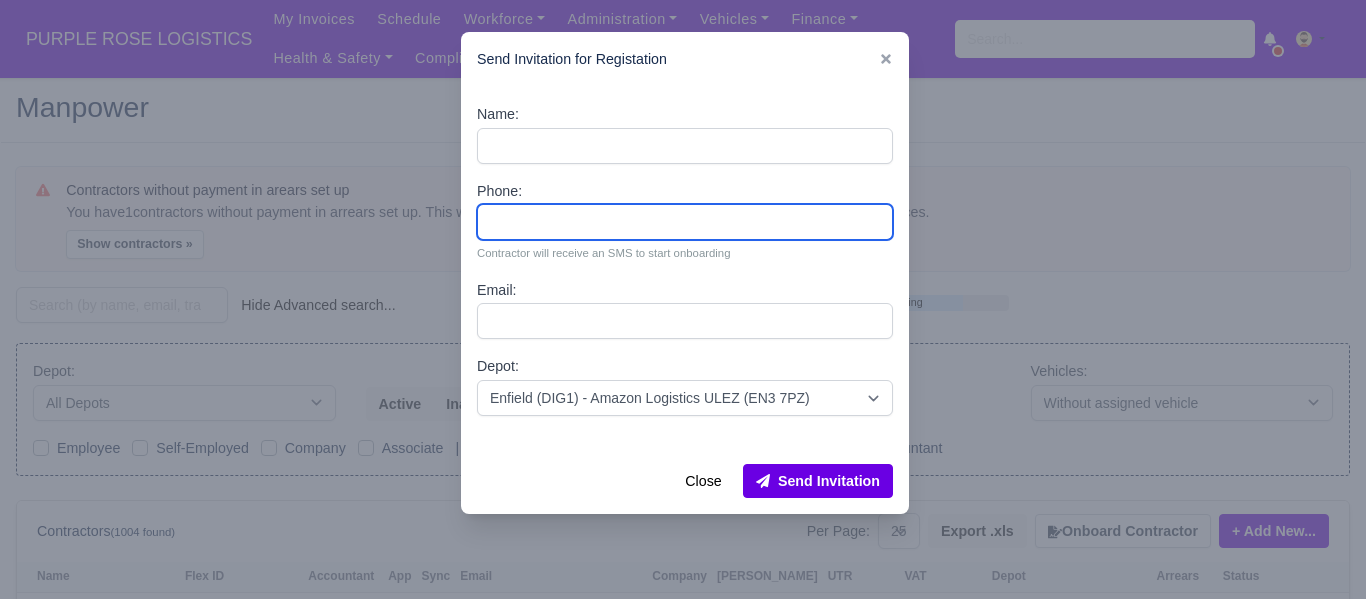 paste on "[PERSON_NAME]" 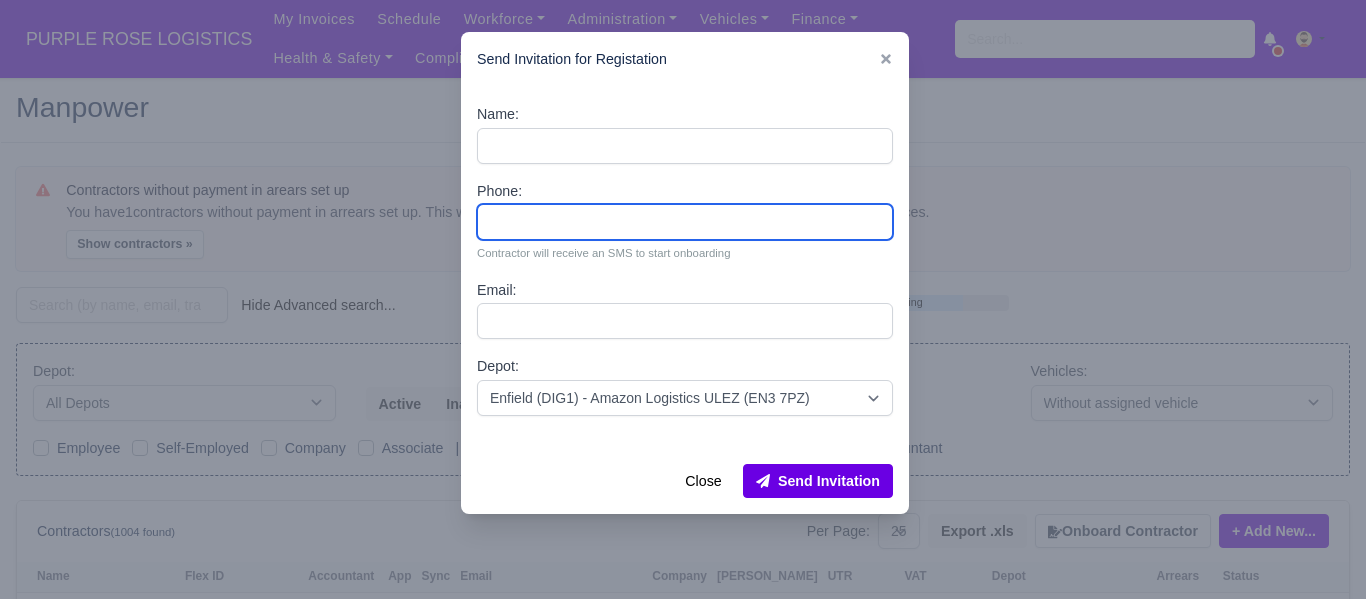type on "[PERSON_NAME]" 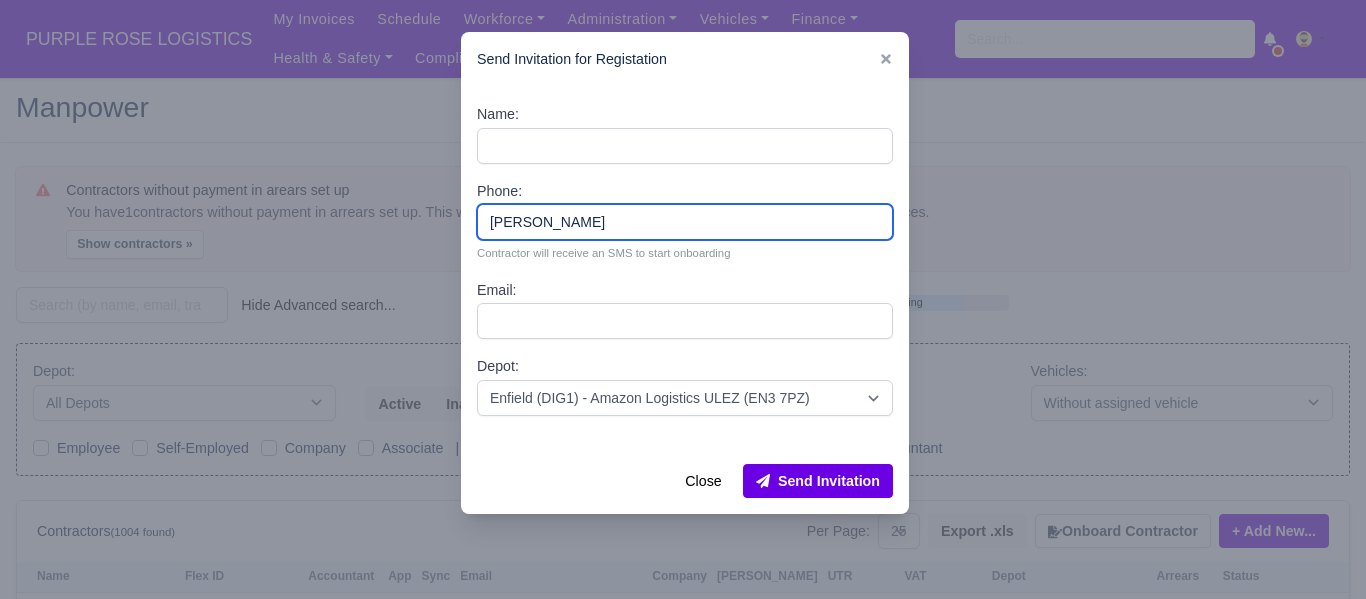 drag, startPoint x: 543, startPoint y: 221, endPoint x: 469, endPoint y: 217, distance: 74.10803 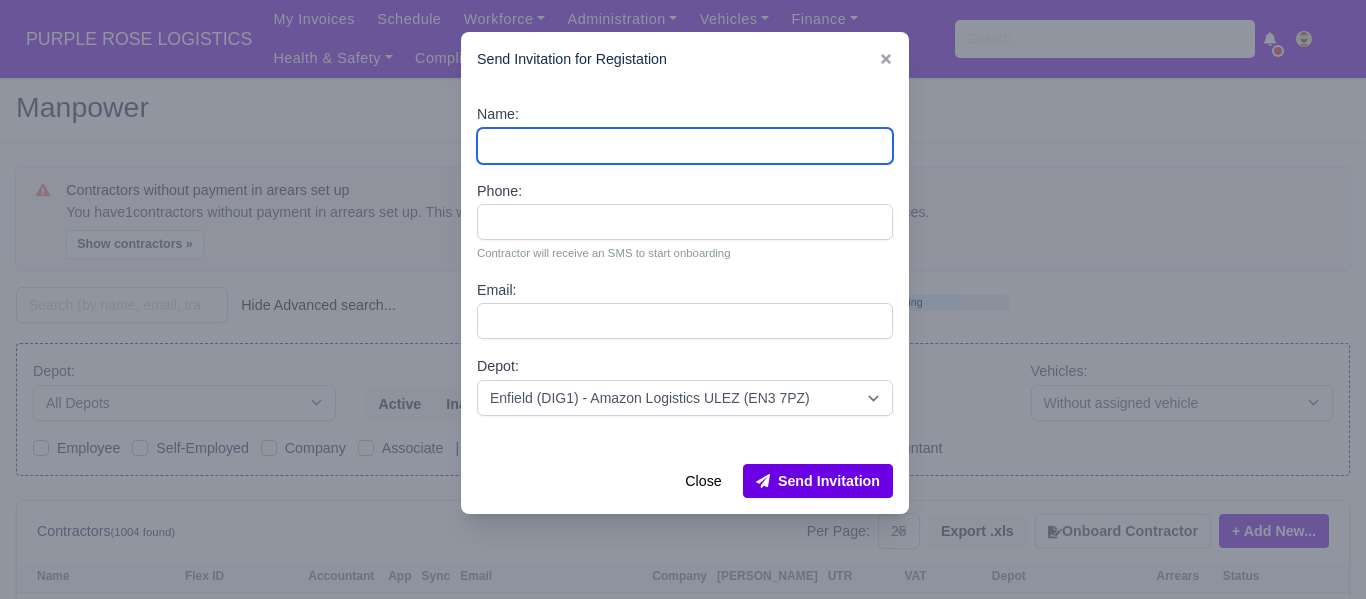 paste on "[PERSON_NAME]" 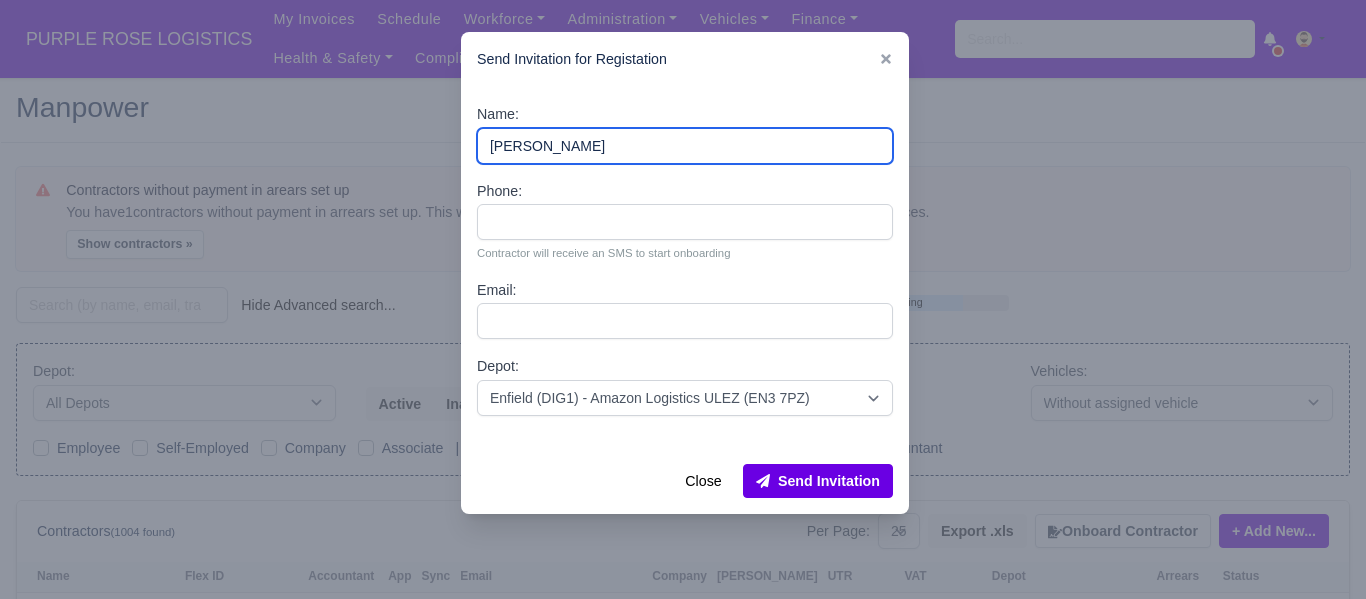type on "[PERSON_NAME]" 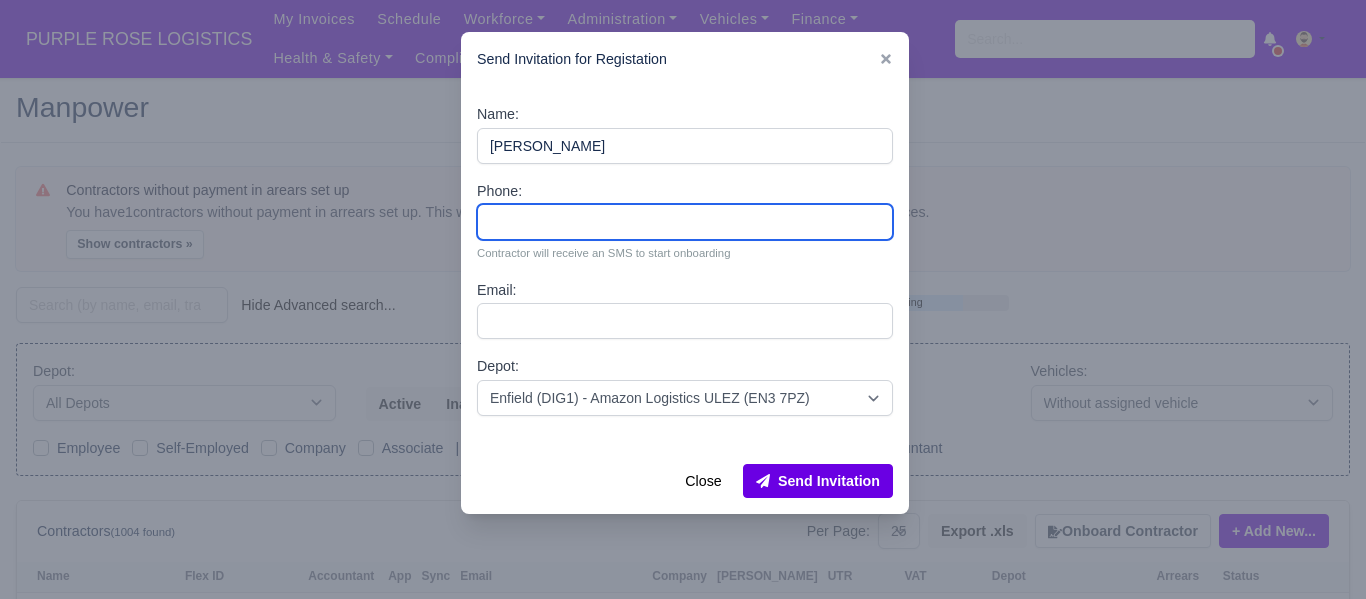 click on "Phone:" at bounding box center (685, 222) 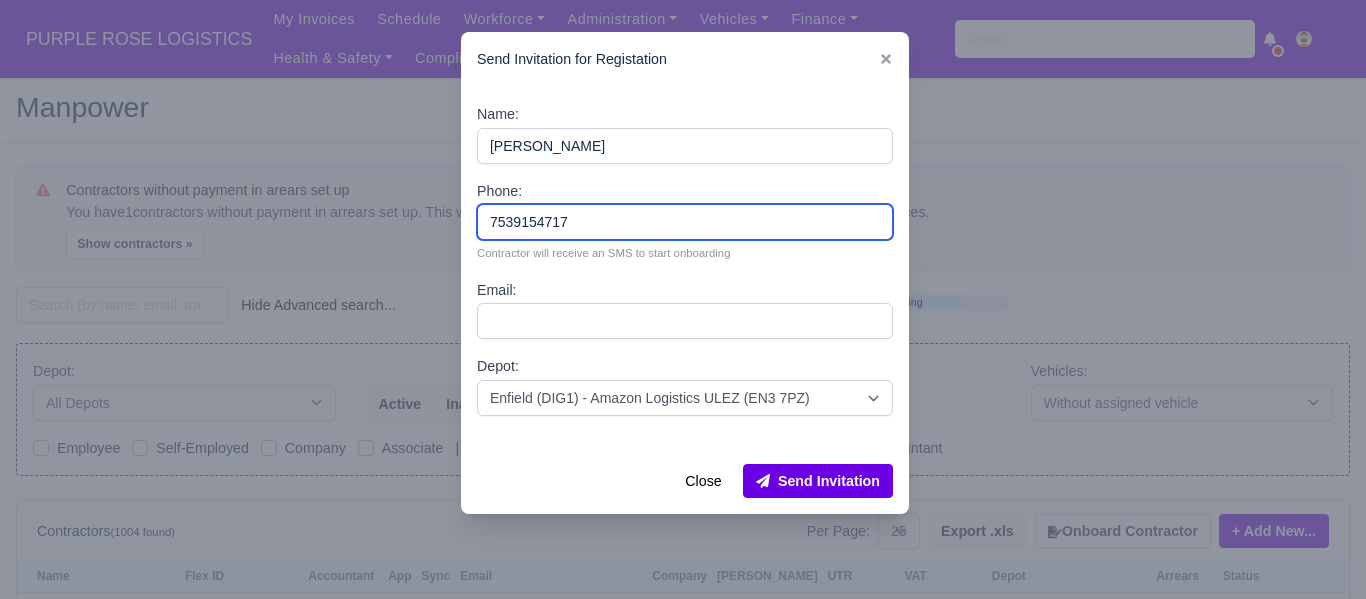 type on "7539154717" 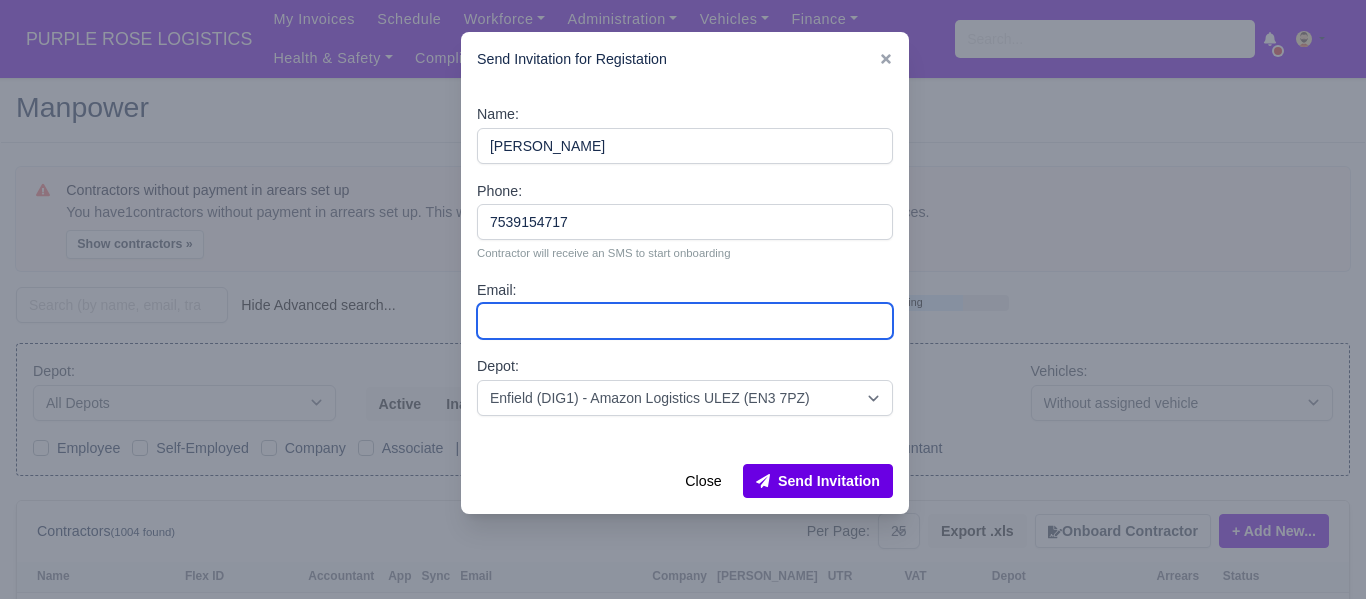 paste on "[EMAIL_ADDRESS][DOMAIN_NAME]" 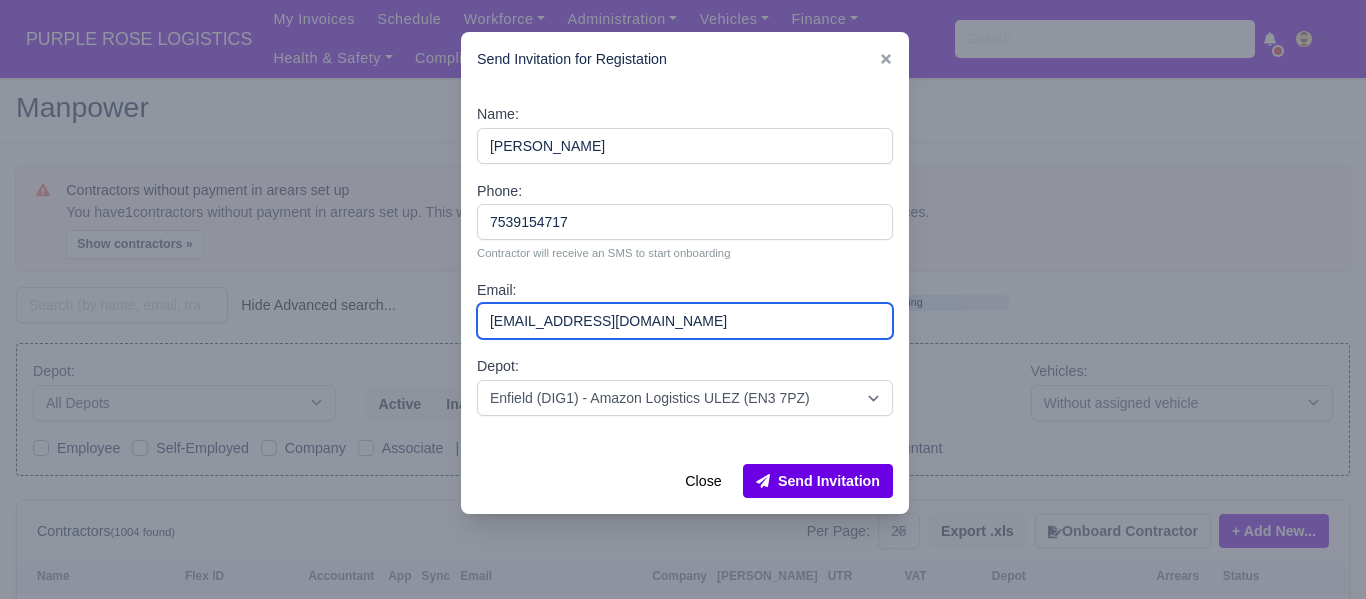 type on "[EMAIL_ADDRESS][DOMAIN_NAME]" 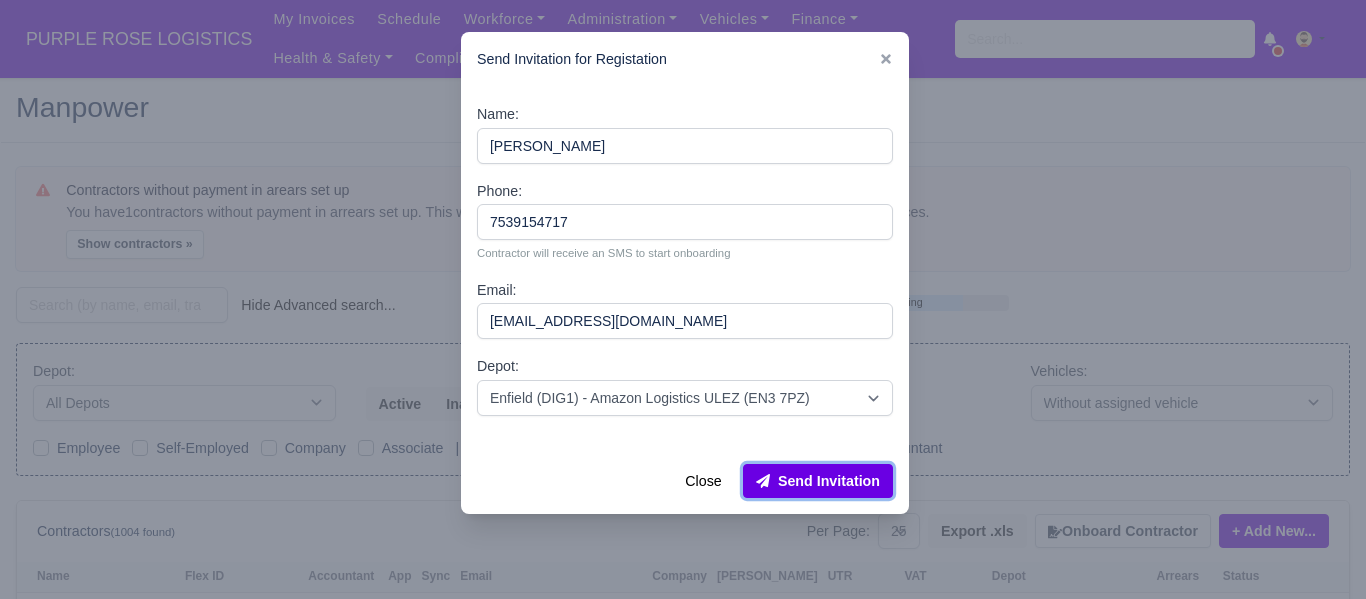 click on "Send Invitation" at bounding box center [818, 481] 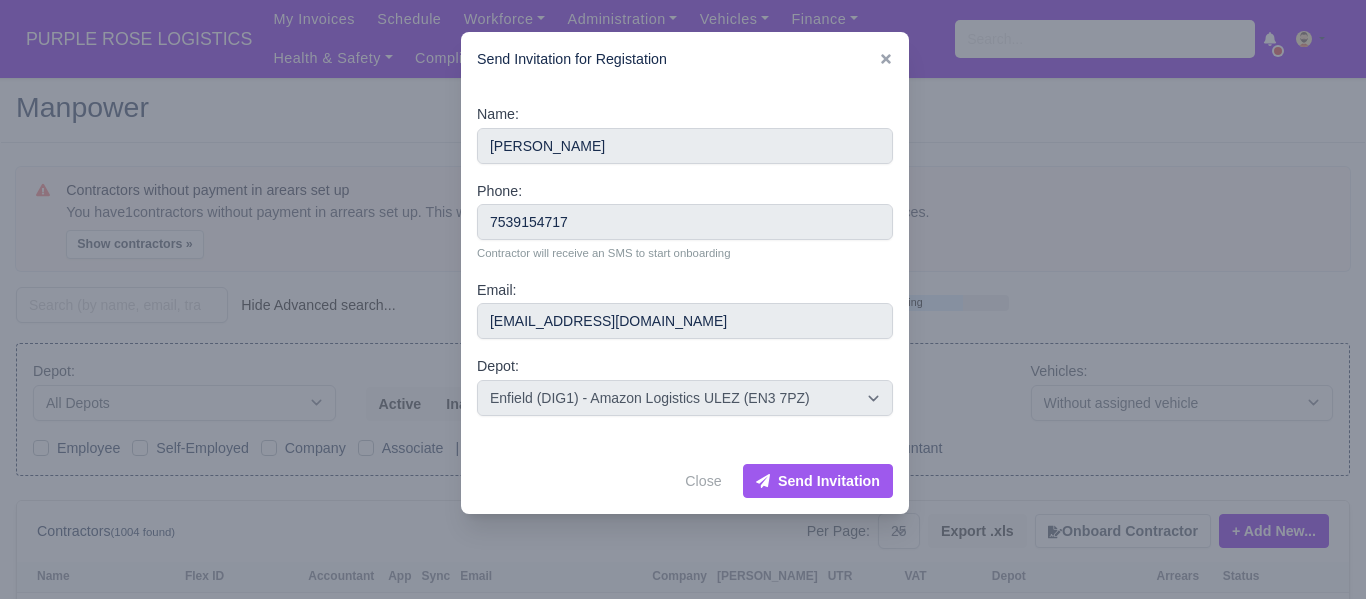 type 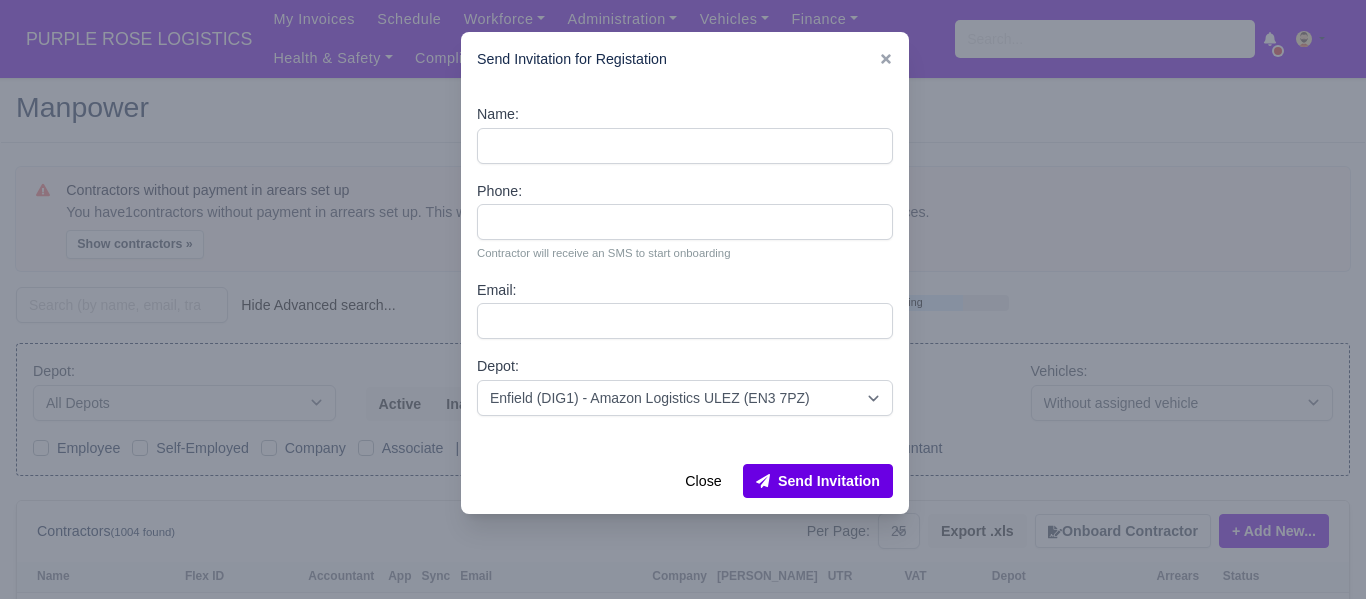 click at bounding box center (683, 299) 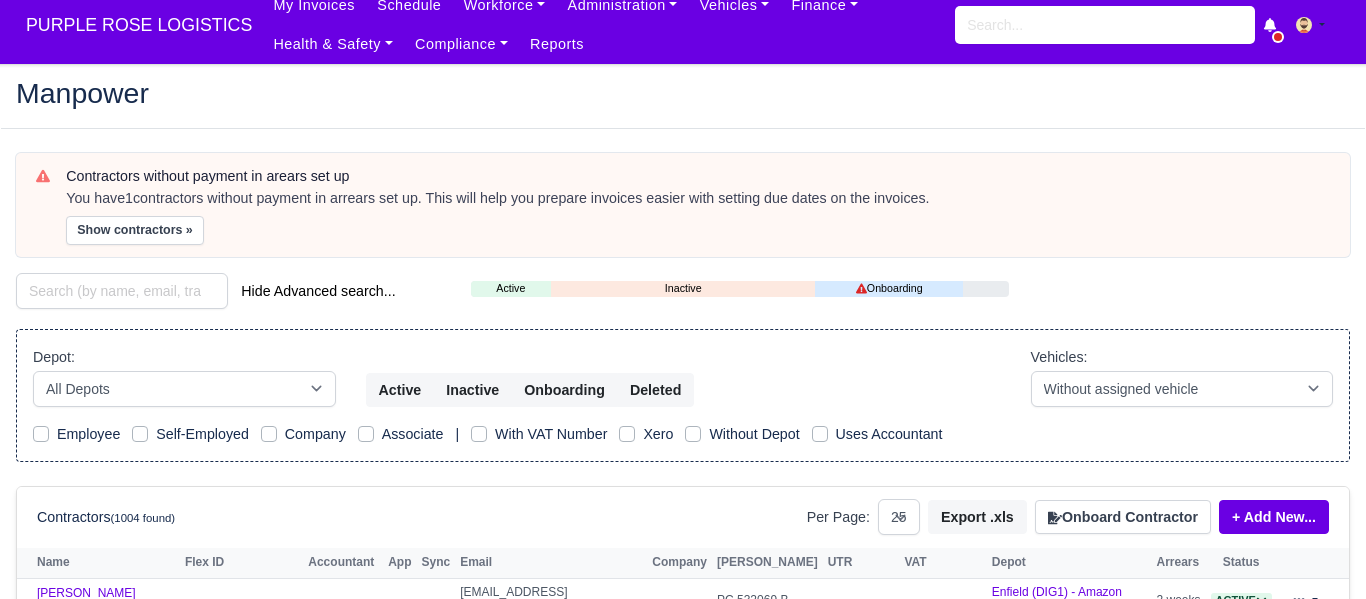 scroll, scrollTop: 30, scrollLeft: 0, axis: vertical 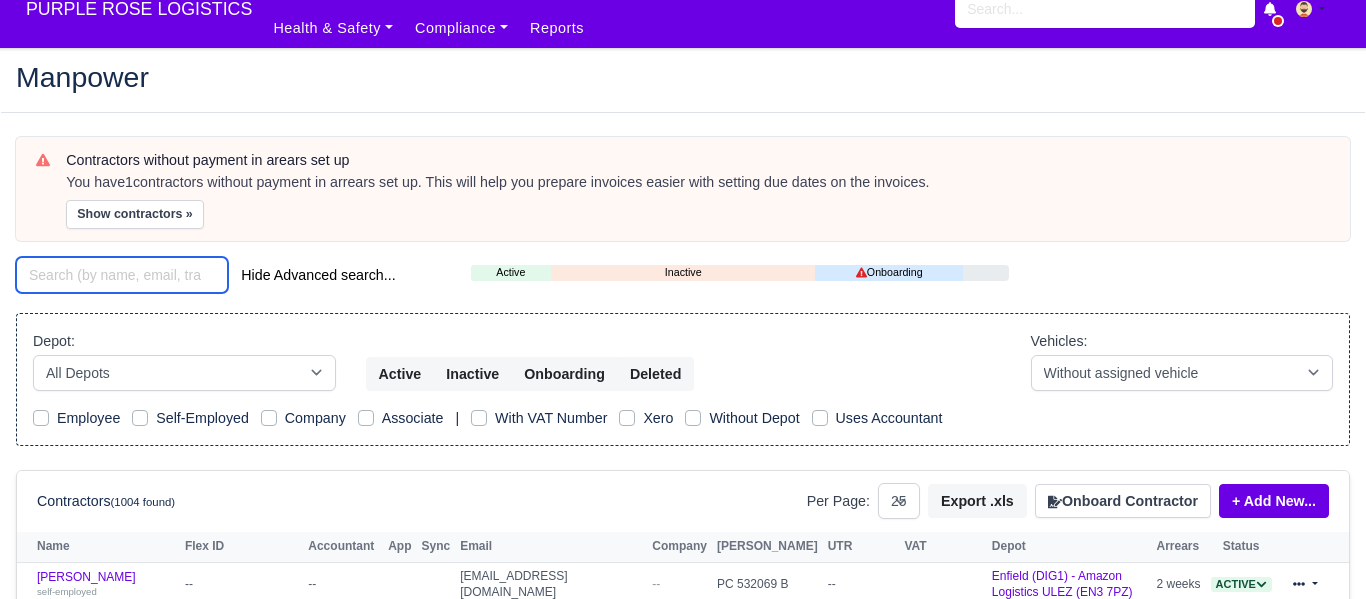 click at bounding box center [122, 275] 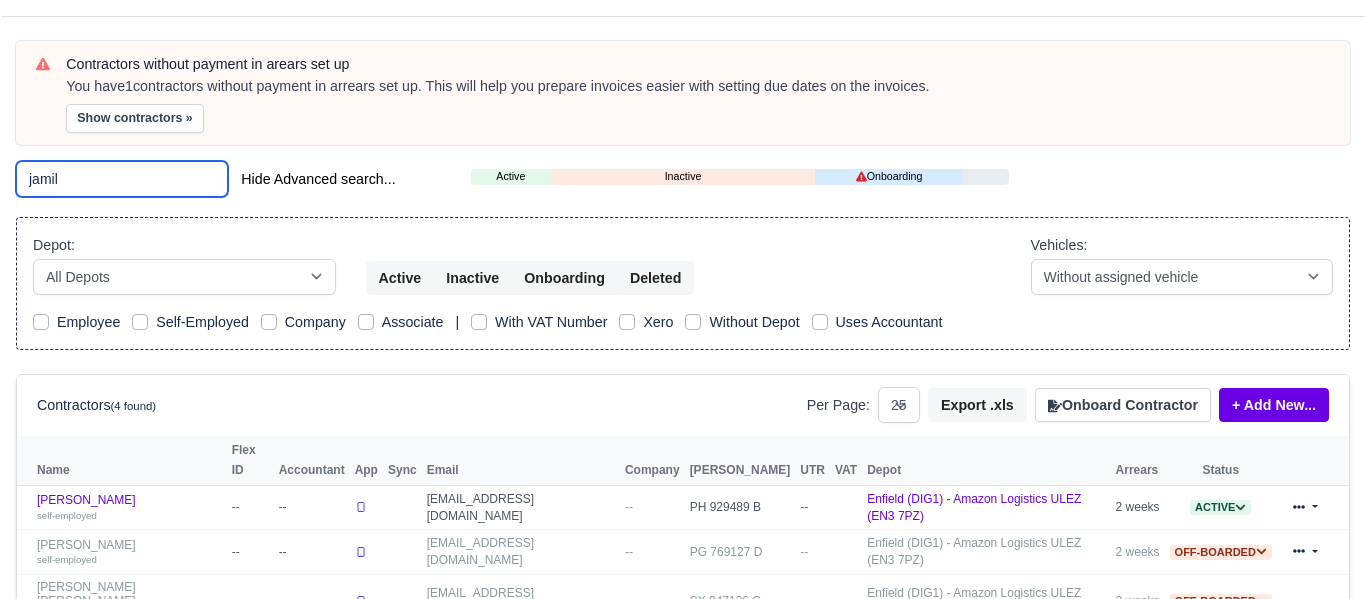 scroll, scrollTop: 228, scrollLeft: 0, axis: vertical 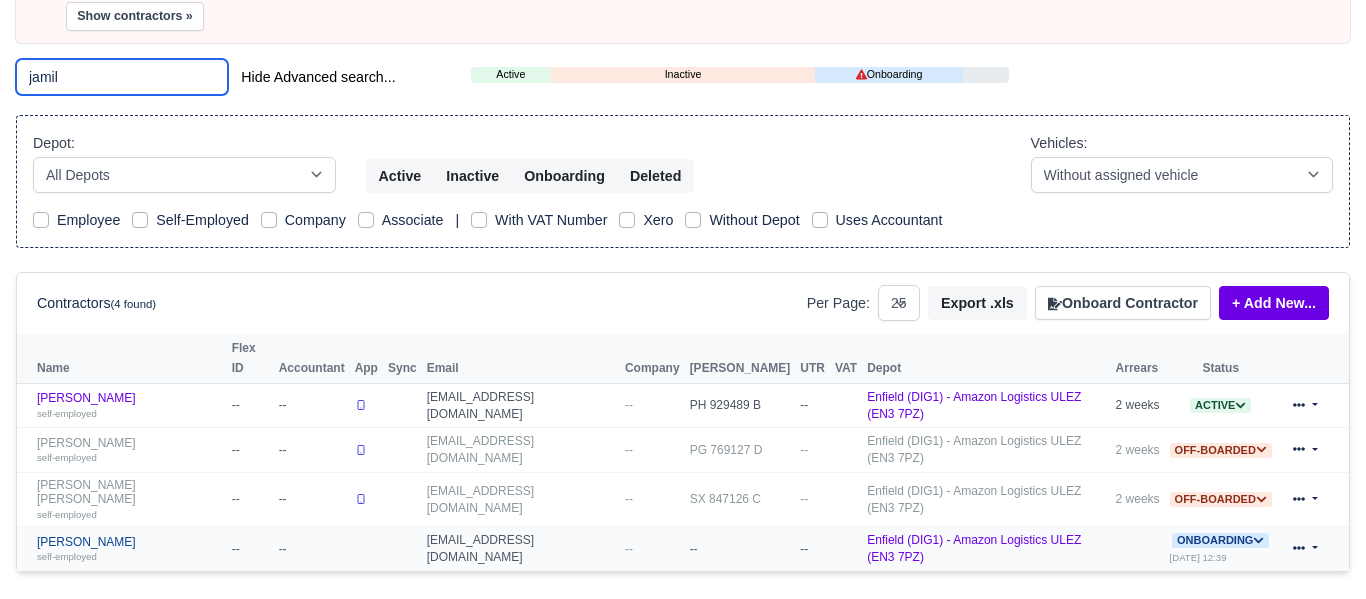 type on "jamil" 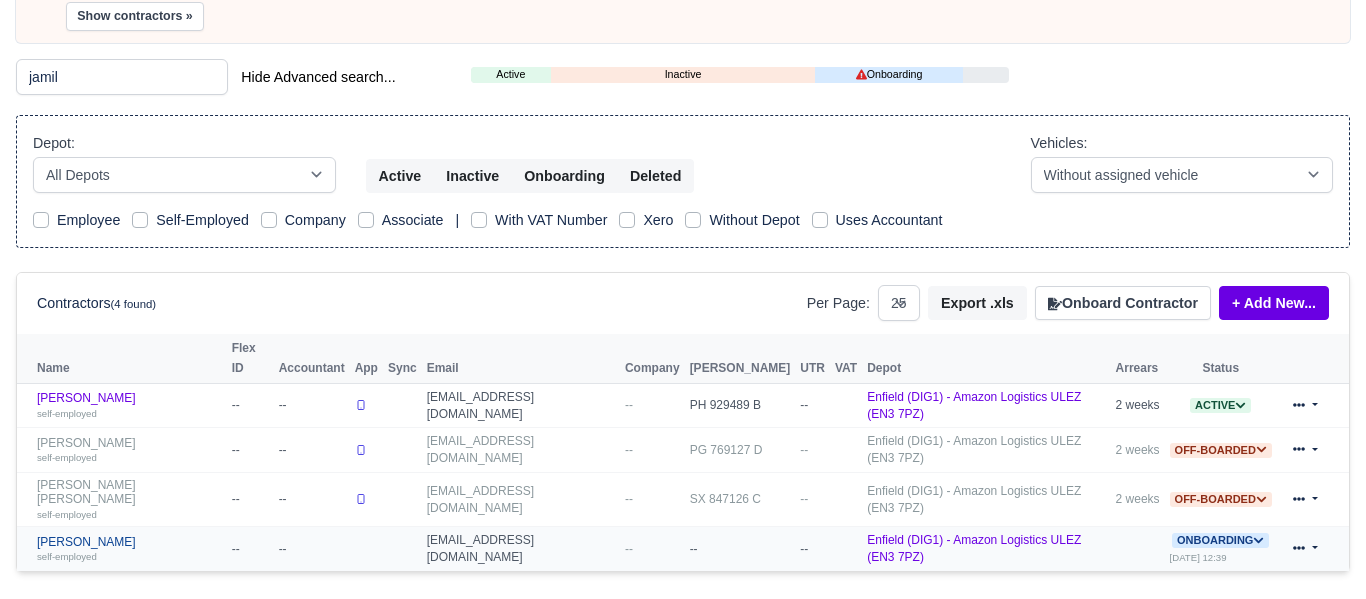 click on "Jamil Khan
self-employed" at bounding box center (129, 549) 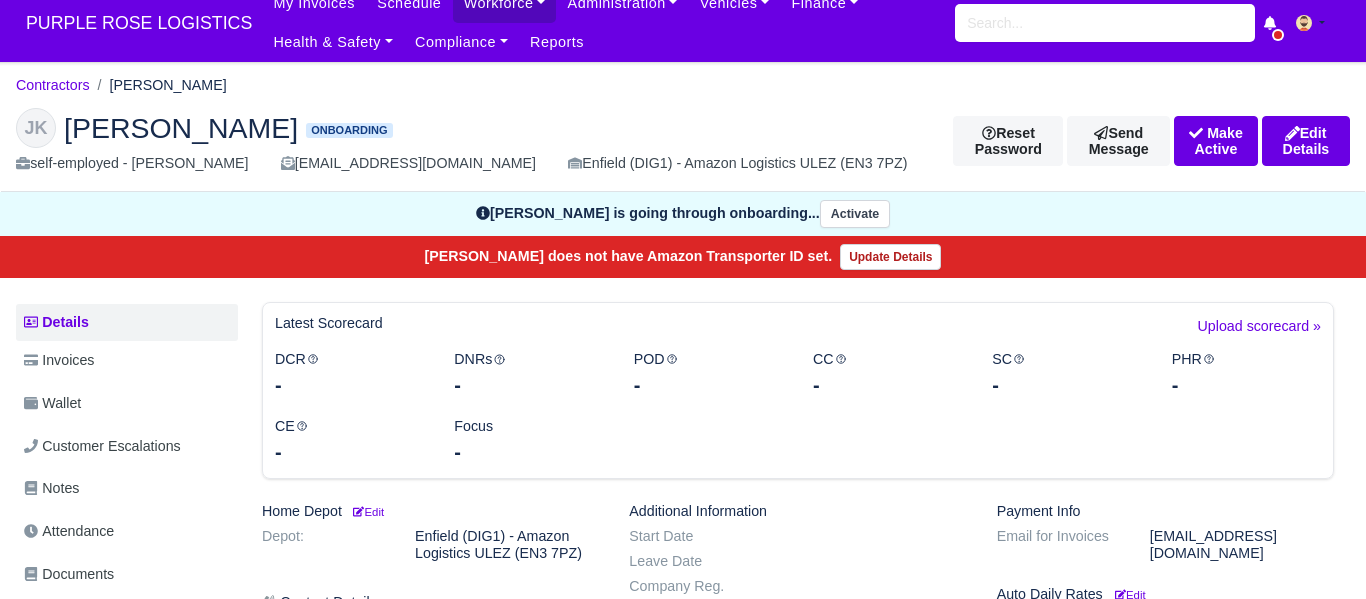 scroll, scrollTop: 21, scrollLeft: 0, axis: vertical 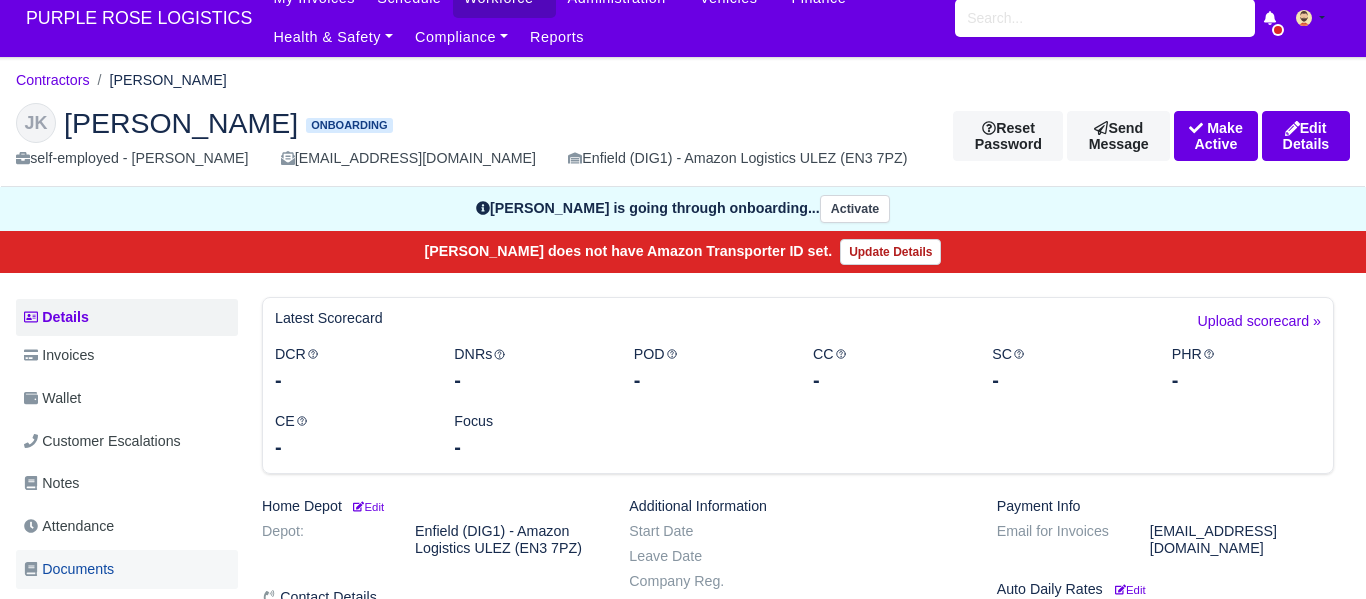 click on "Documents" at bounding box center [69, 569] 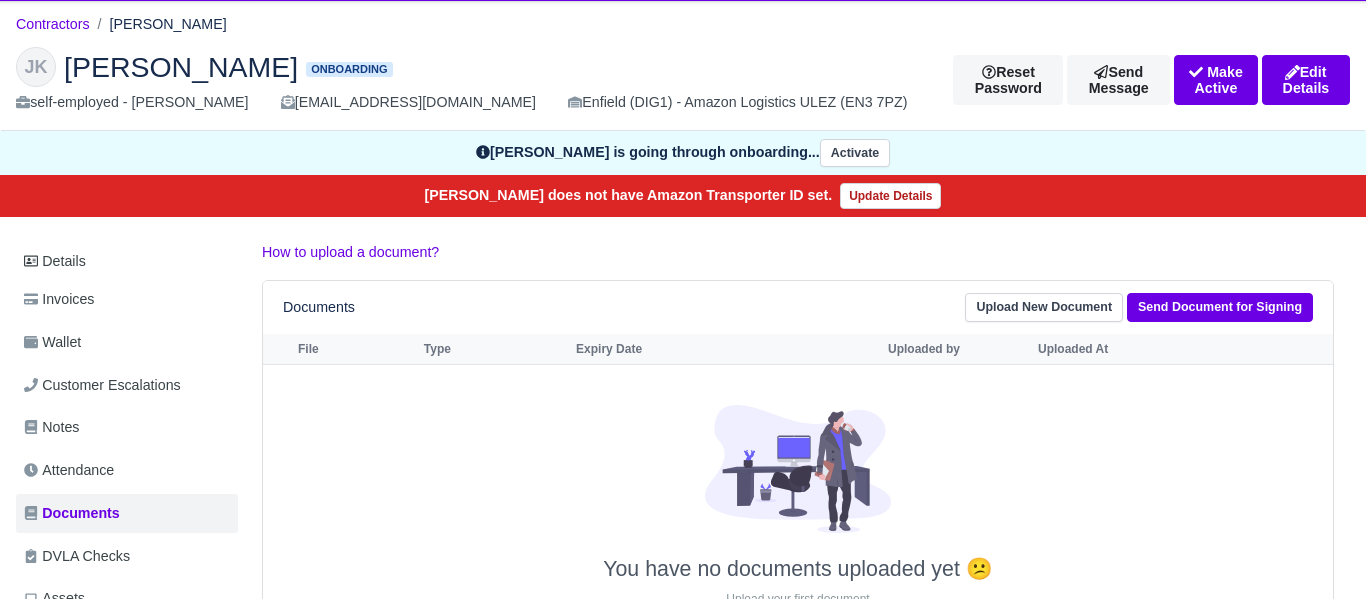 scroll, scrollTop: 77, scrollLeft: 0, axis: vertical 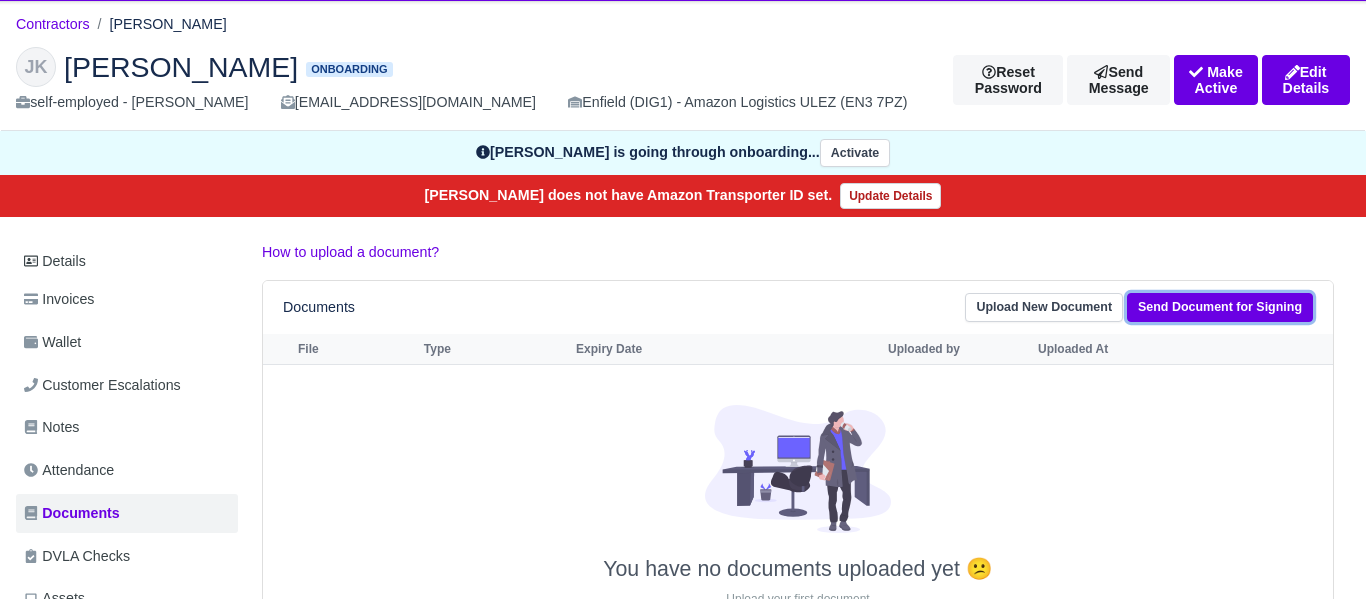 click on "Send Document for Signing" at bounding box center [1220, 307] 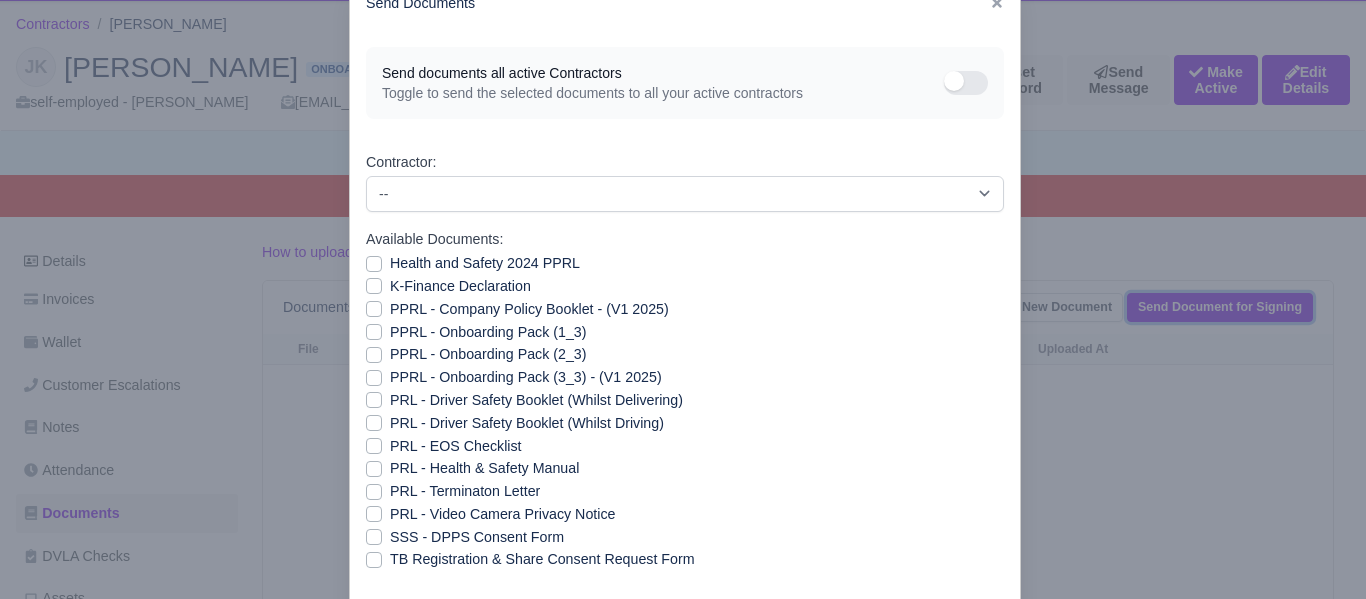 scroll, scrollTop: 72, scrollLeft: 0, axis: vertical 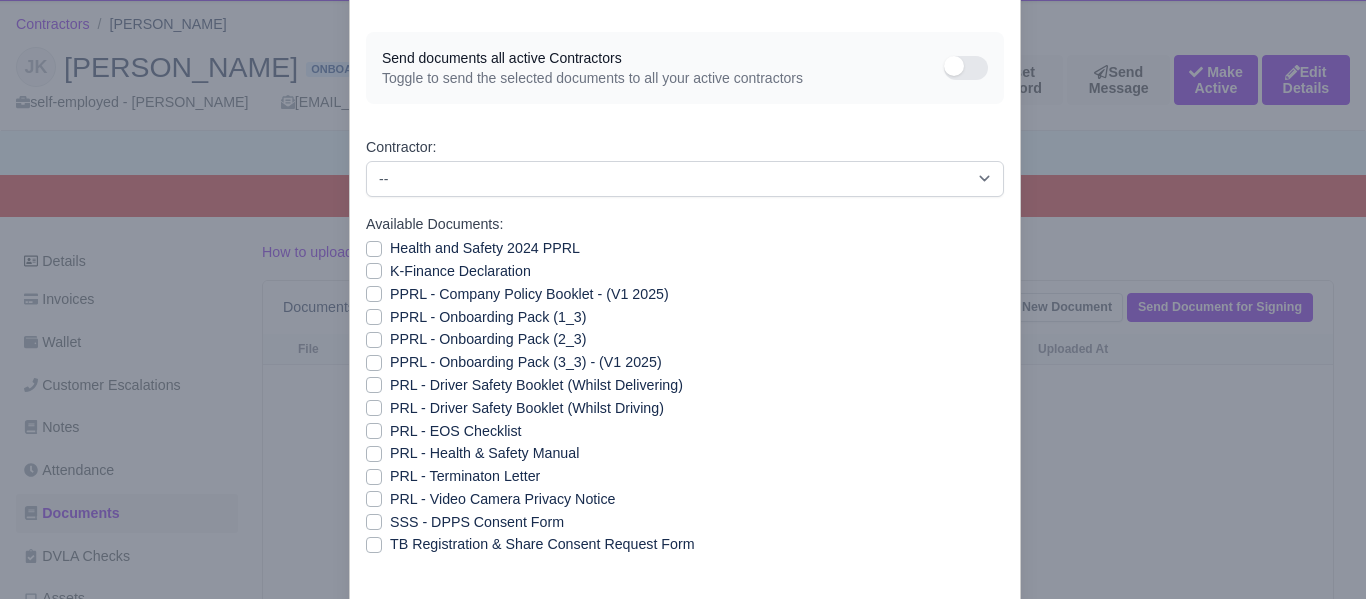 click on "SSS - DPPS Consent Form" at bounding box center [477, 522] 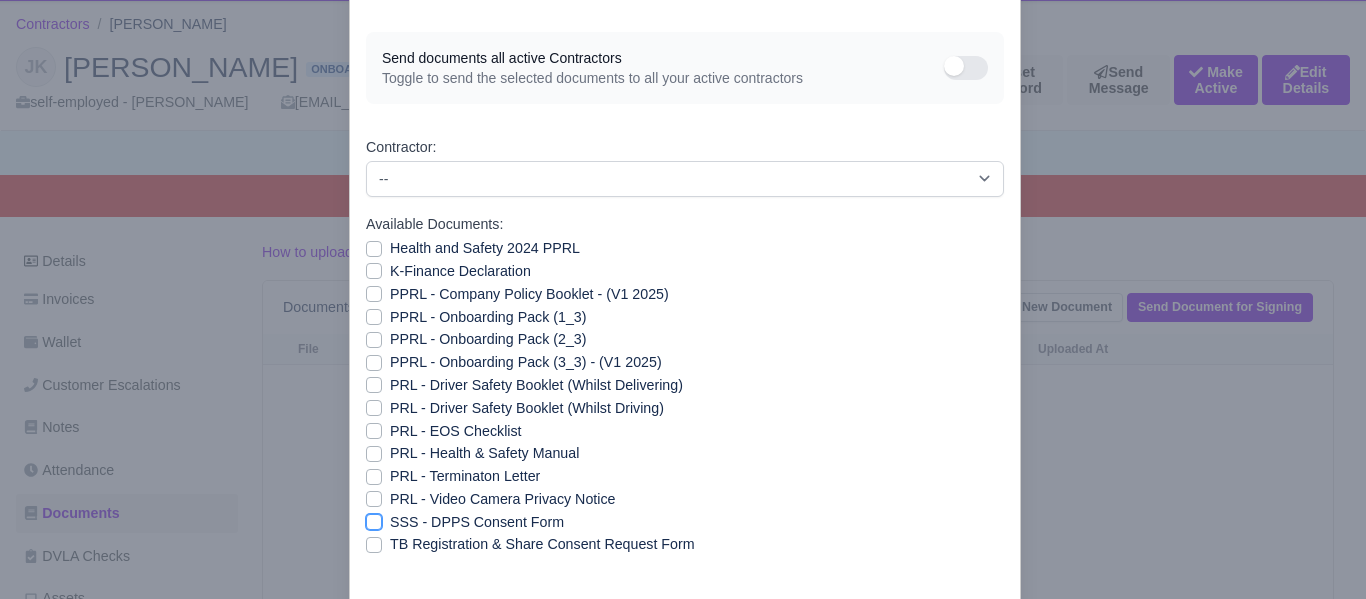 click on "SSS - DPPS Consent Form" at bounding box center (374, 519) 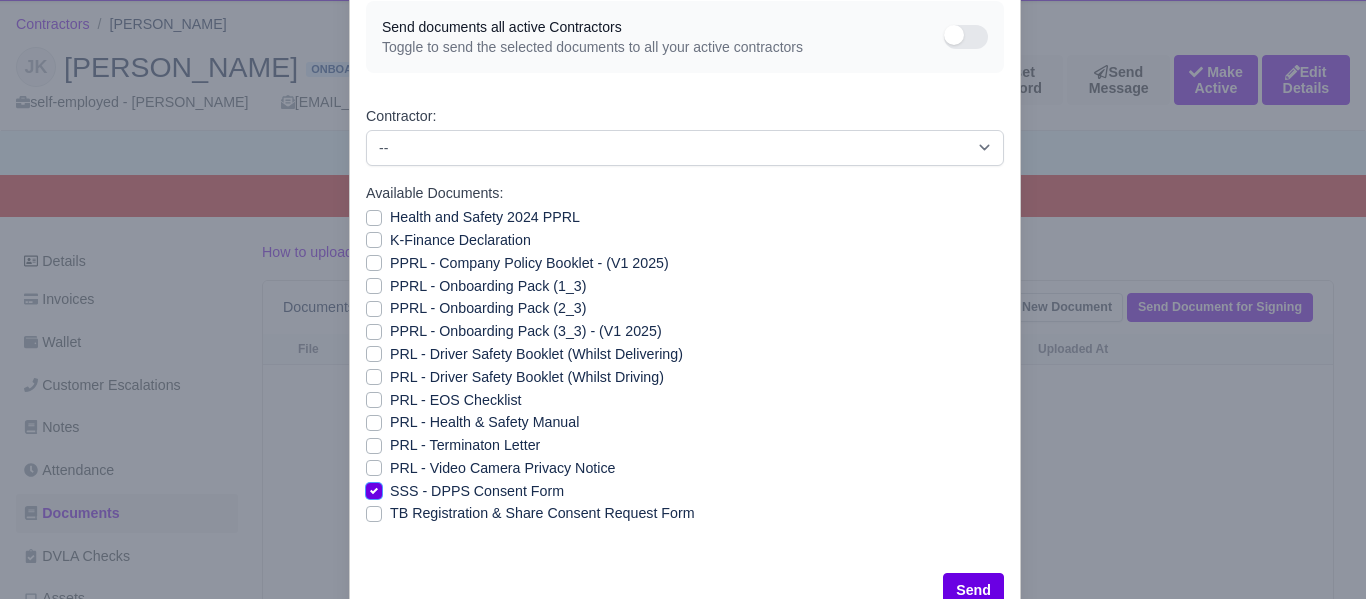 scroll, scrollTop: 113, scrollLeft: 0, axis: vertical 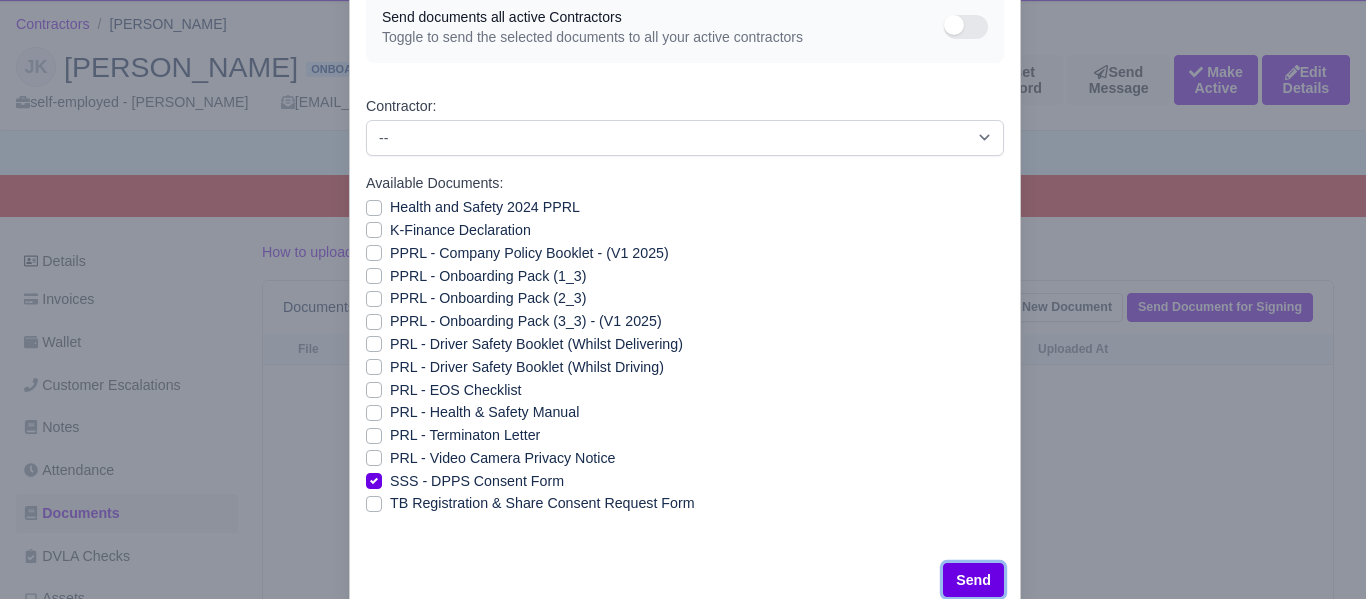 click on "Send" at bounding box center [973, 580] 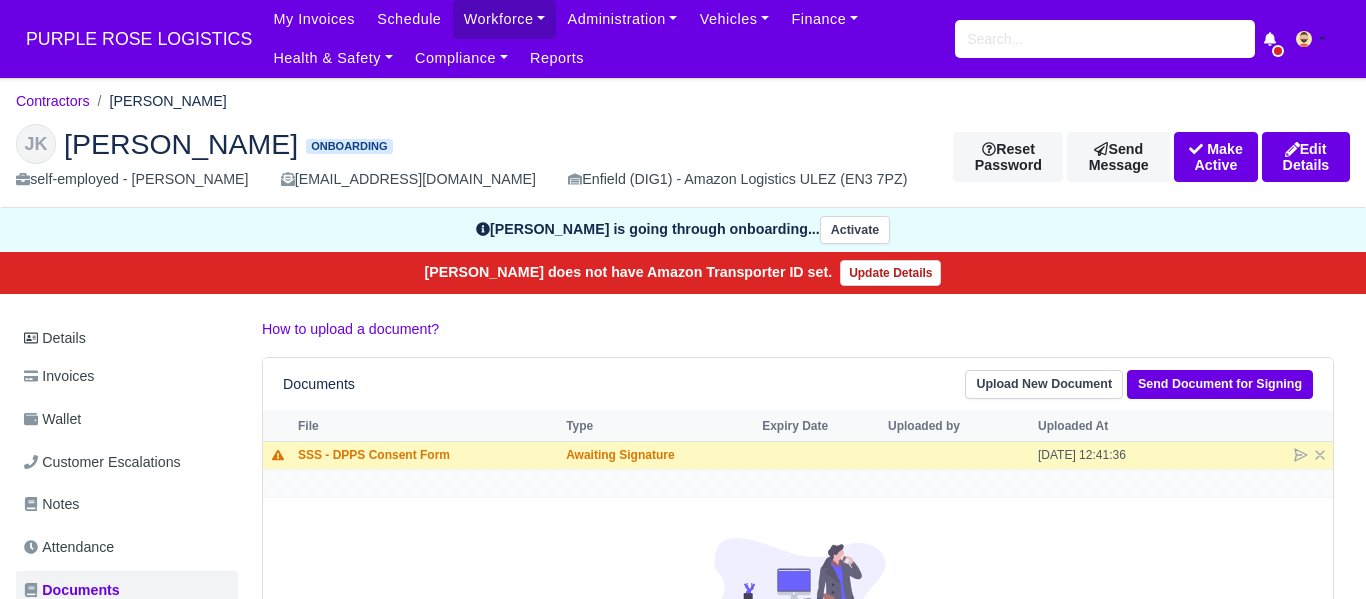 scroll, scrollTop: 77, scrollLeft: 0, axis: vertical 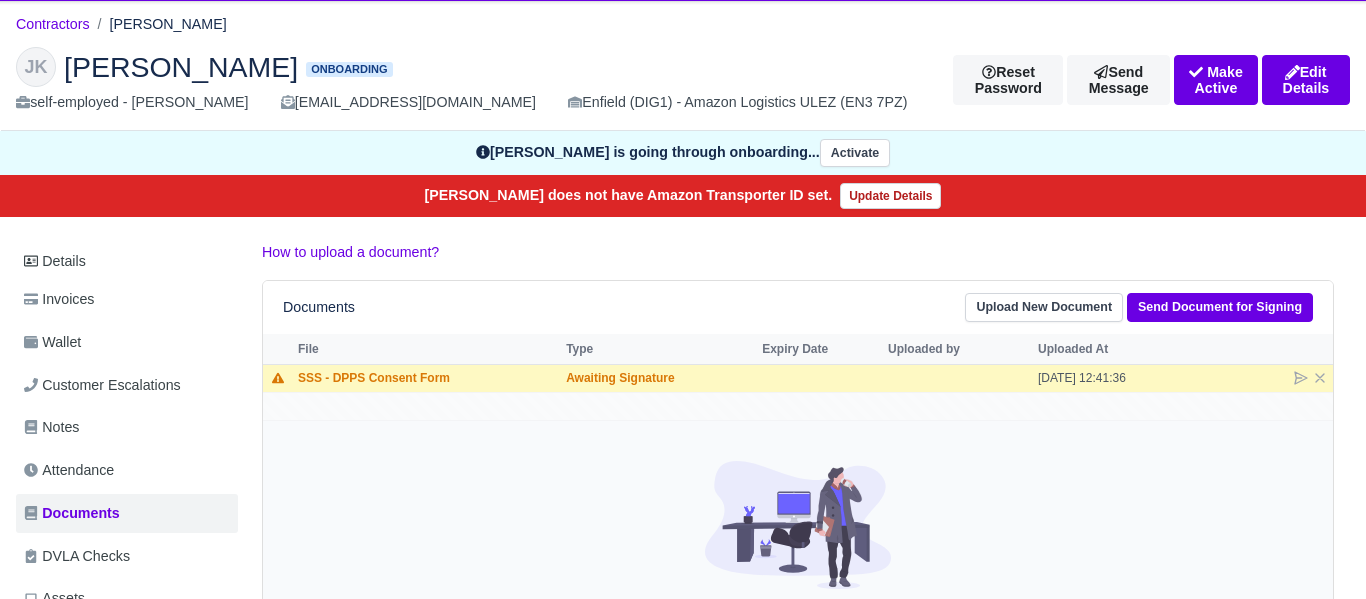 click on "You have no documents uploaded yet 😕
Upload your first document
Upload
Document" at bounding box center [798, 586] 